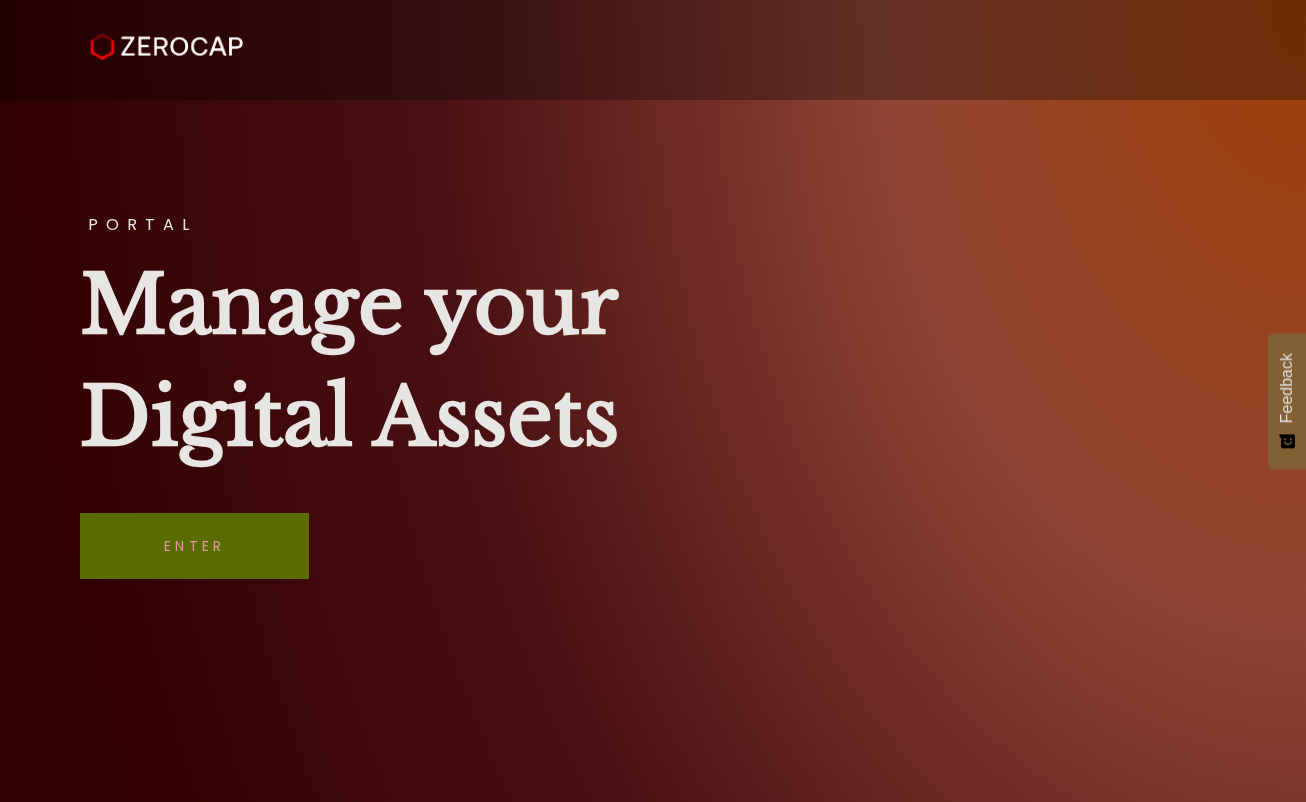 scroll, scrollTop: 0, scrollLeft: 0, axis: both 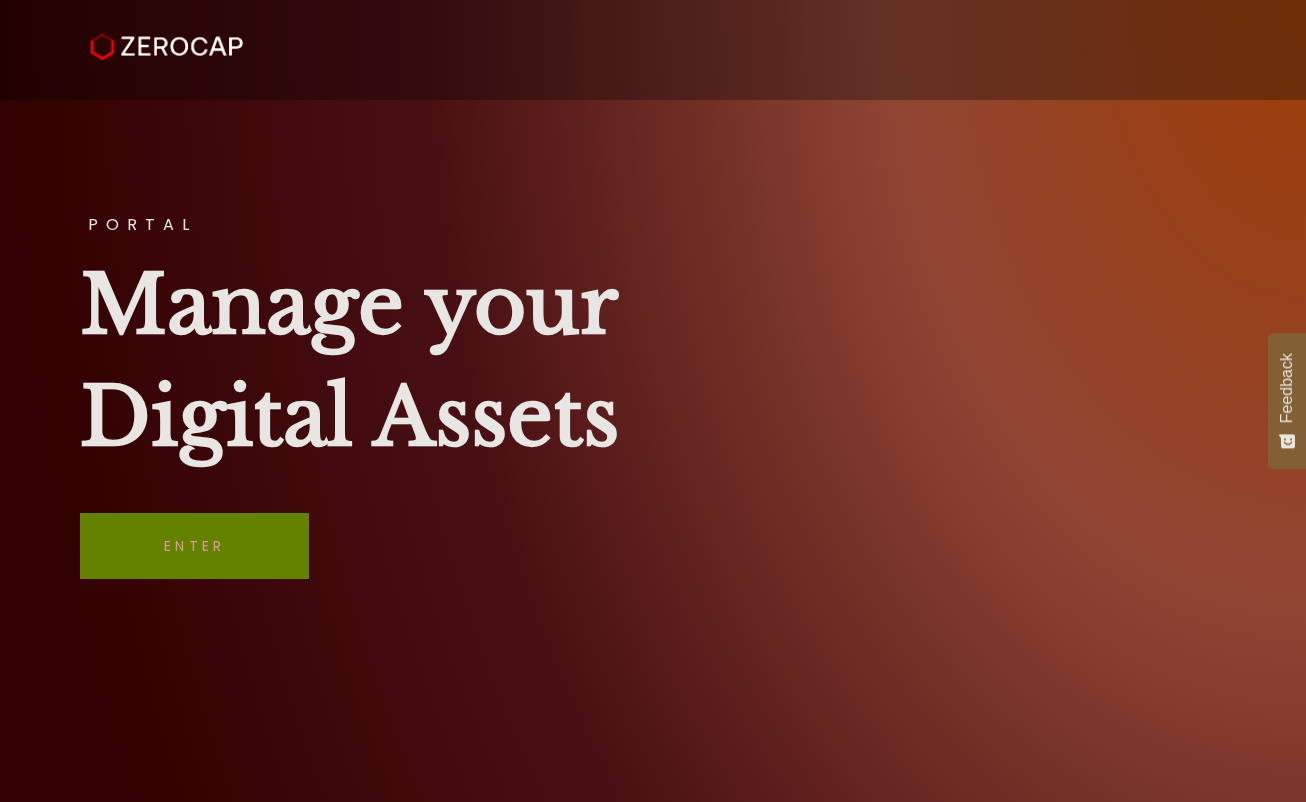 click on "Enter" at bounding box center [194, 546] 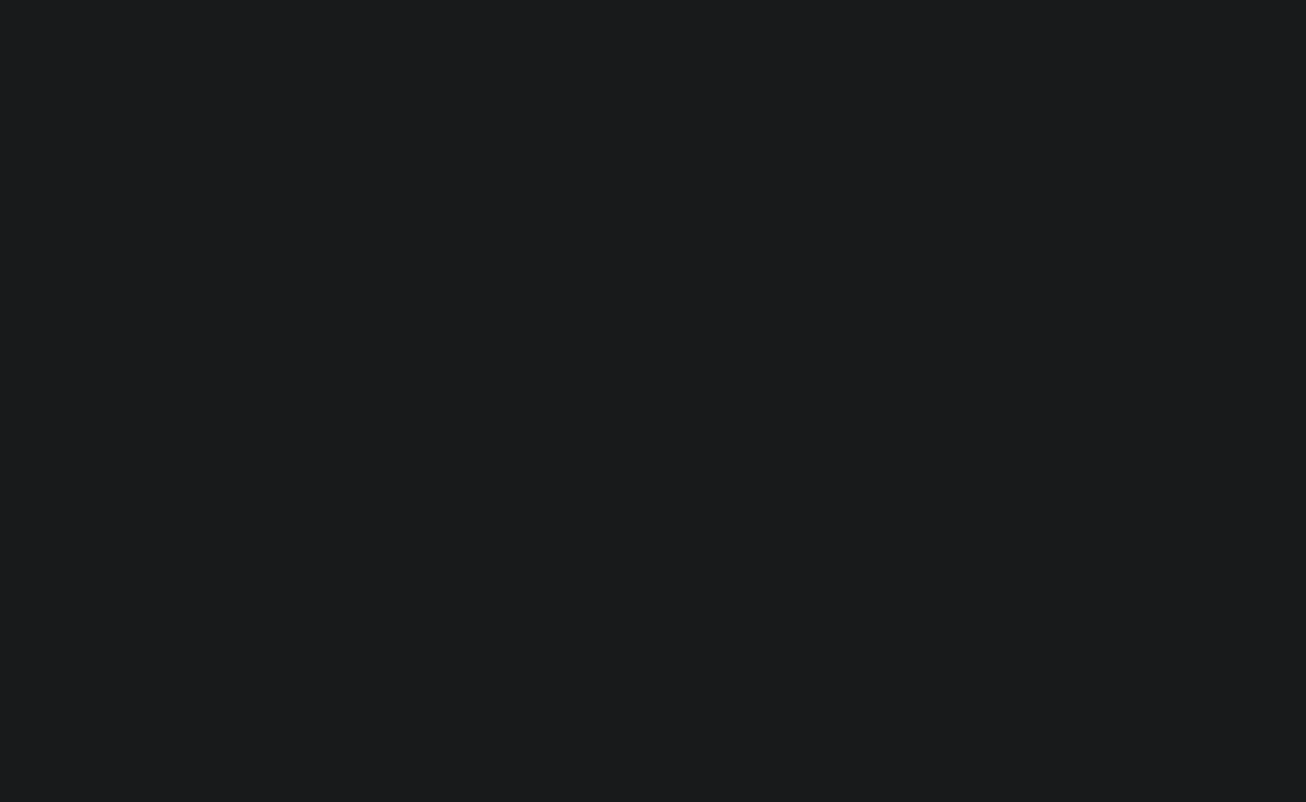 scroll, scrollTop: 0, scrollLeft: 0, axis: both 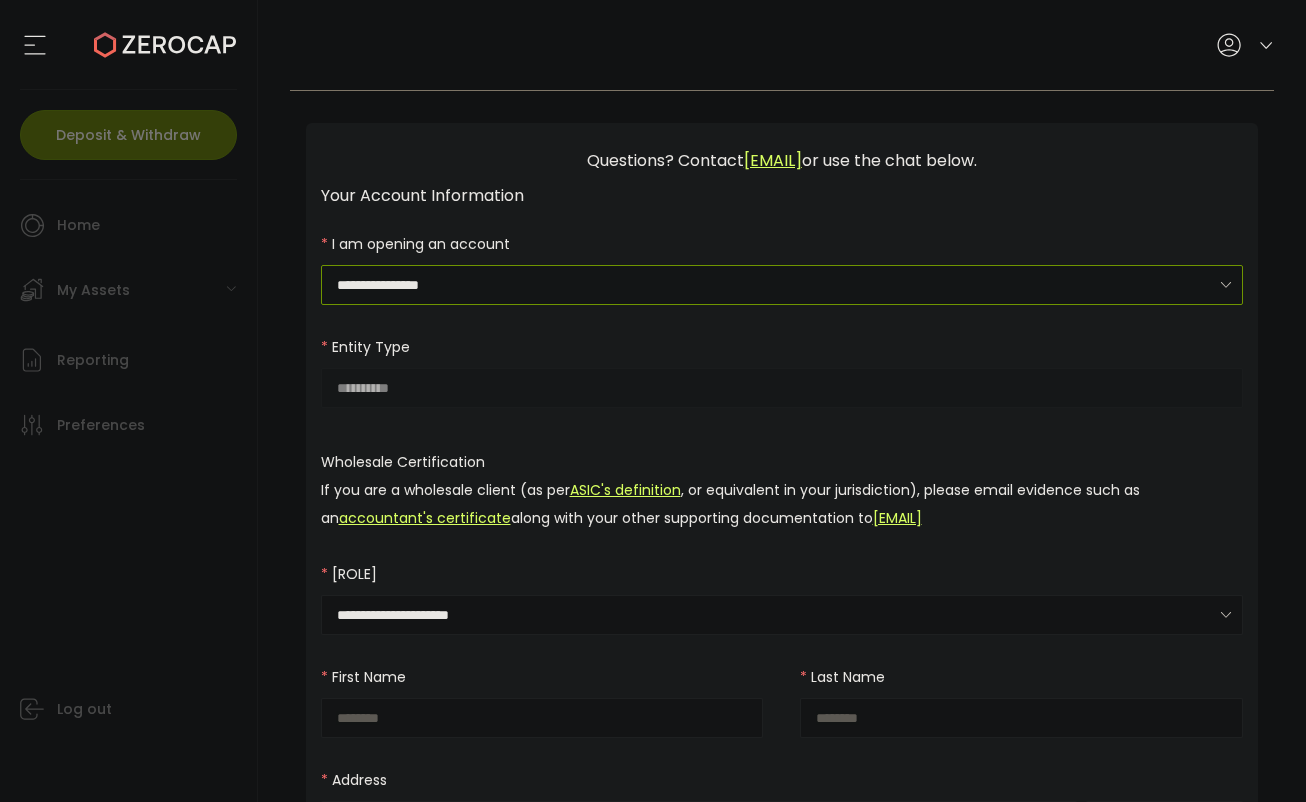 click on "**********" at bounding box center (782, 285) 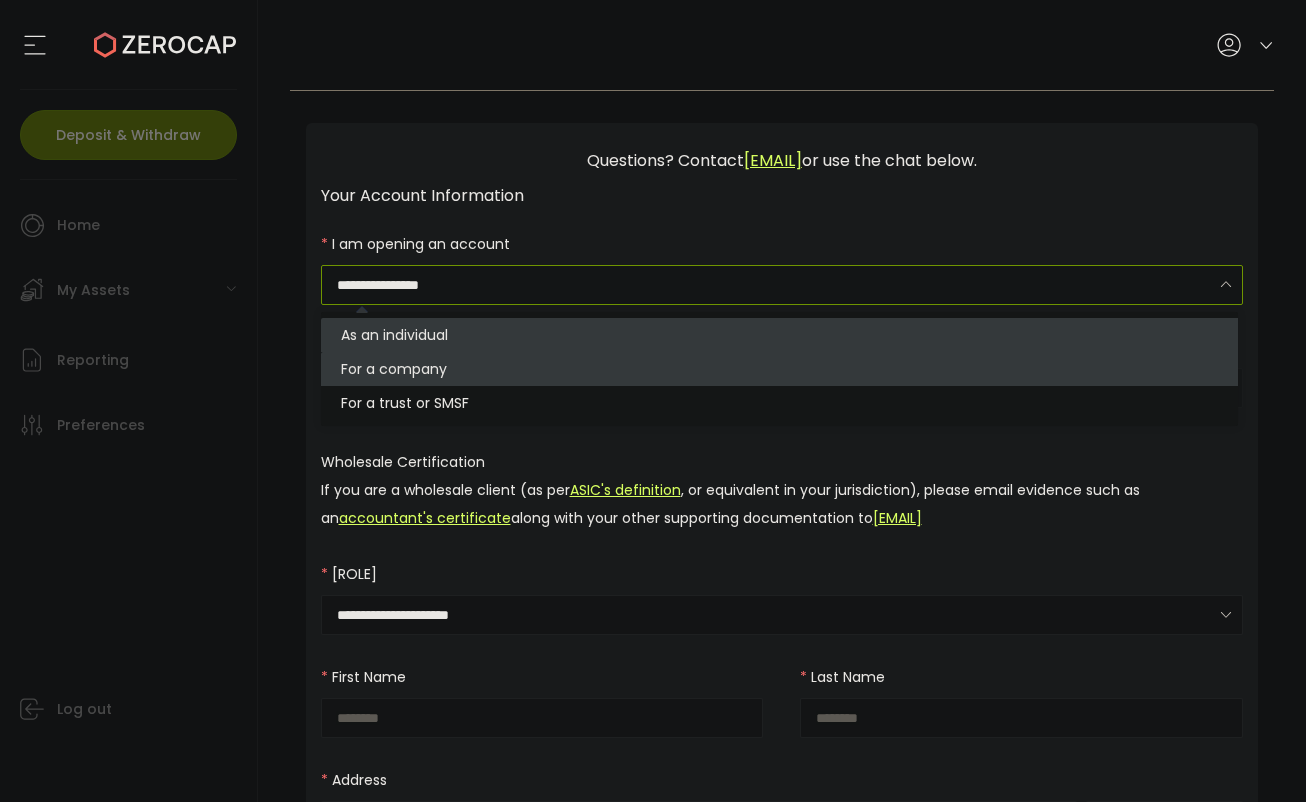 click on "For a company" at bounding box center [394, 369] 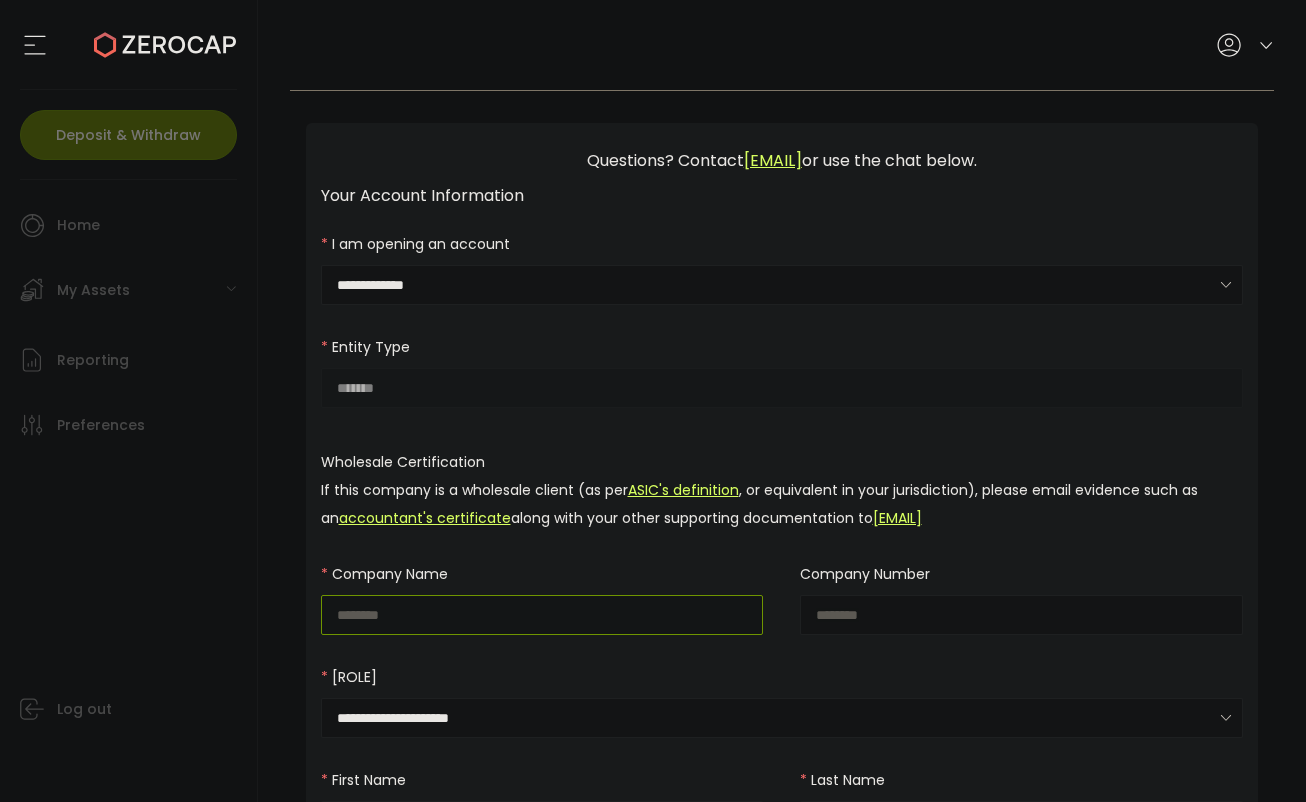 click at bounding box center [542, 615] 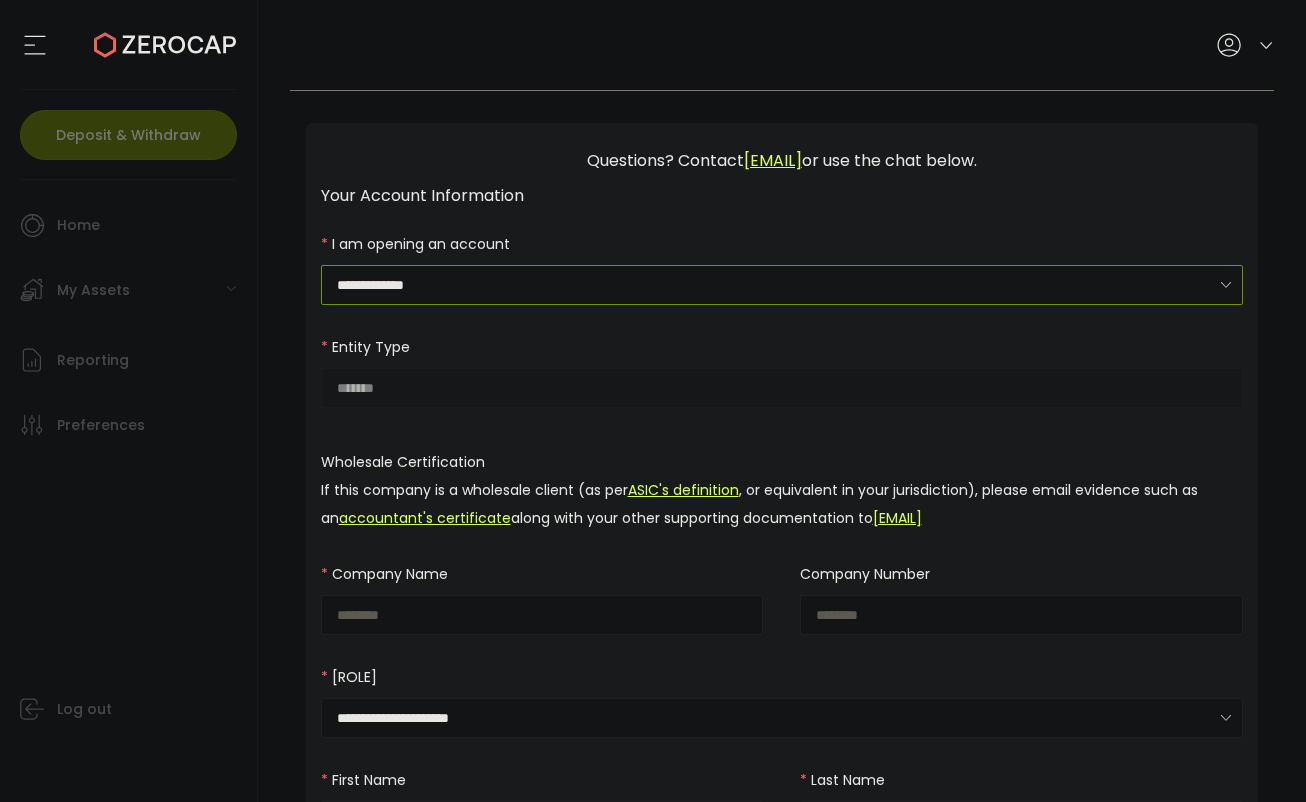 click on "**********" at bounding box center [782, 285] 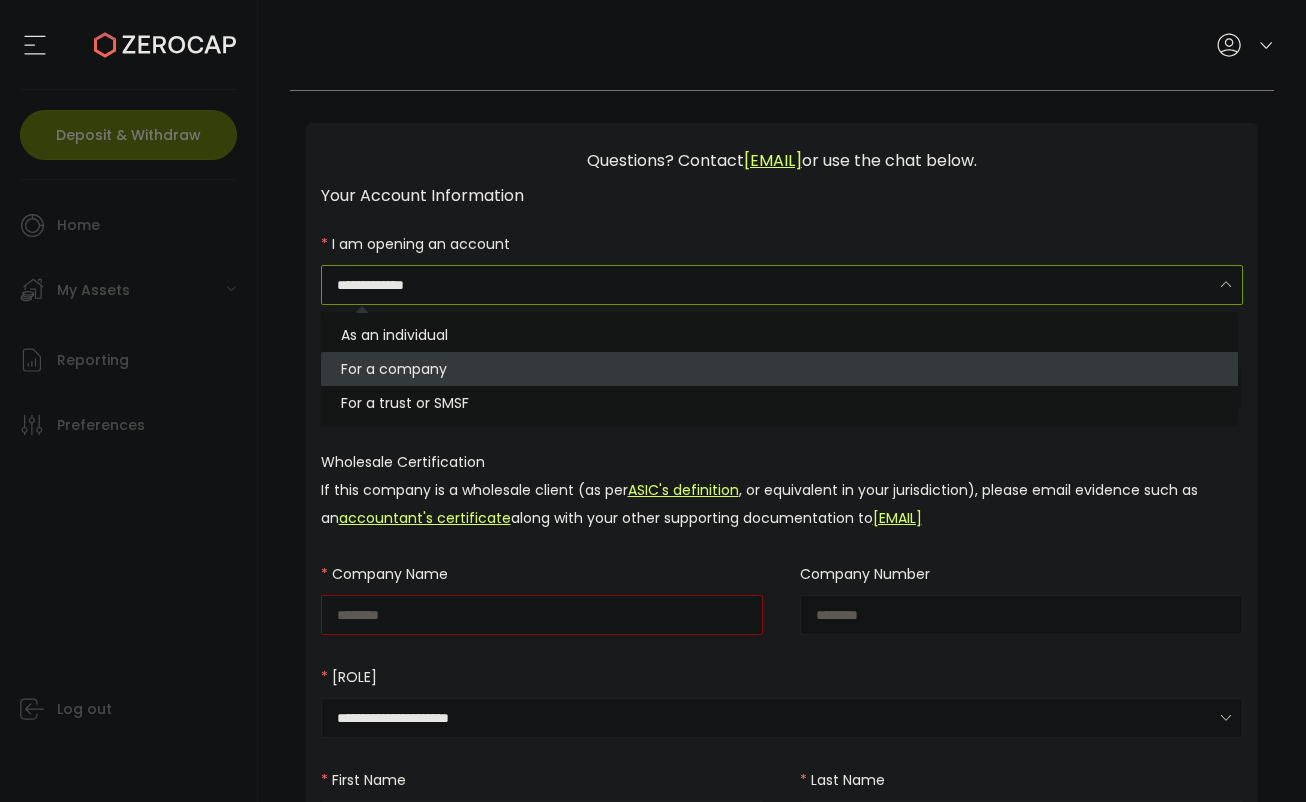 click on "For a company" at bounding box center [782, 369] 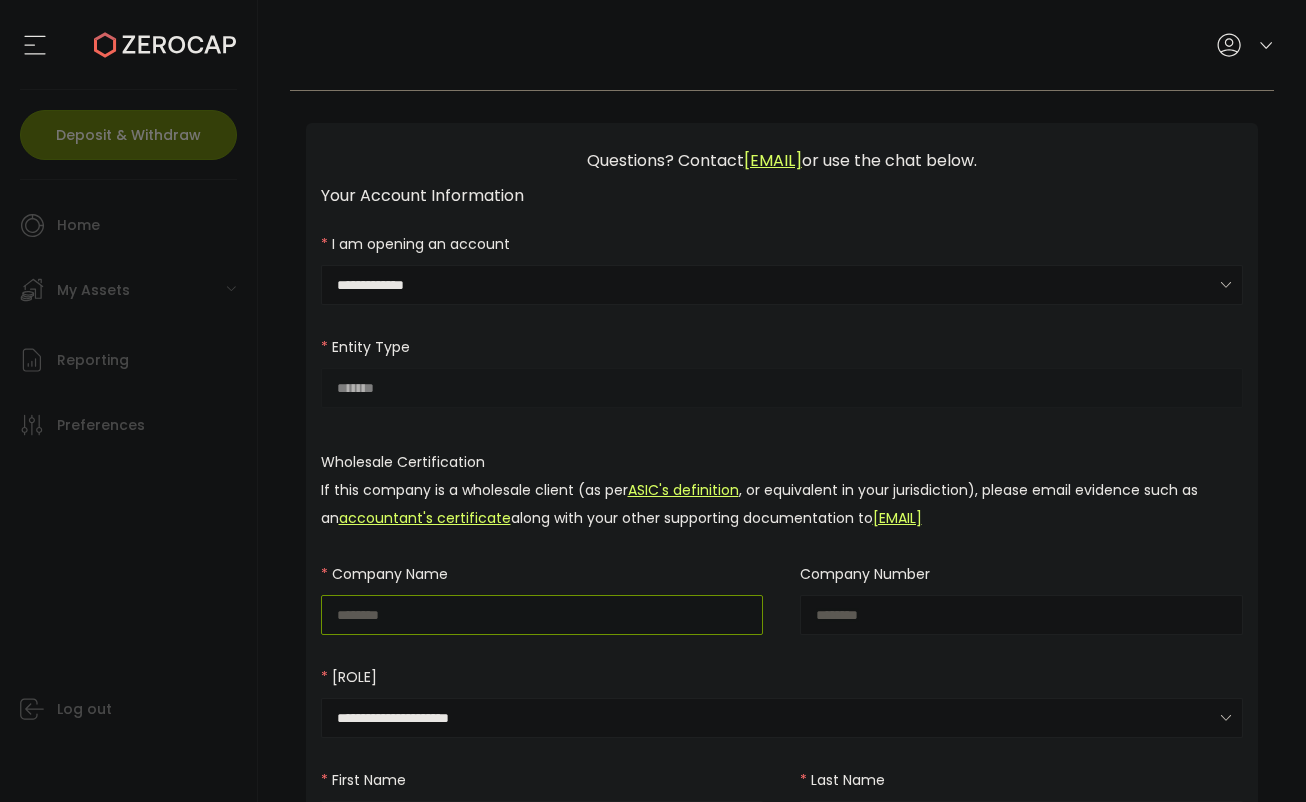 click at bounding box center (542, 615) 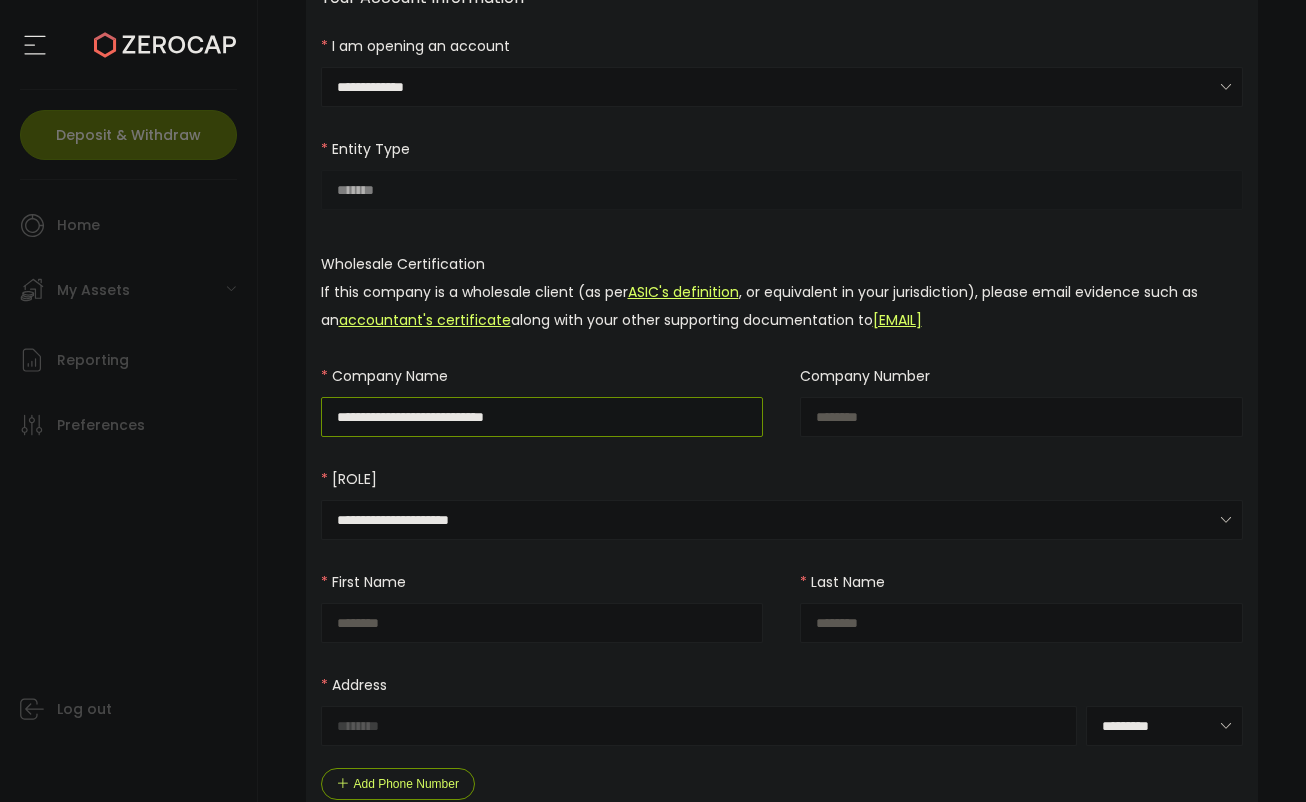 scroll, scrollTop: 200, scrollLeft: 0, axis: vertical 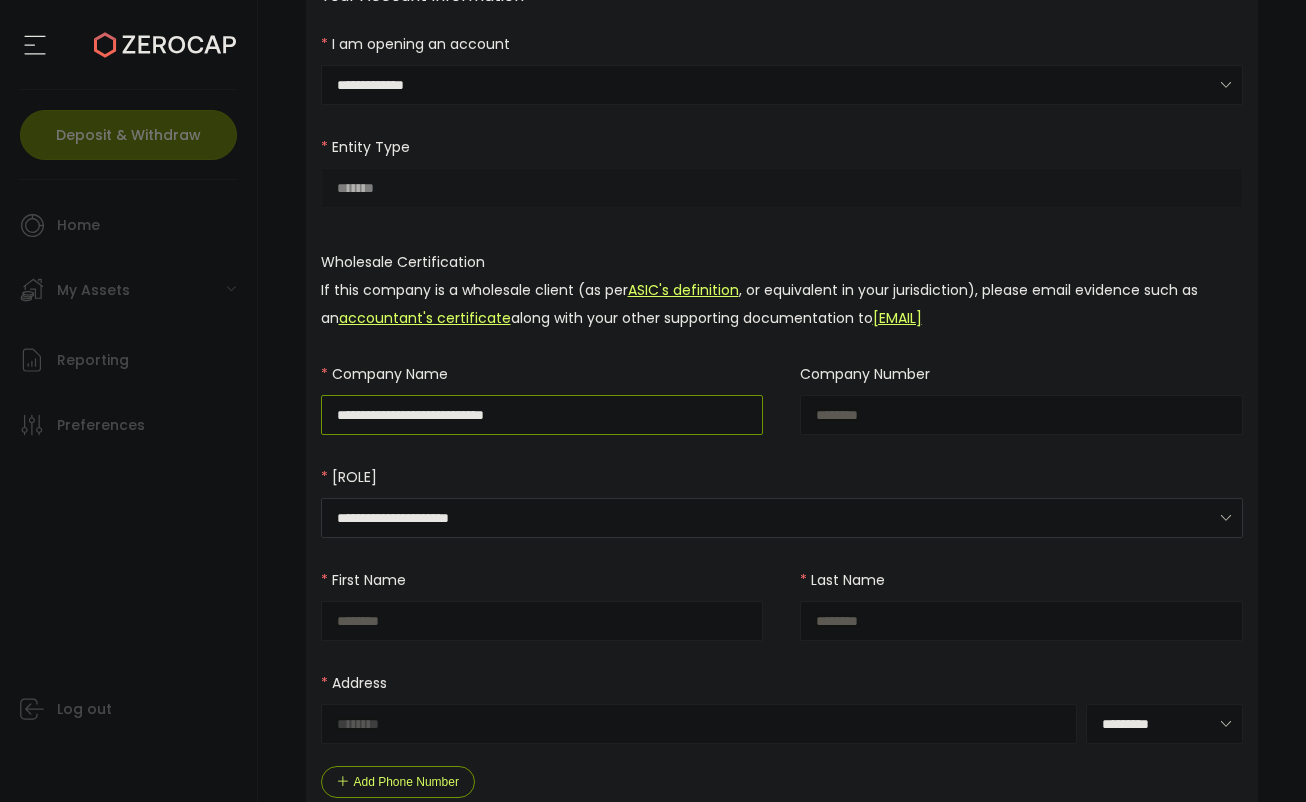 type on "**********" 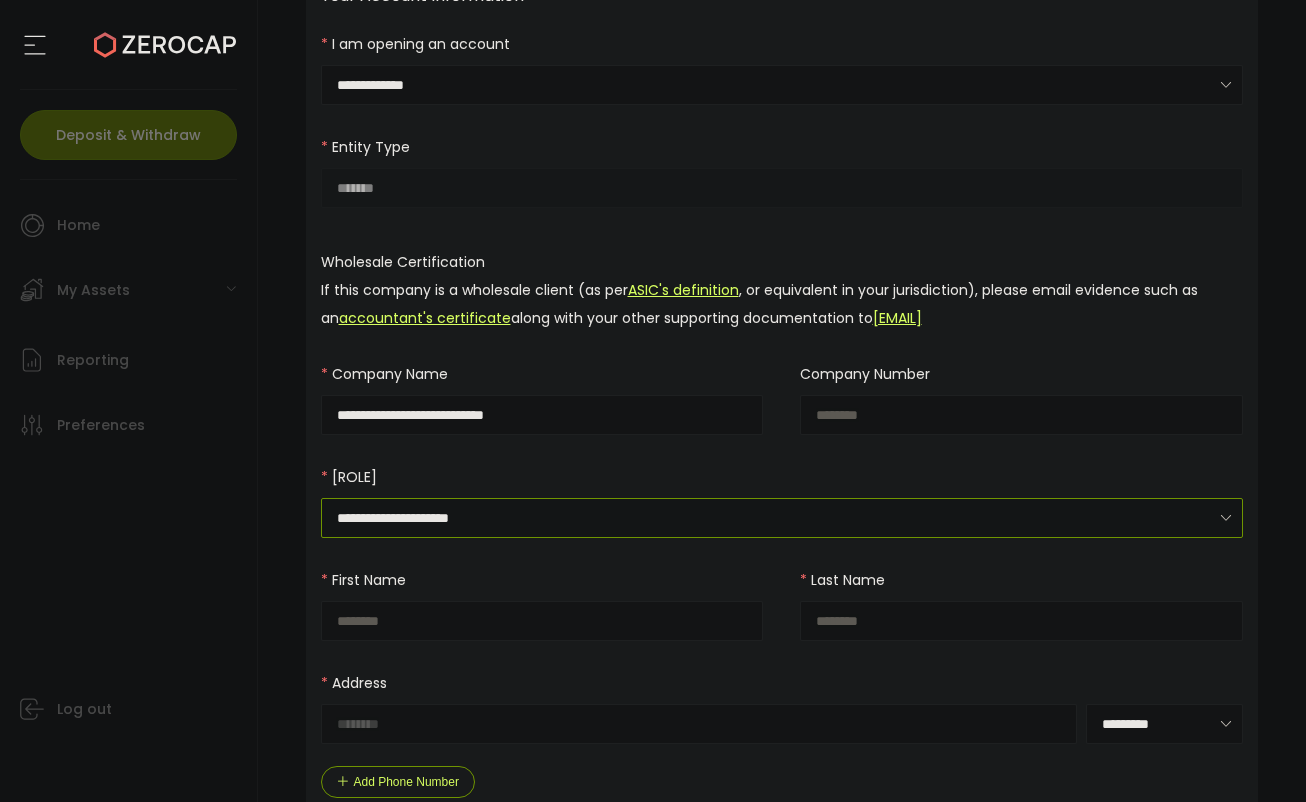click on "**********" at bounding box center [782, 518] 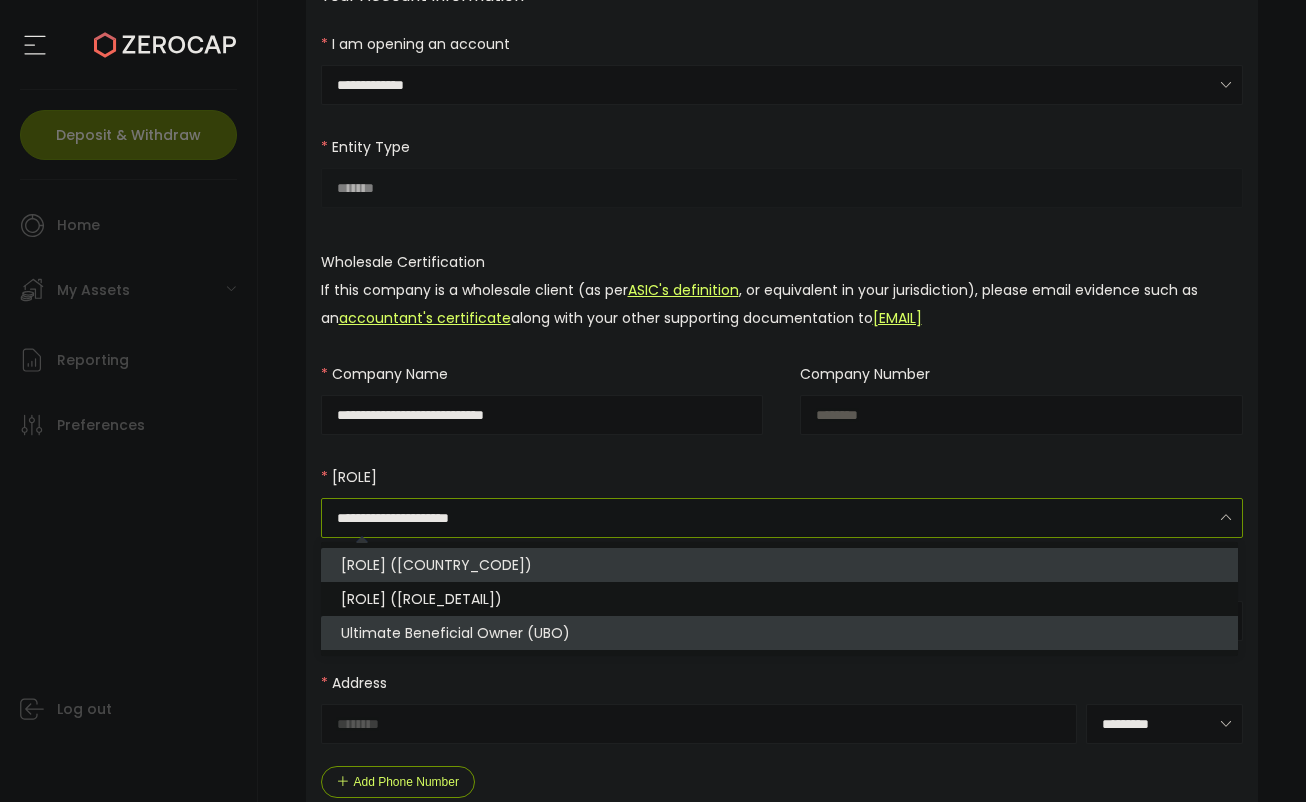 click on "Ultimate Beneficial Owner (UBO)" at bounding box center [455, 633] 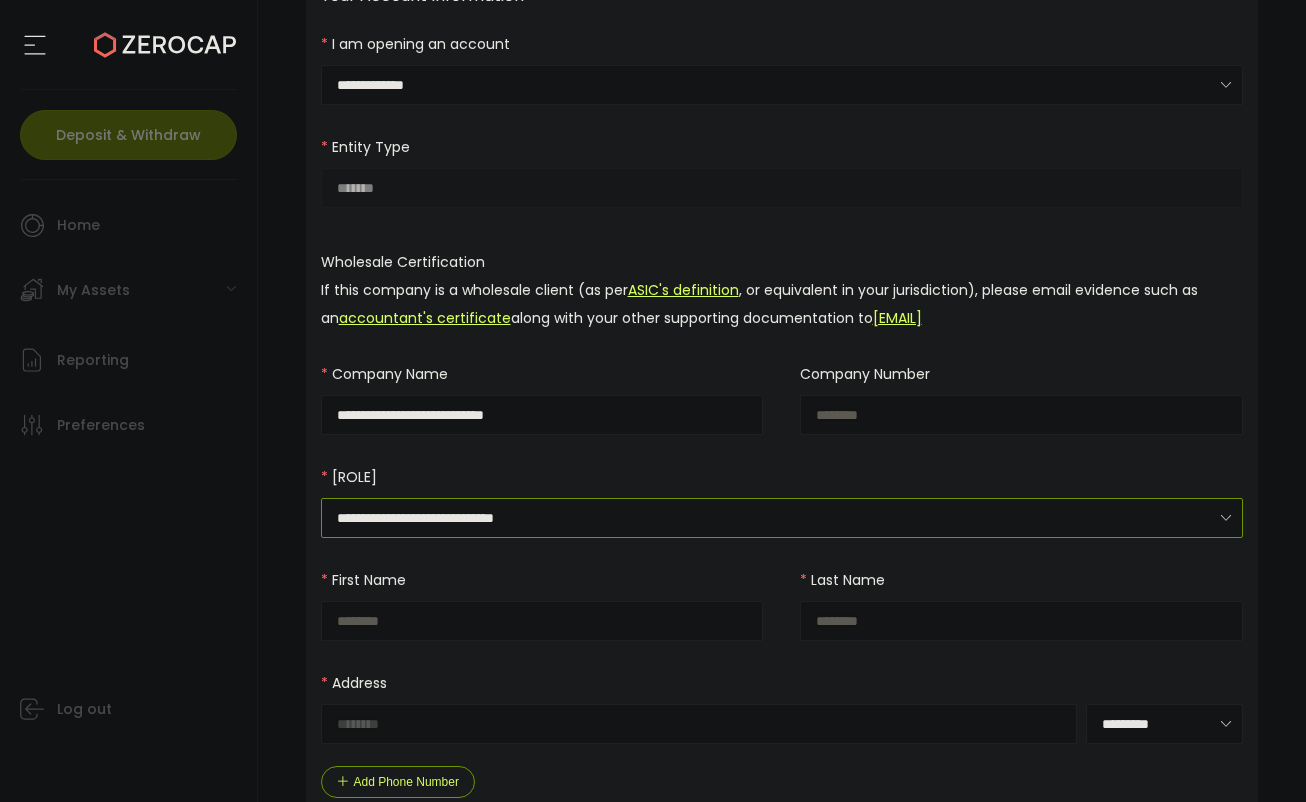 click on "**********" at bounding box center (782, 518) 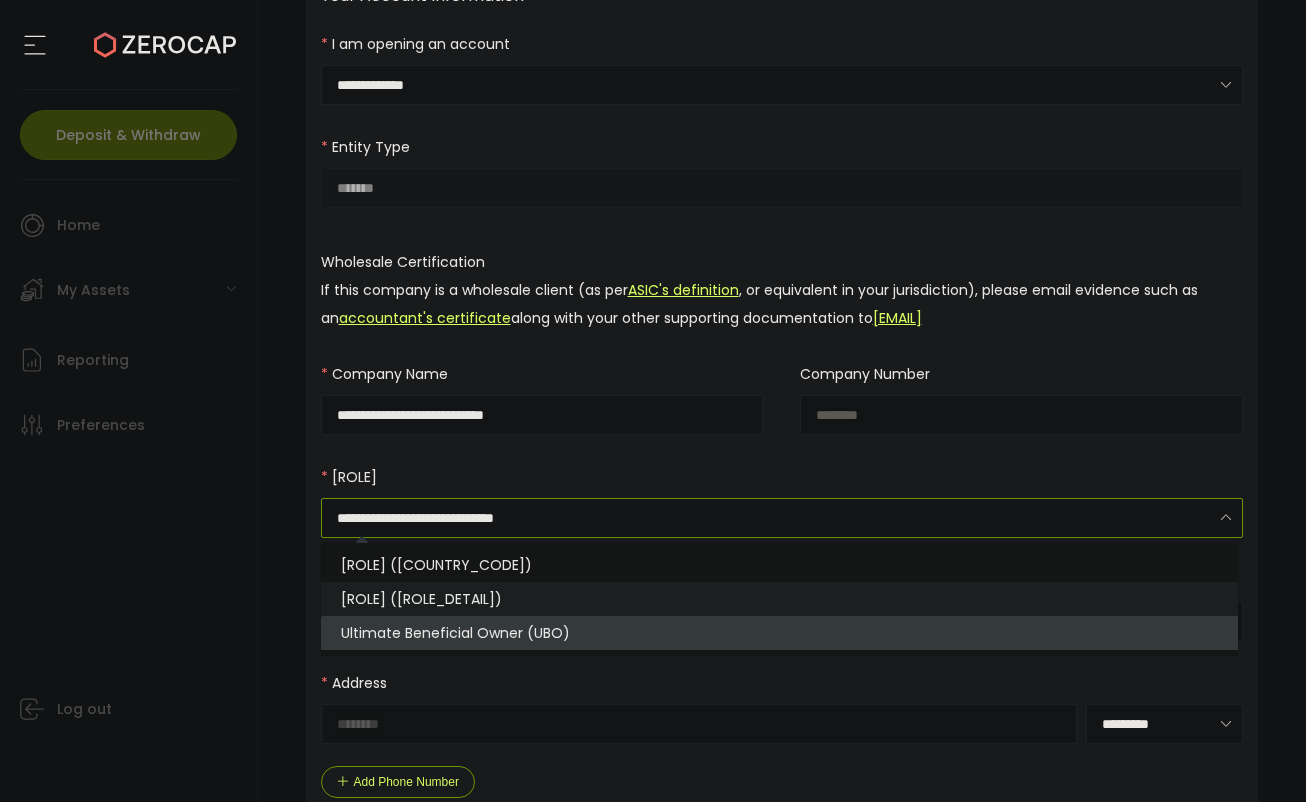 click on "Authorized Person (AU) Person With Control (director) Ultimate Beneficial Owner (UBO)" at bounding box center (782, 599) 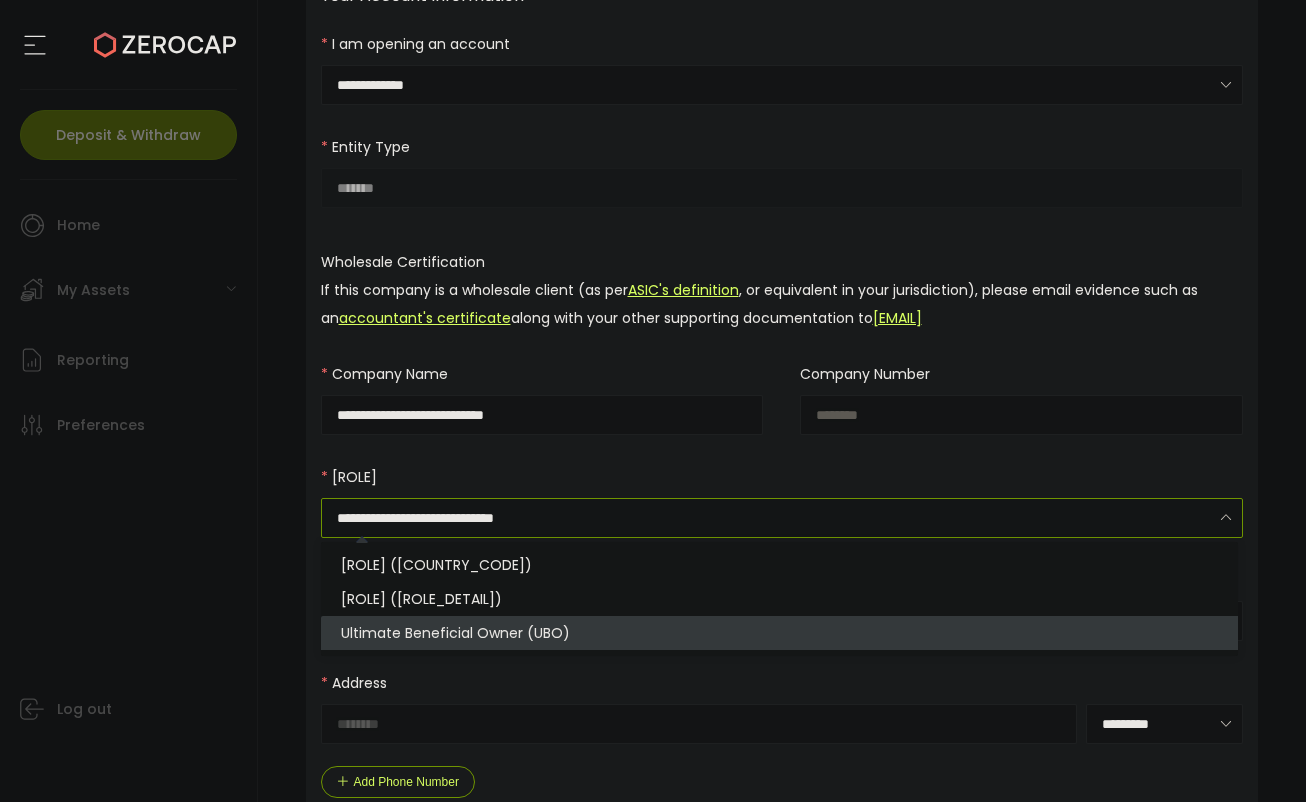 click on "Ultimate Beneficial Owner (UBO)" at bounding box center [455, 633] 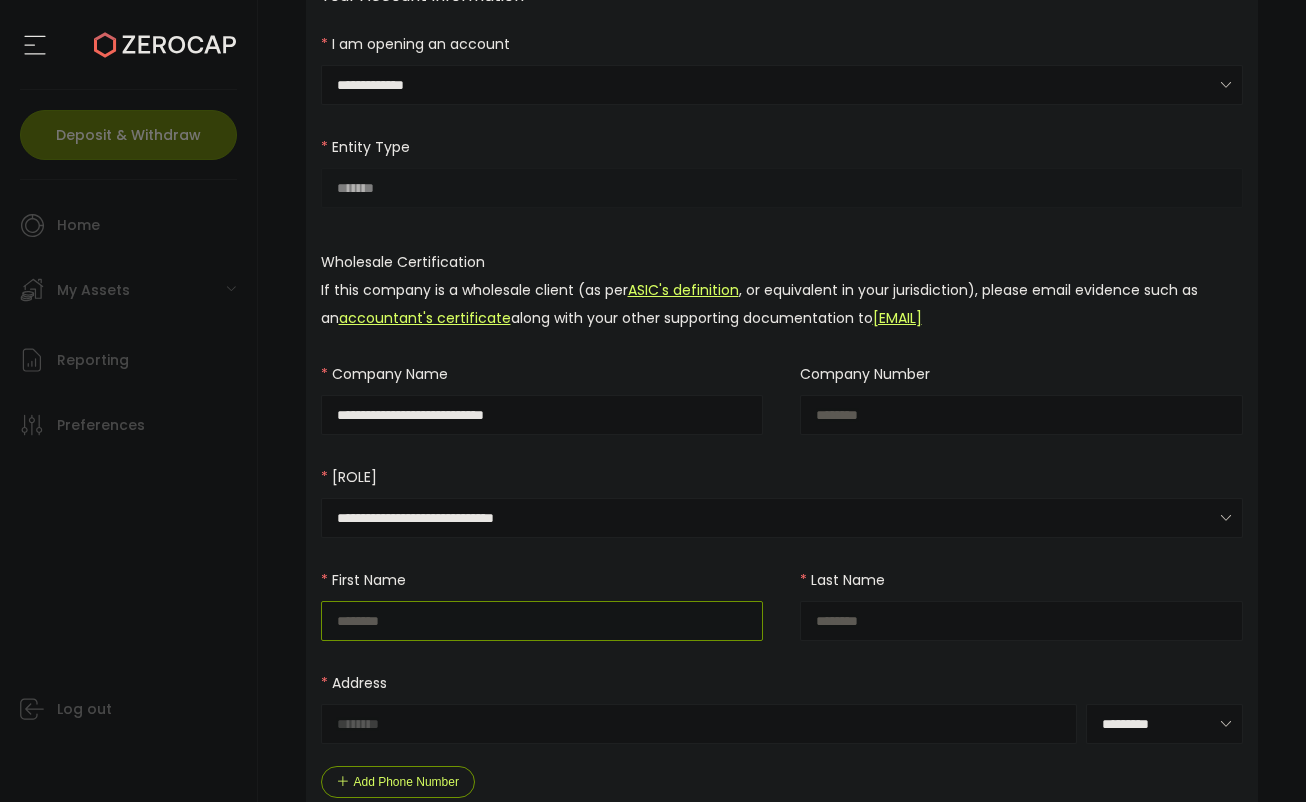 click at bounding box center (542, 621) 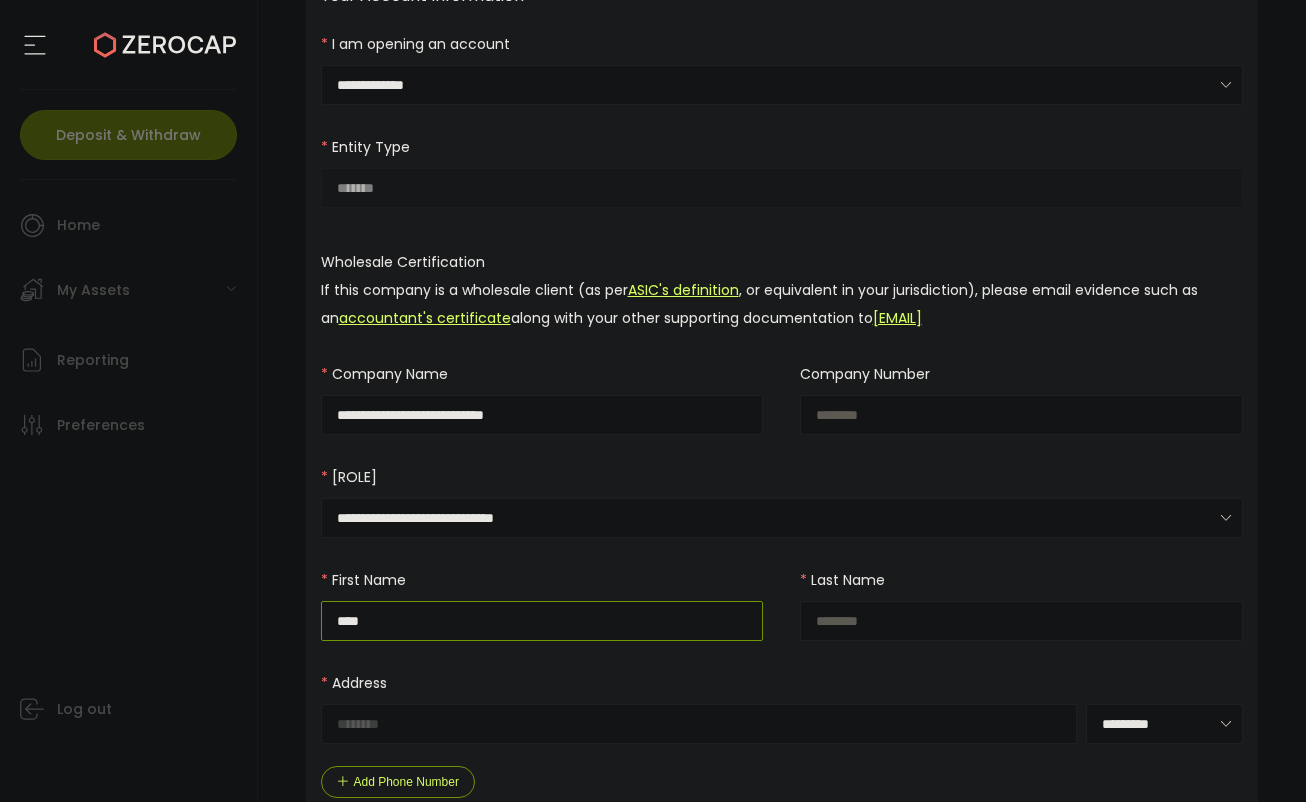 type on "****" 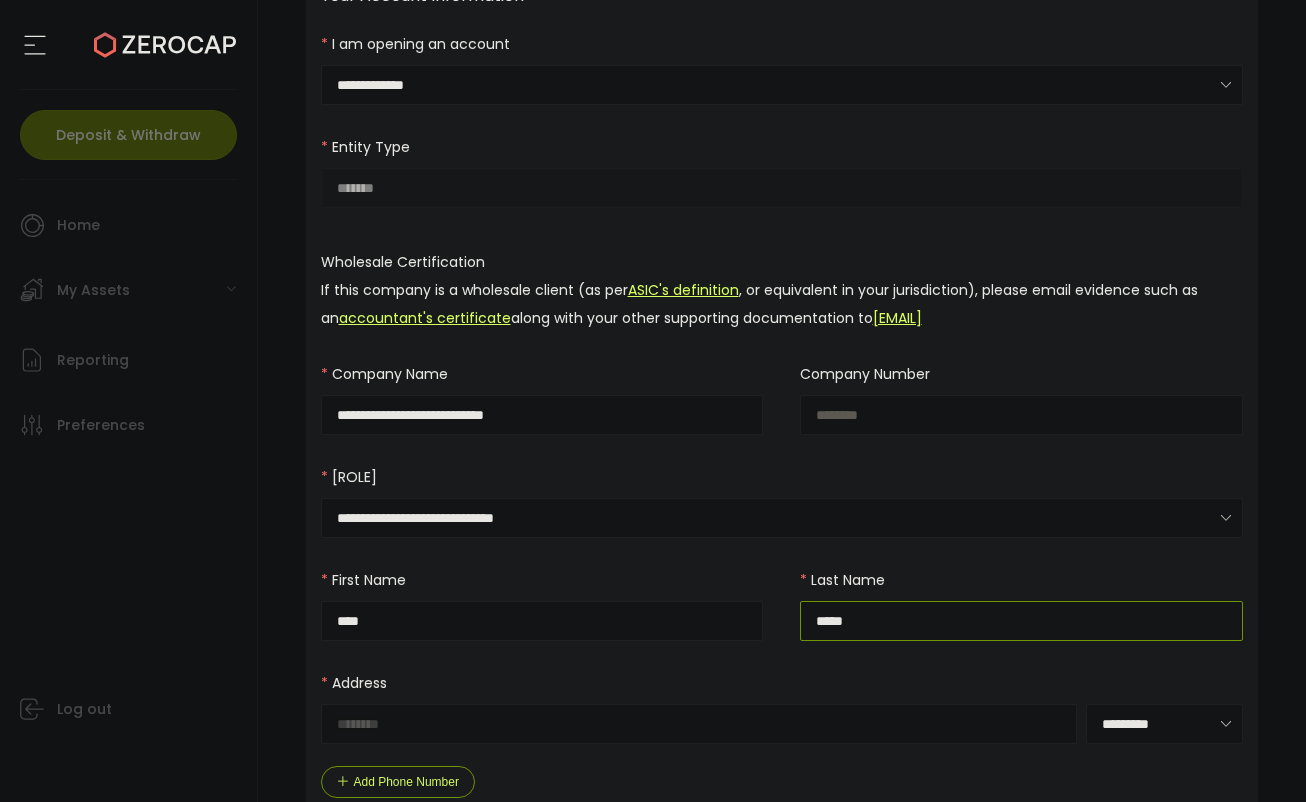 type on "*****" 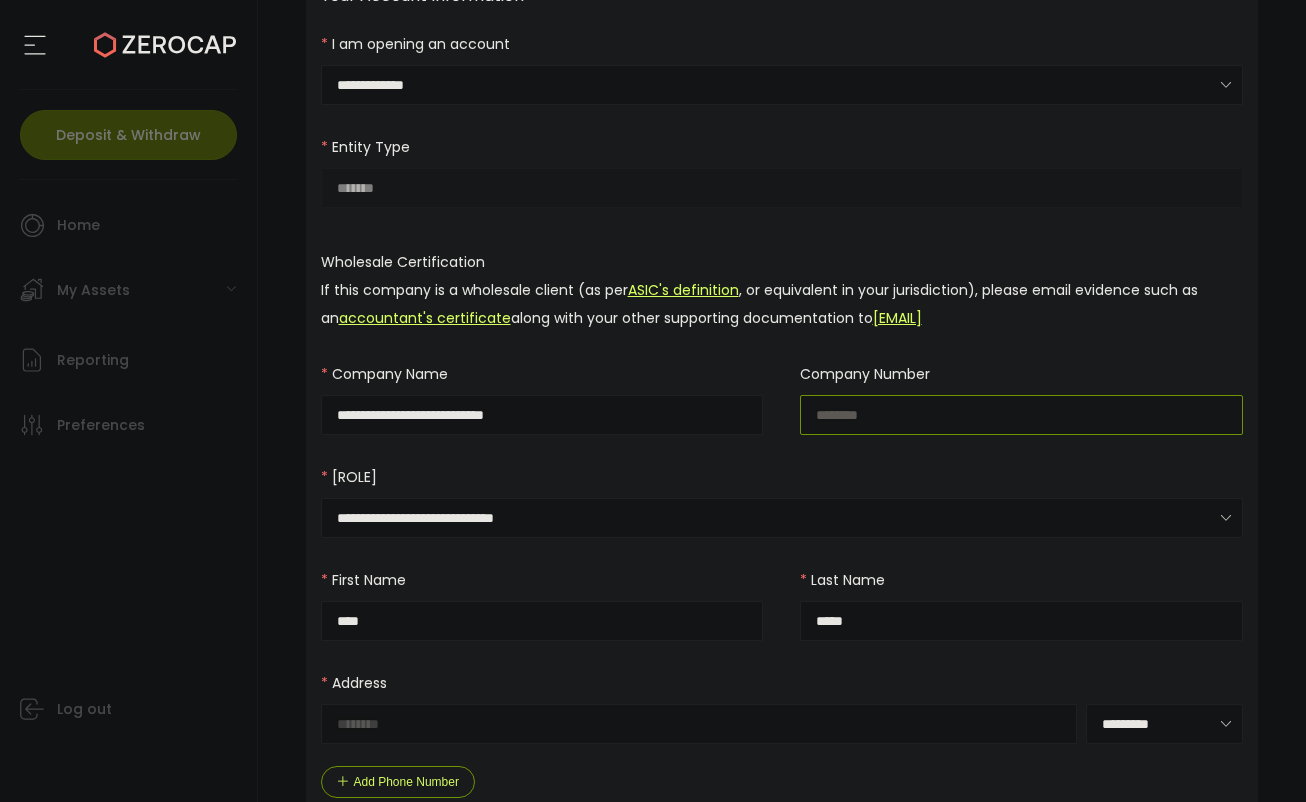 click at bounding box center (1021, 415) 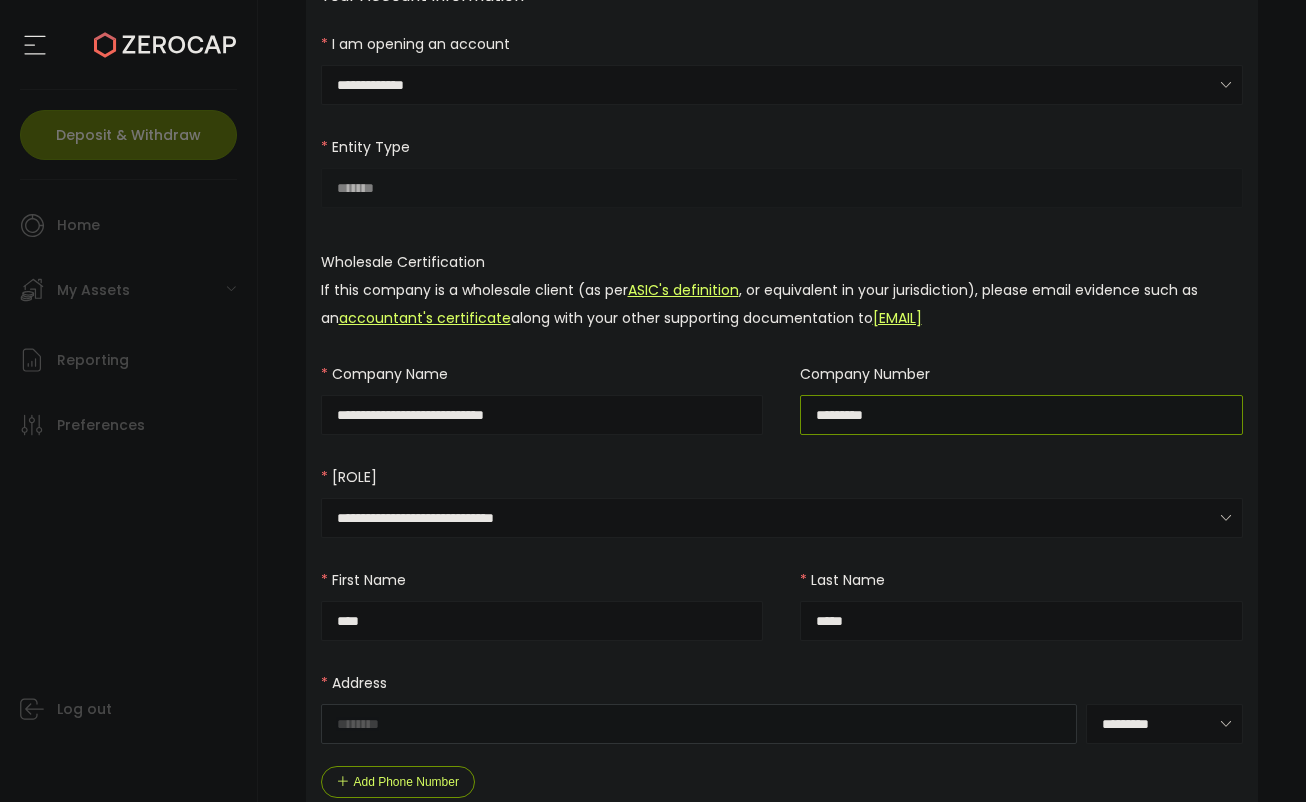 type on "*********" 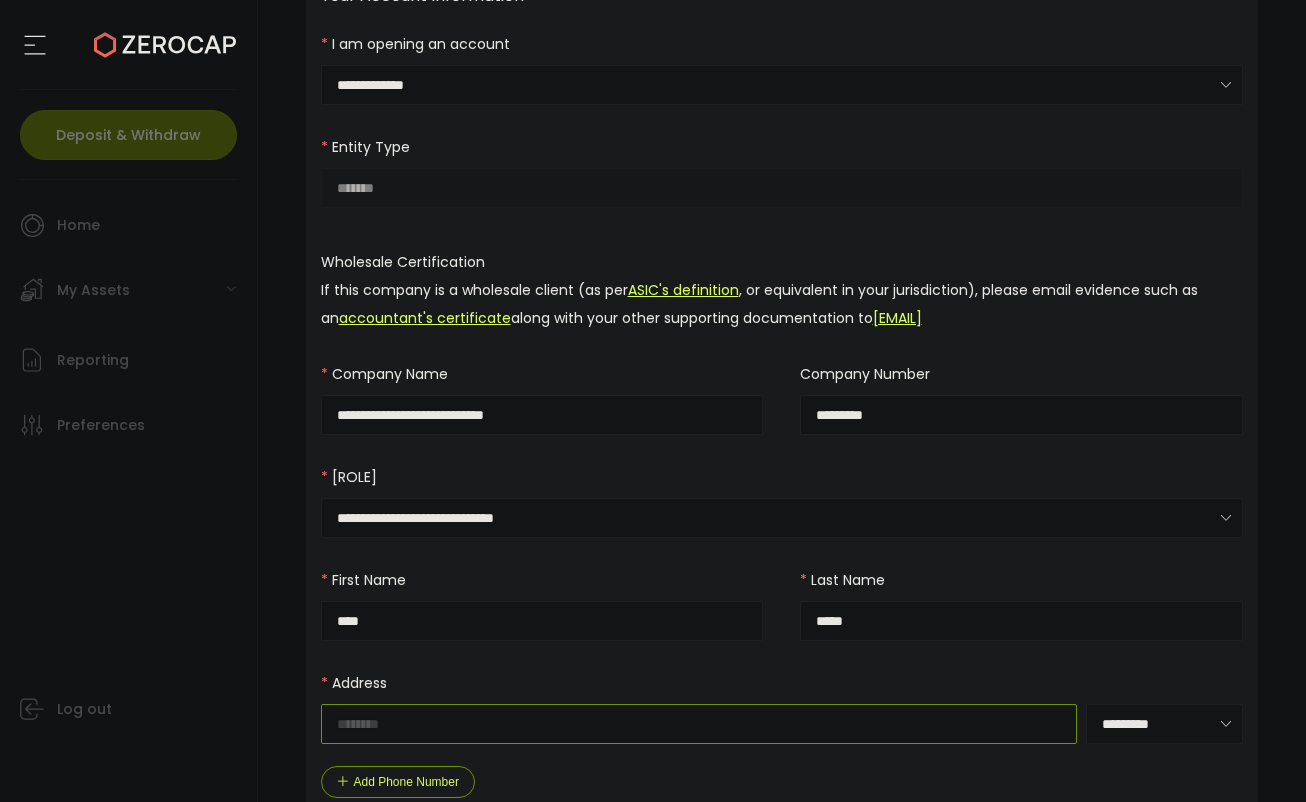 click at bounding box center (699, 724) 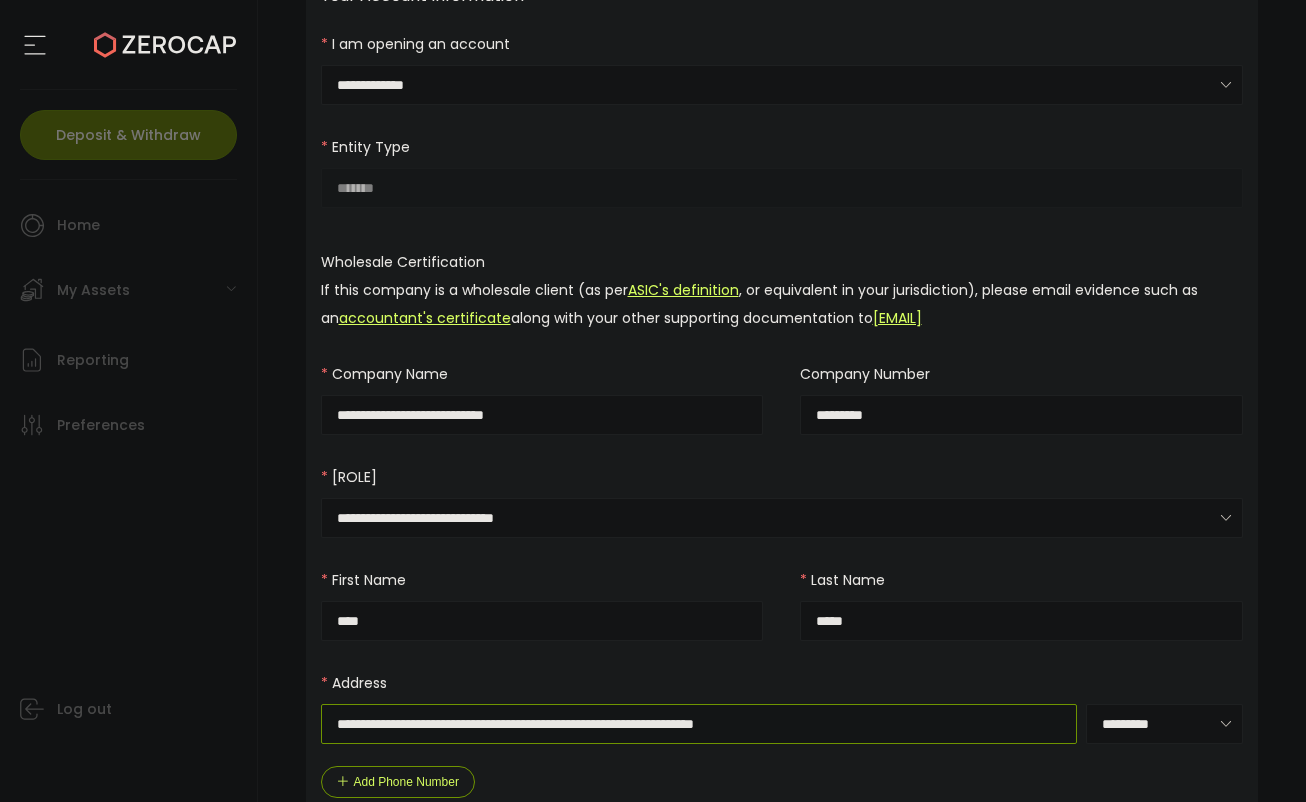 drag, startPoint x: 753, startPoint y: 719, endPoint x: 376, endPoint y: 683, distance: 378.71494 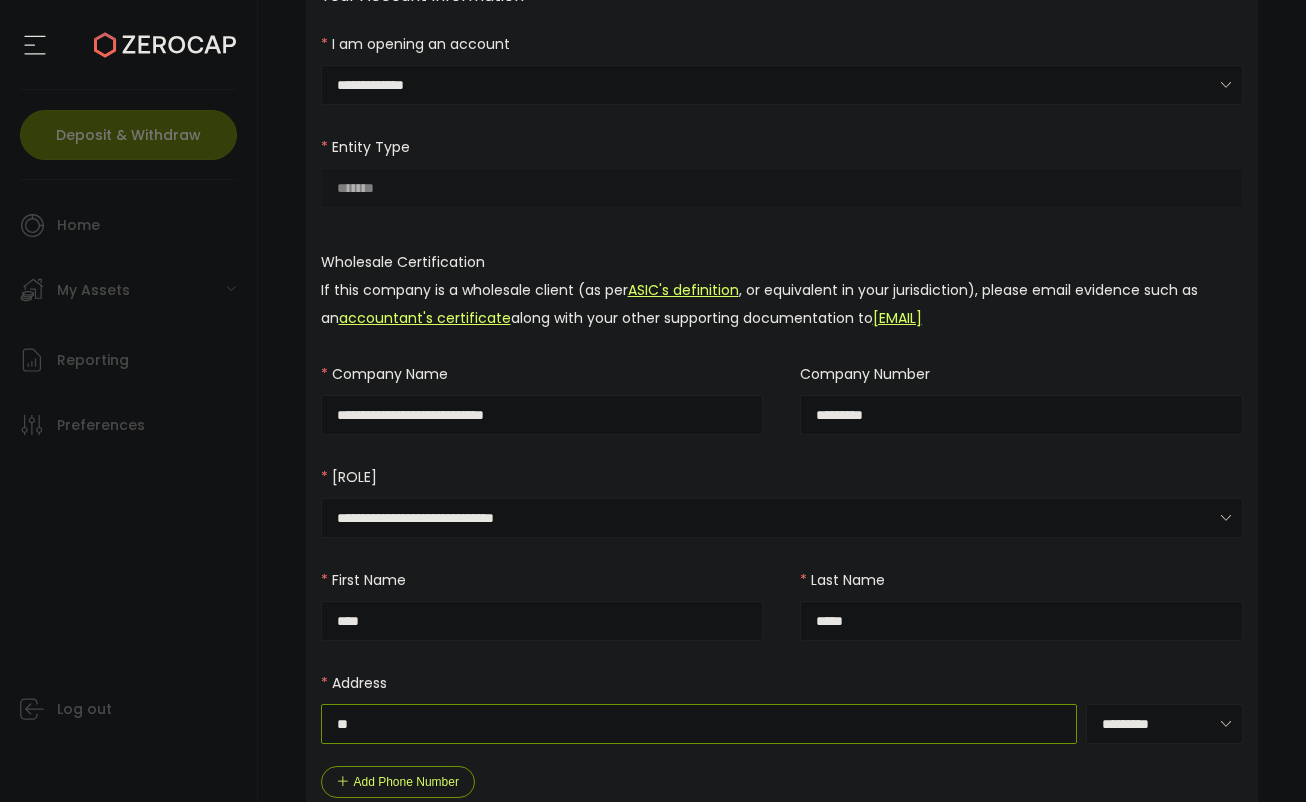 type on "*" 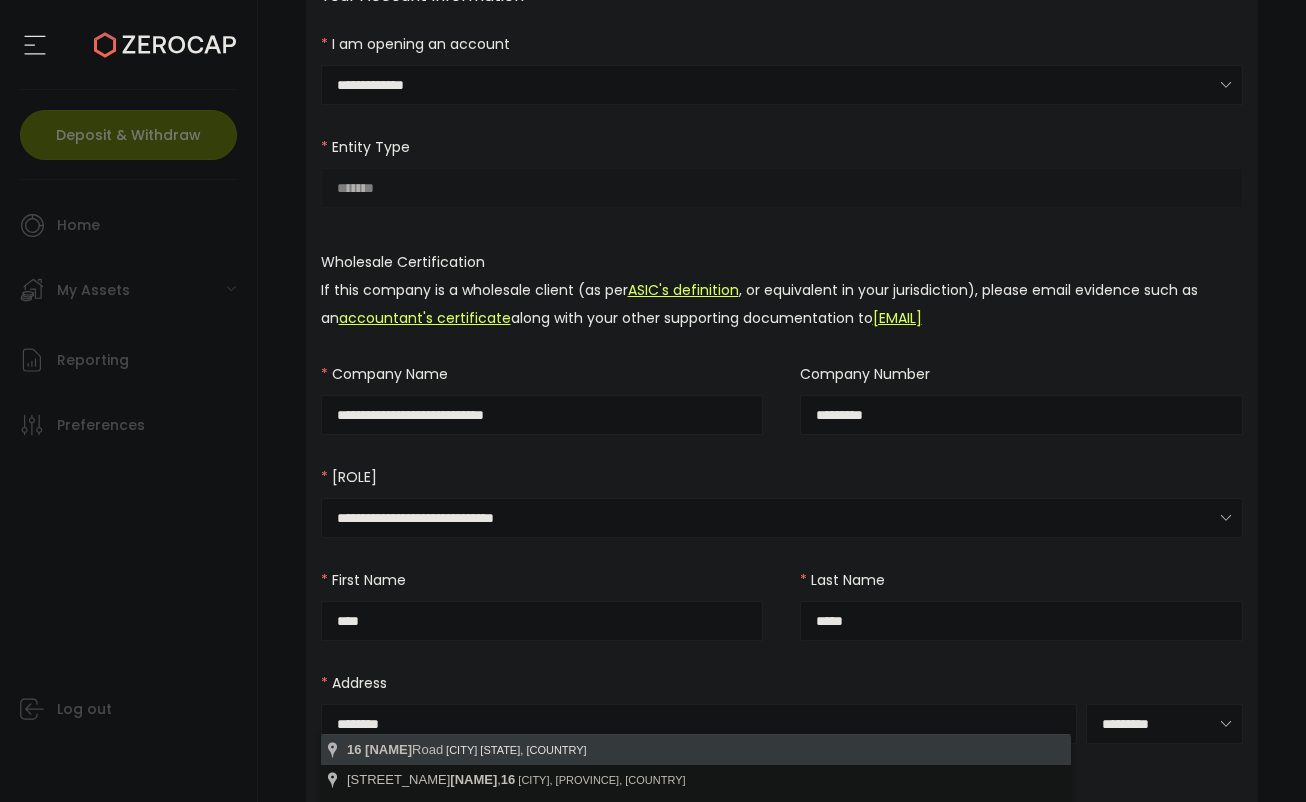 type on "**********" 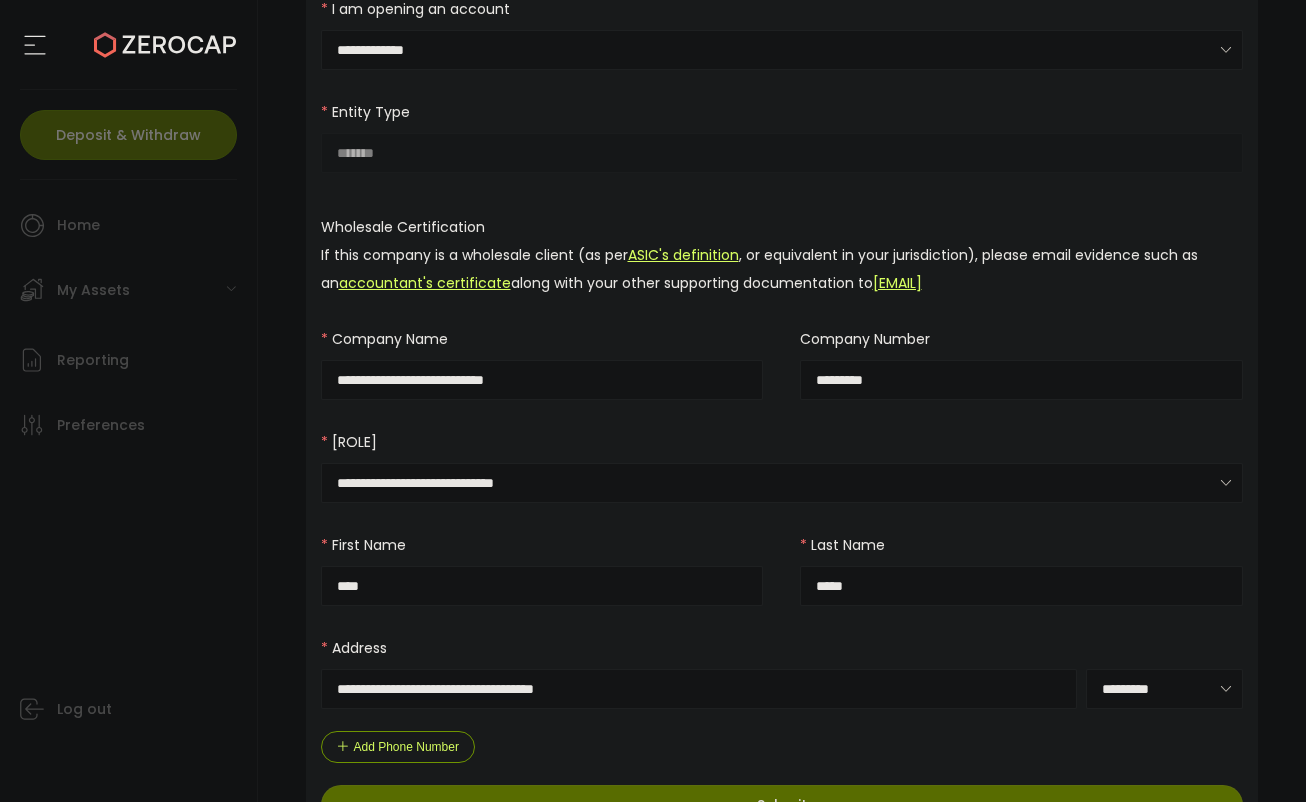 scroll, scrollTop: 317, scrollLeft: 0, axis: vertical 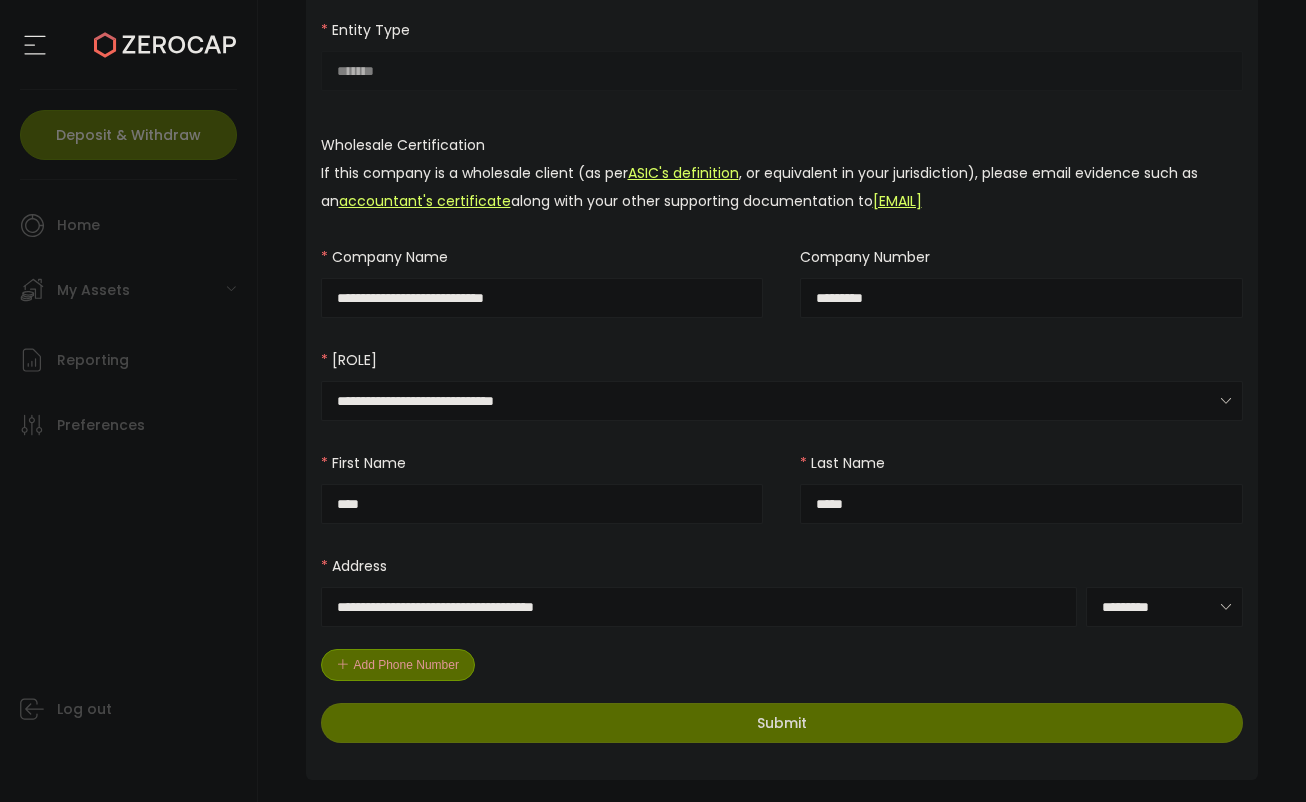 click on "Add Phone Number" at bounding box center [398, 665] 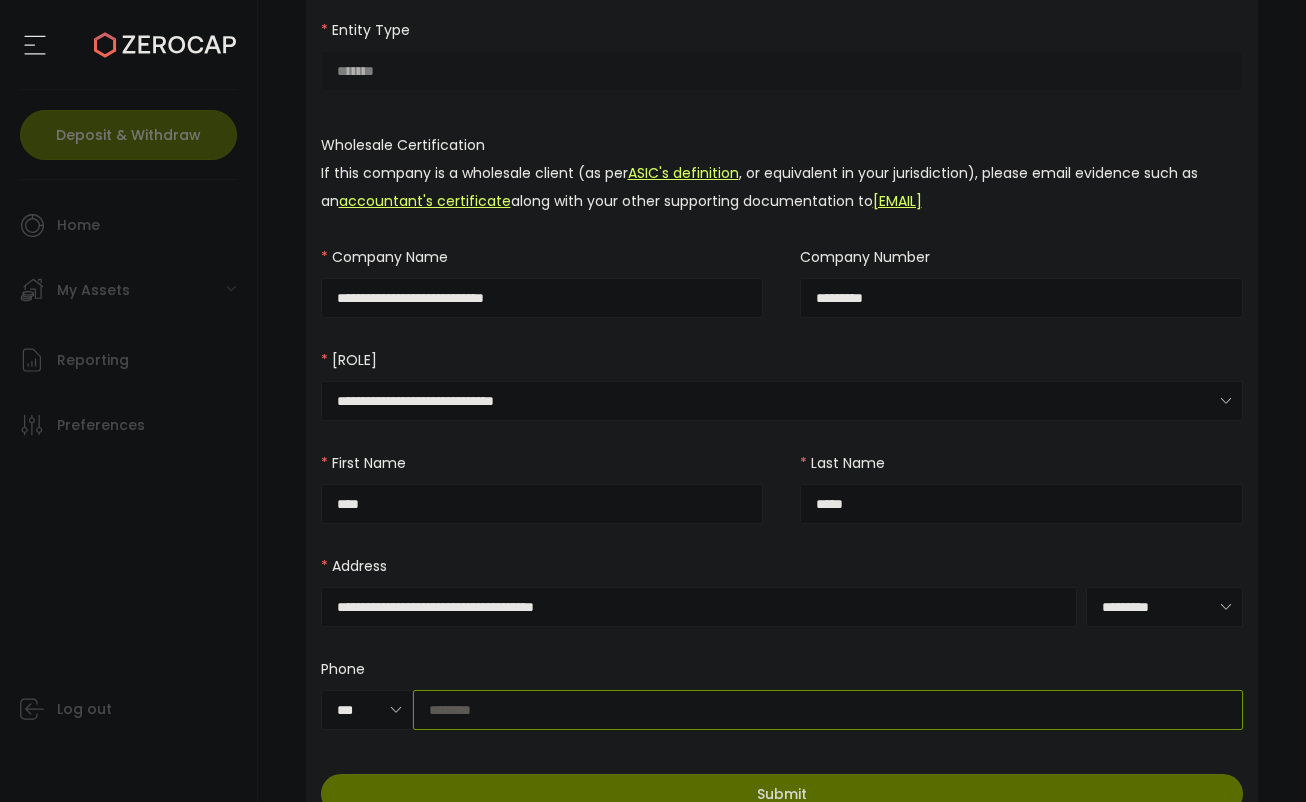 click at bounding box center [828, 710] 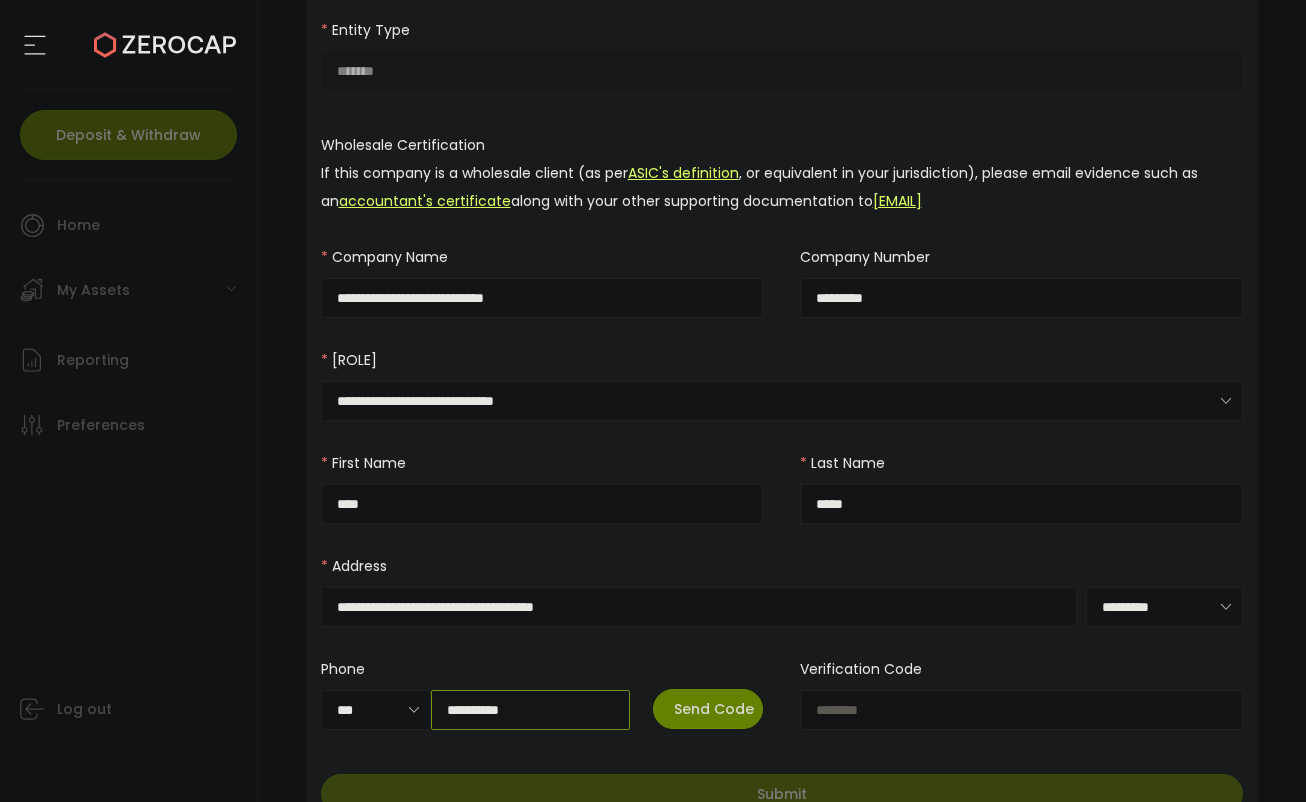 type on "**********" 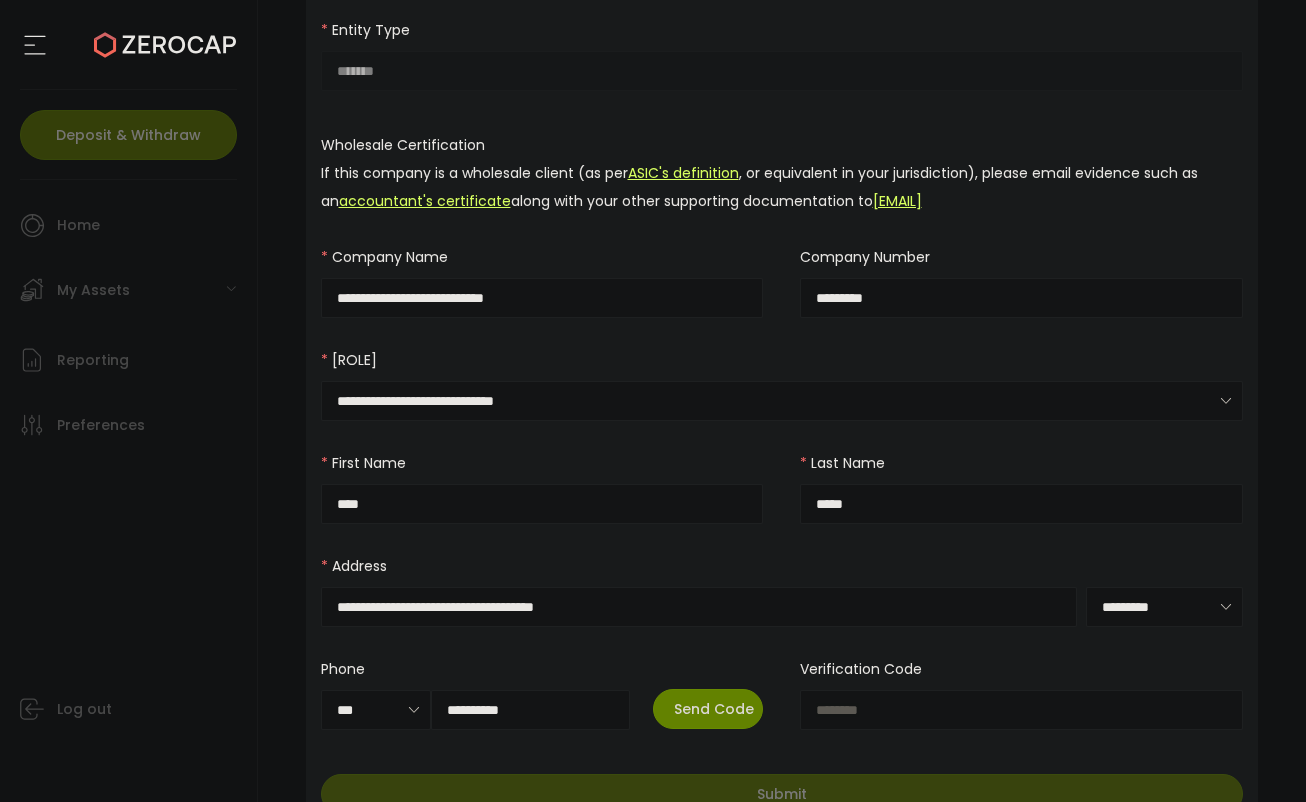 click on "Send Code" at bounding box center [714, 709] 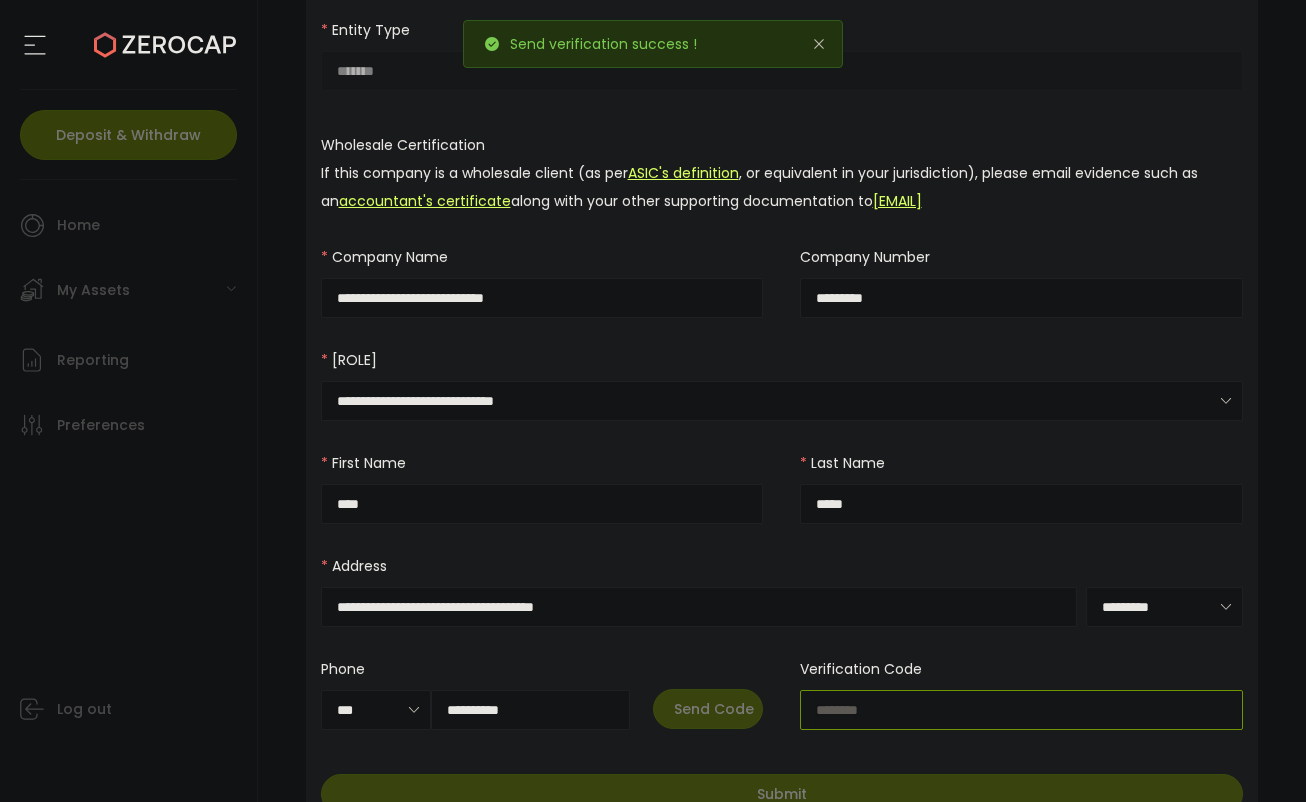 click at bounding box center [1021, 710] 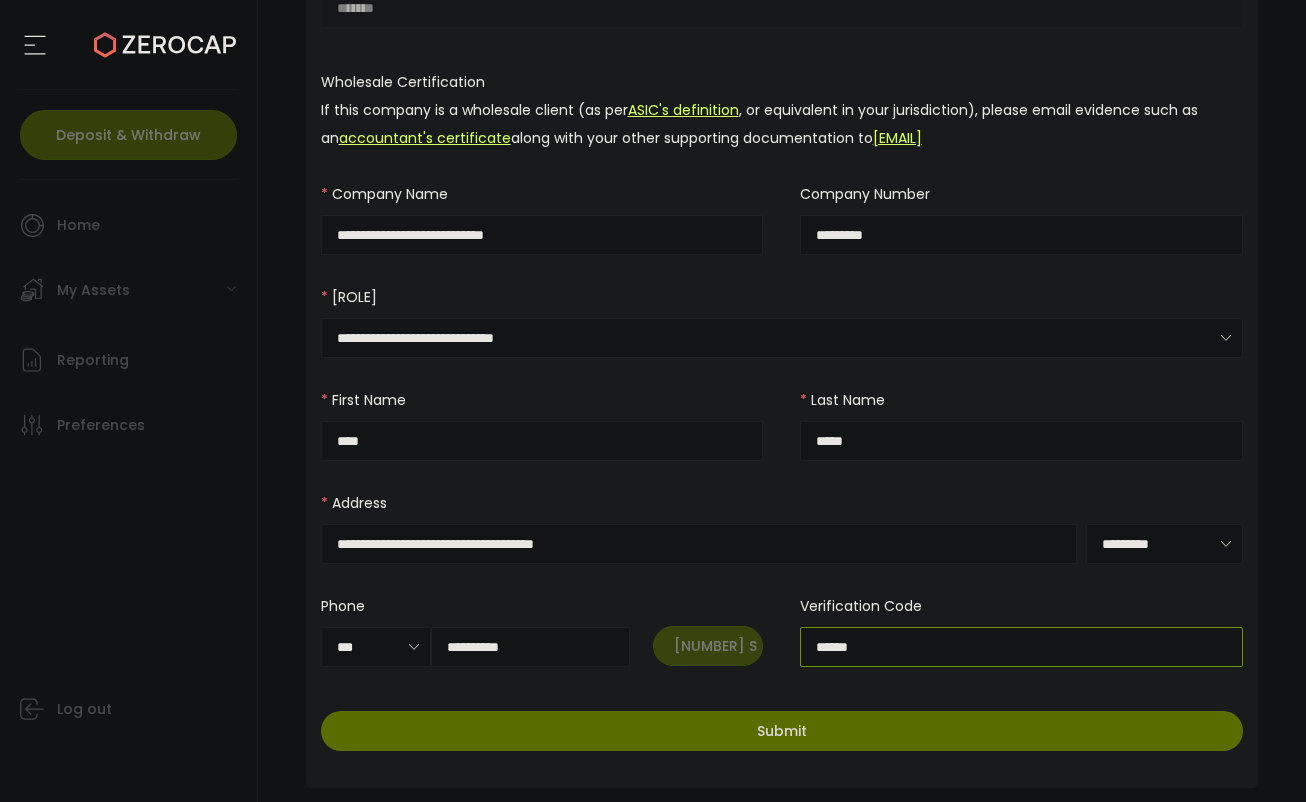 scroll, scrollTop: 387, scrollLeft: 0, axis: vertical 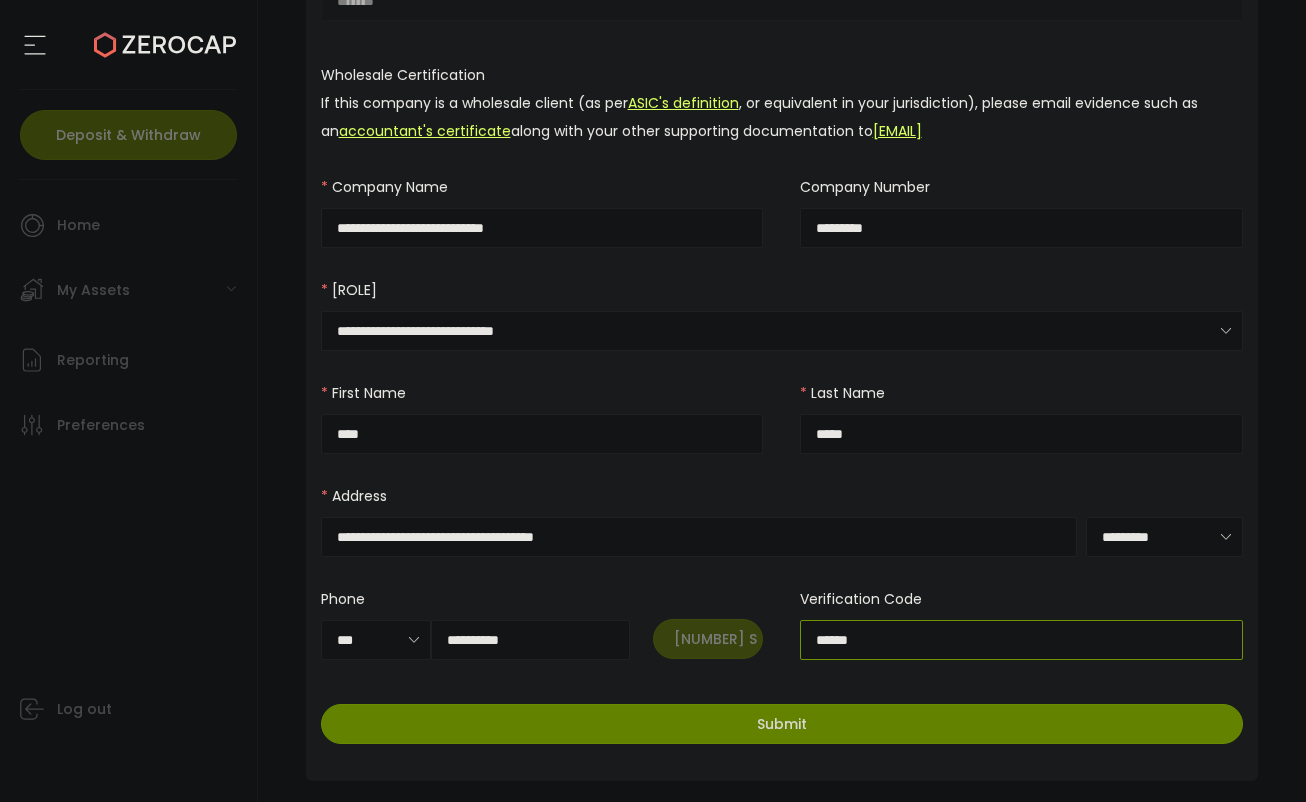 type on "******" 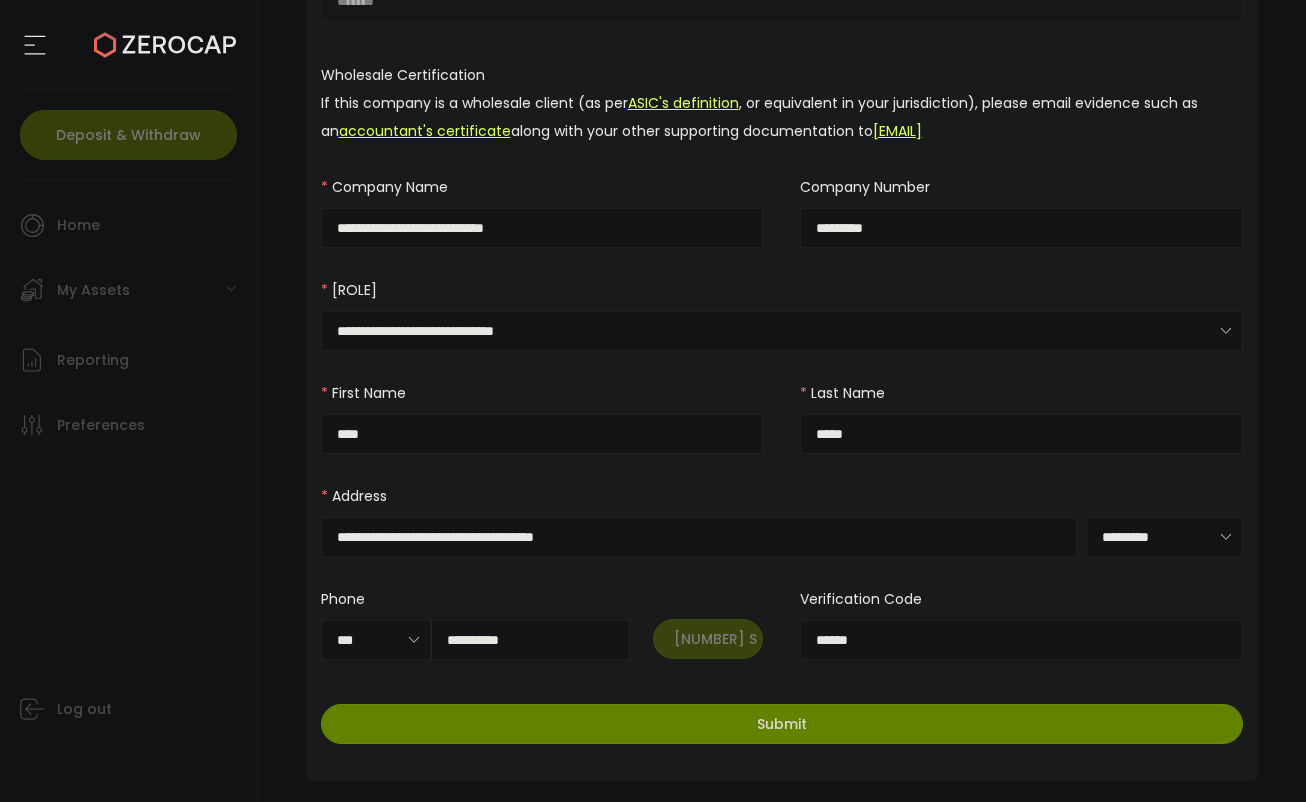 click on "Submit" at bounding box center (782, 724) 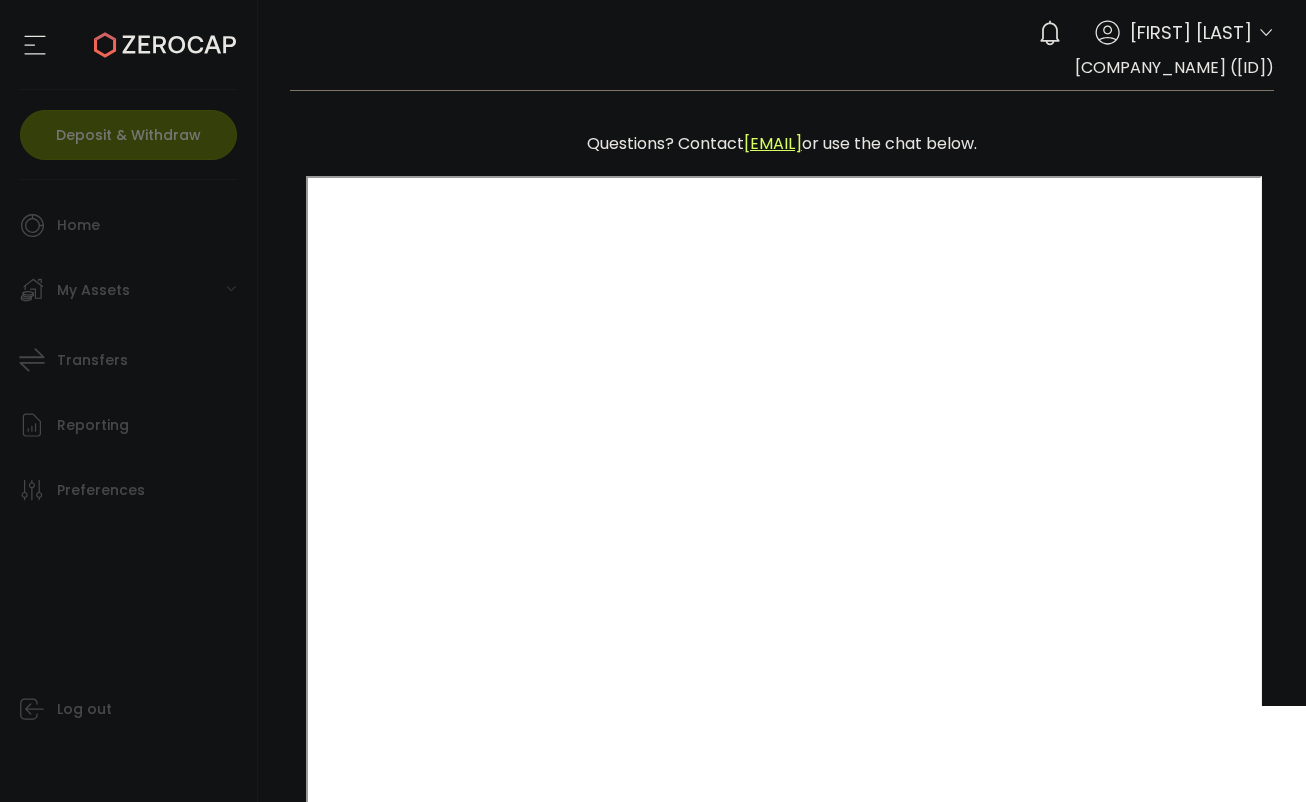 scroll, scrollTop: 298, scrollLeft: 0, axis: vertical 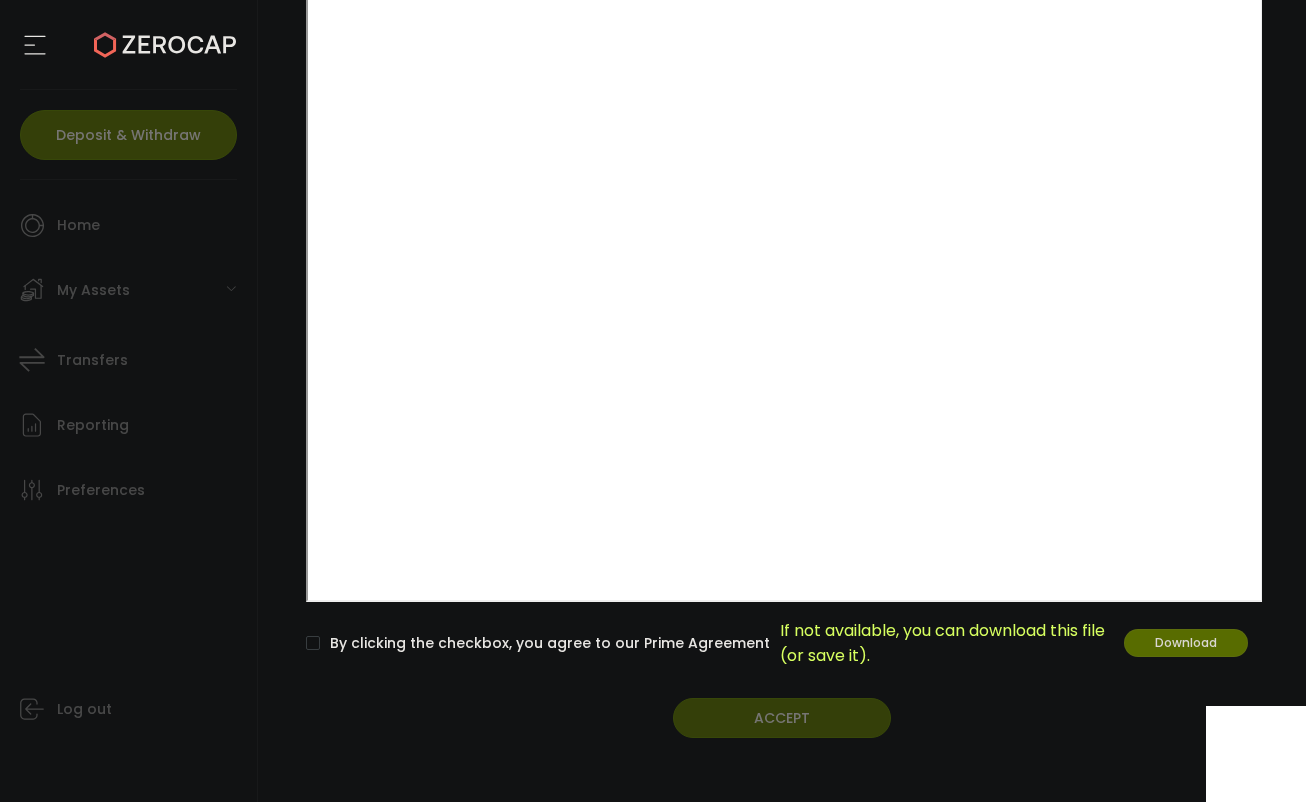 click on "Questions? Contact
[EMAIL]
or use the chat below.
Loading... By clicking the checkbox, you agree to our [DOCUMENT_NAME] If not available, you can download this file (or save it).
Download
ACCEPT" at bounding box center [782, 300] 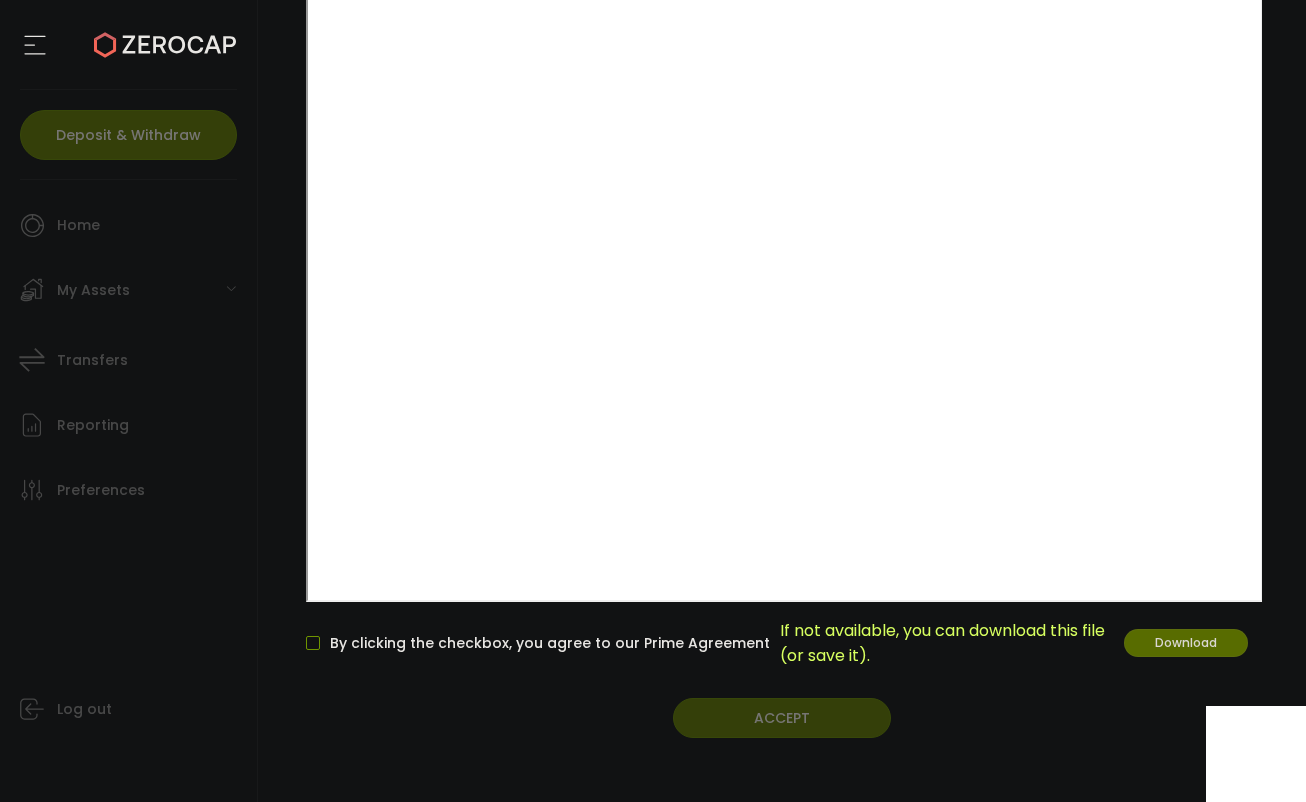 click at bounding box center (313, 643) 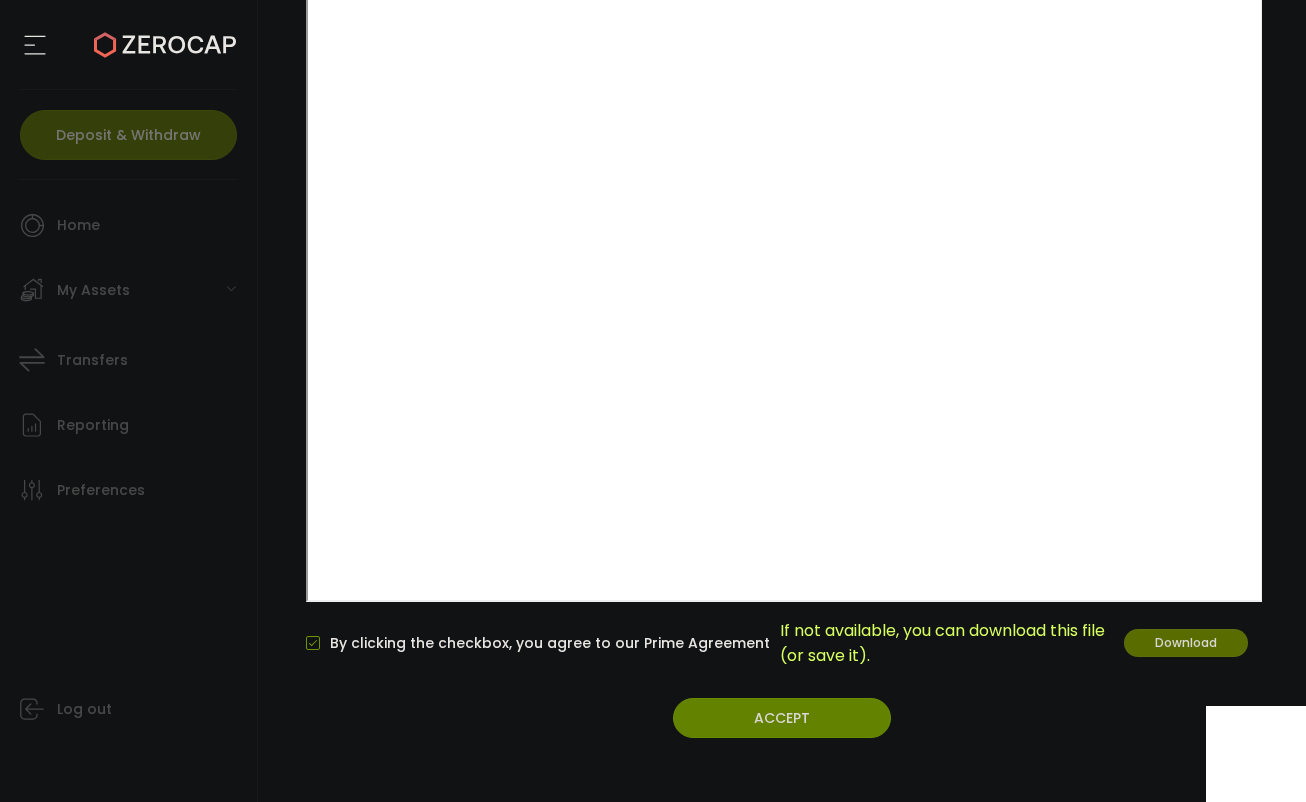 click on "ACCEPT" at bounding box center (782, 718) 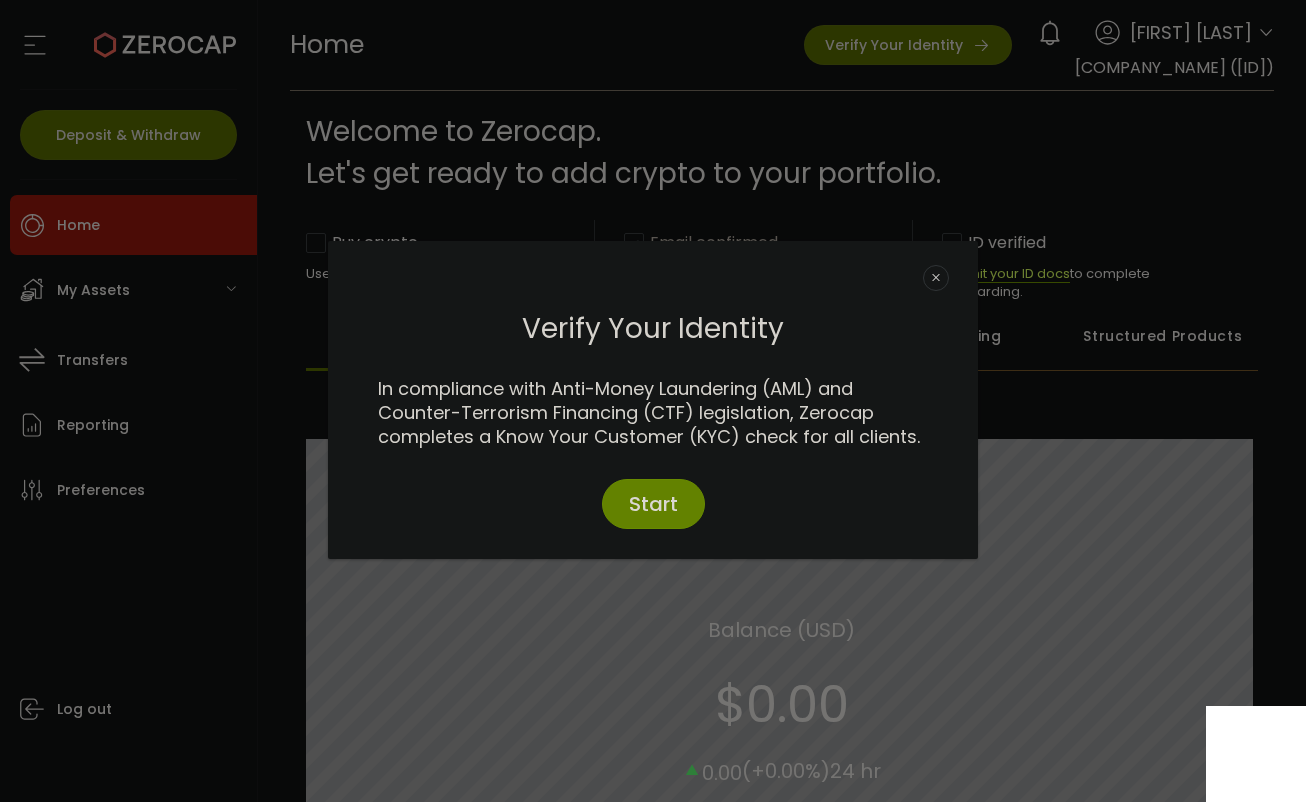 click on "Start" at bounding box center (653, 504) 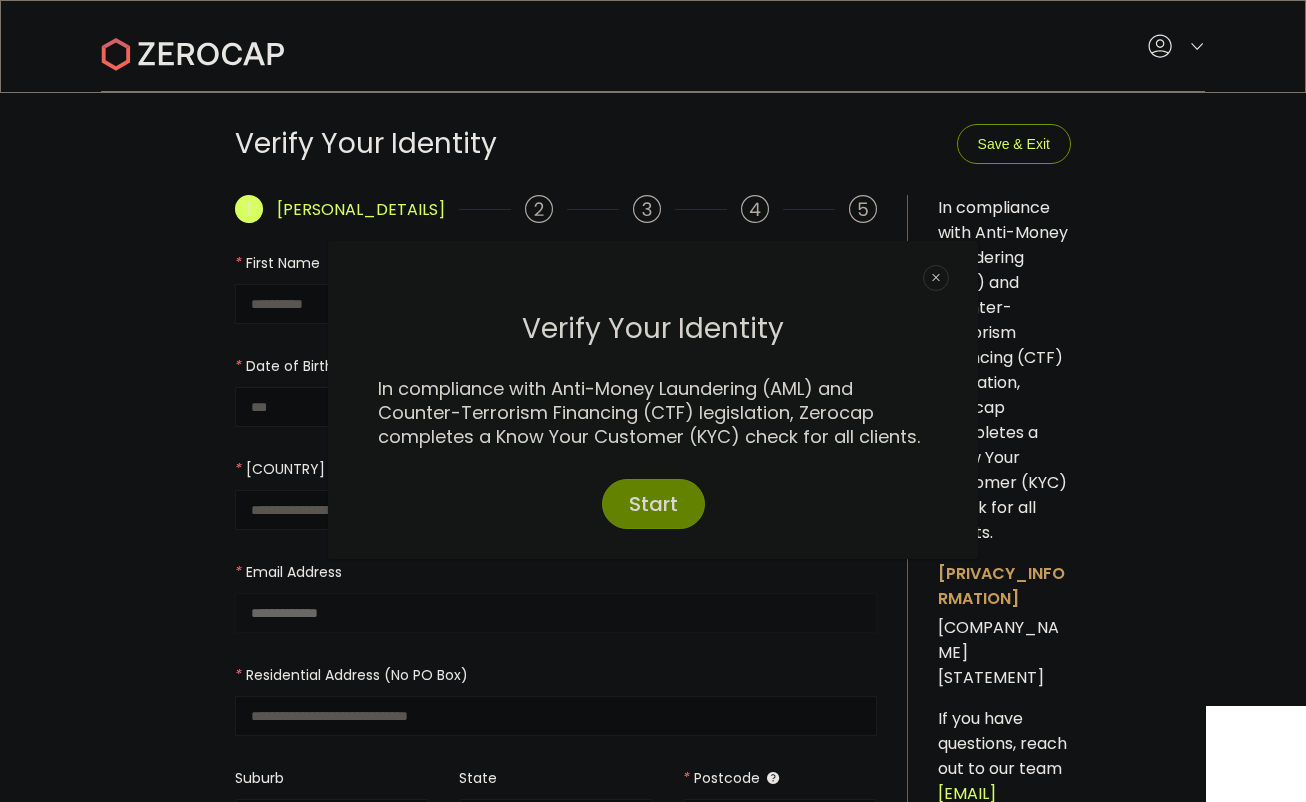 type on "****" 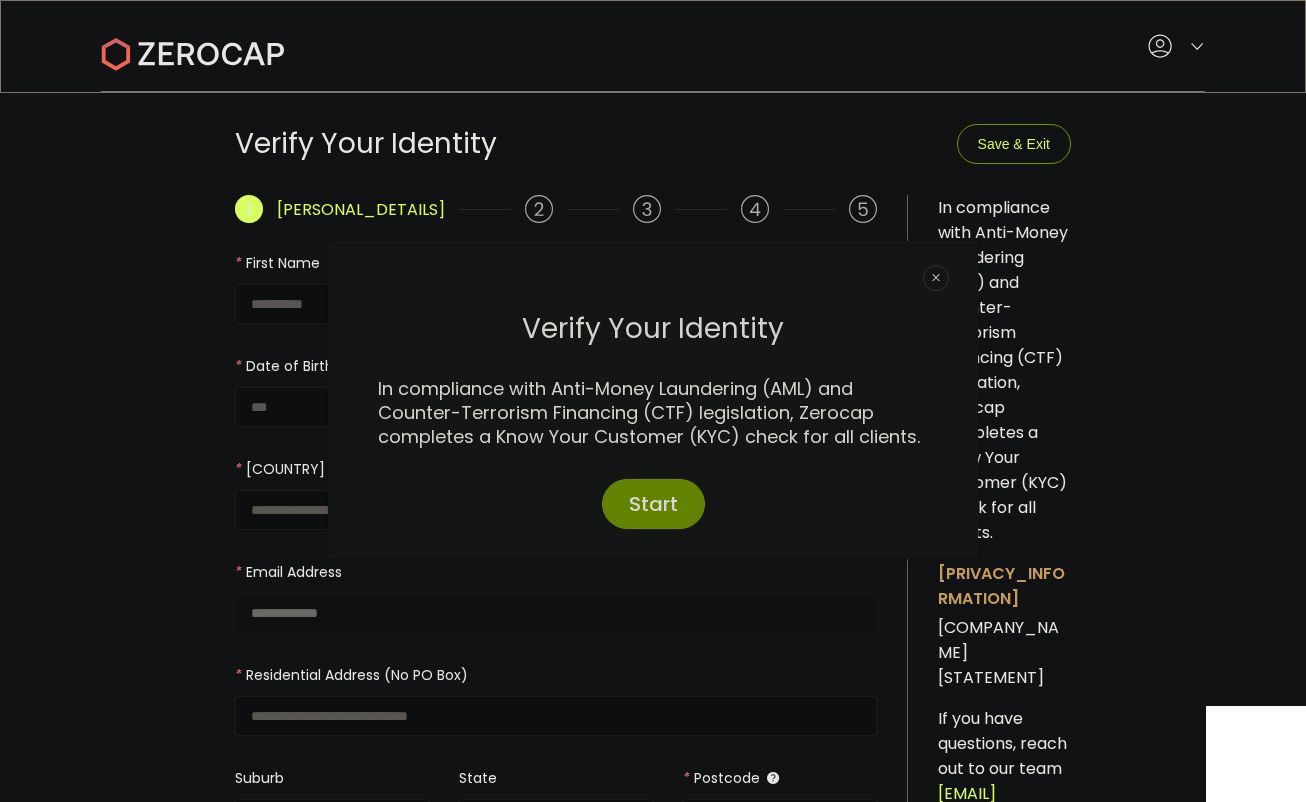 type on "*****" 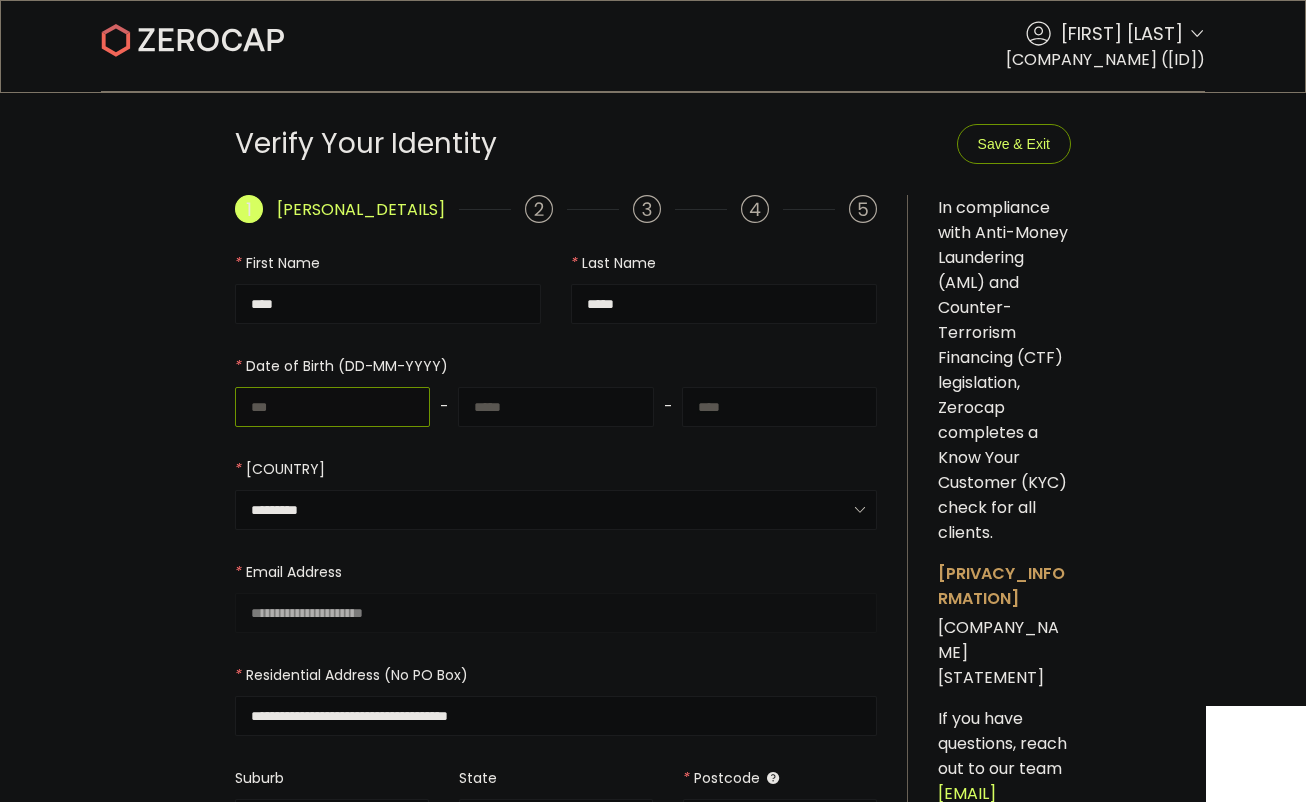 click at bounding box center (332, 407) 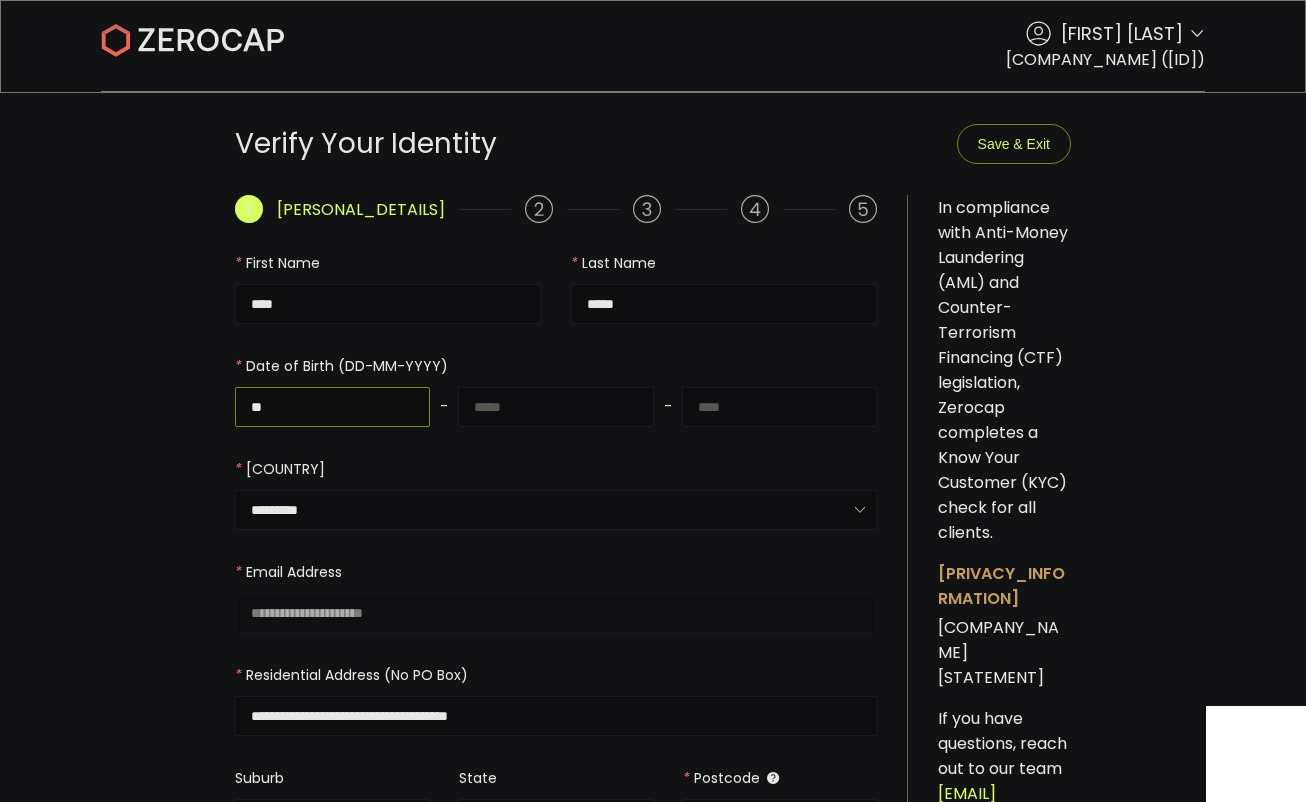 type on "**" 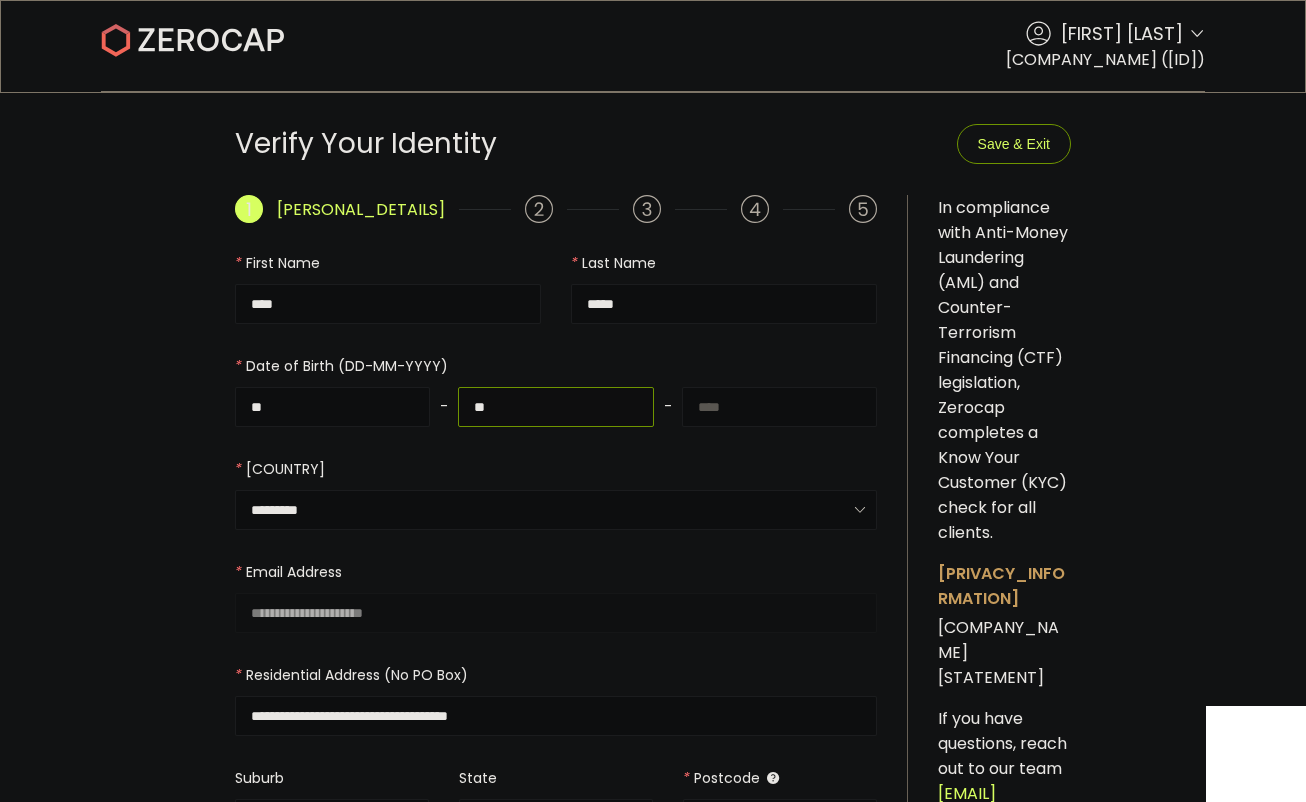type on "**" 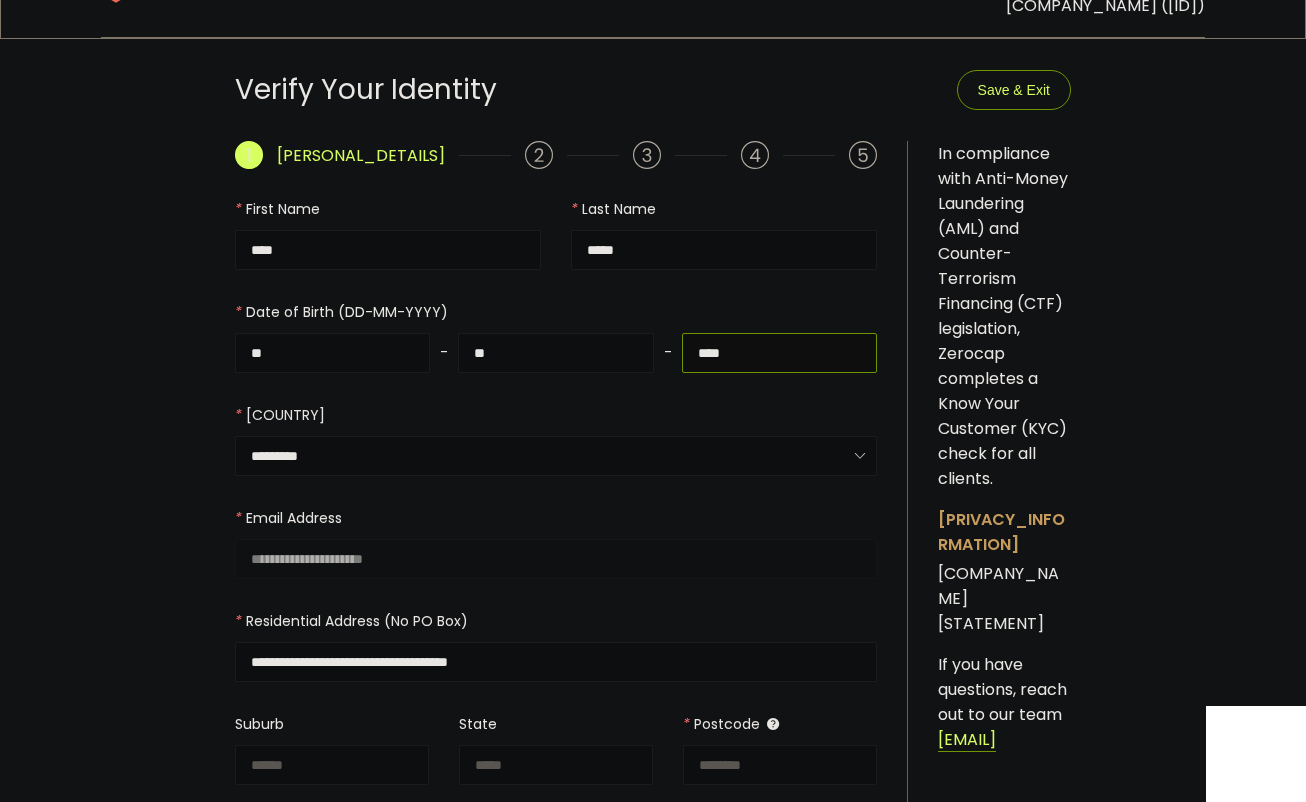 scroll, scrollTop: 300, scrollLeft: 0, axis: vertical 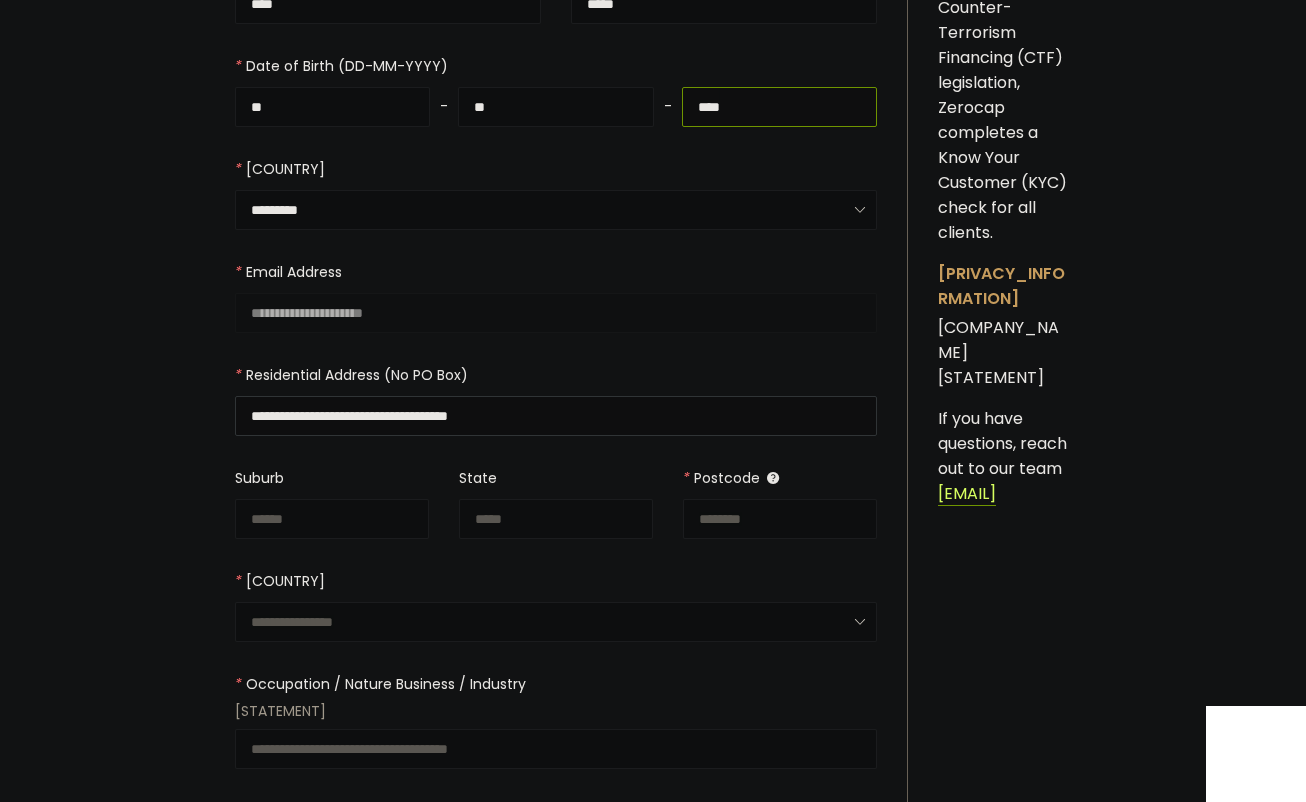 type on "****" 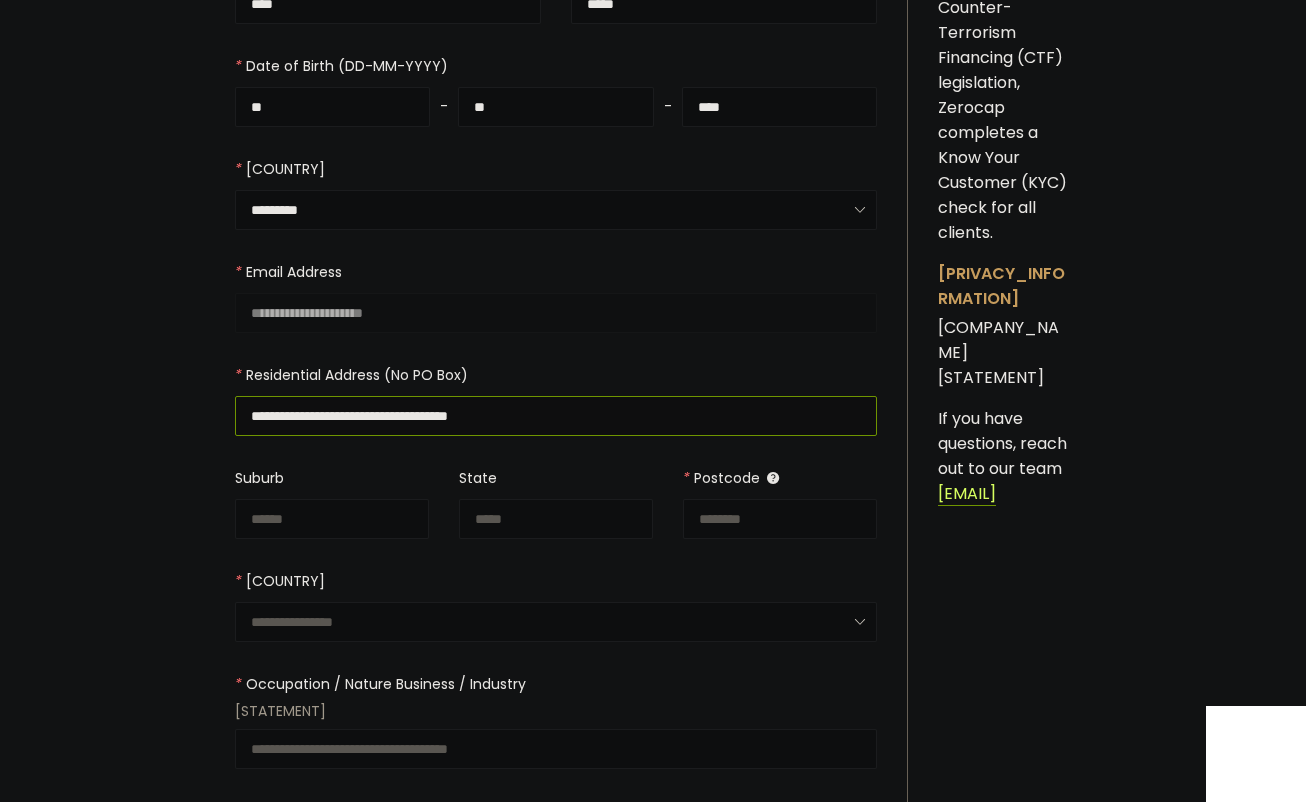 drag, startPoint x: 520, startPoint y: 428, endPoint x: 426, endPoint y: 437, distance: 94.42987 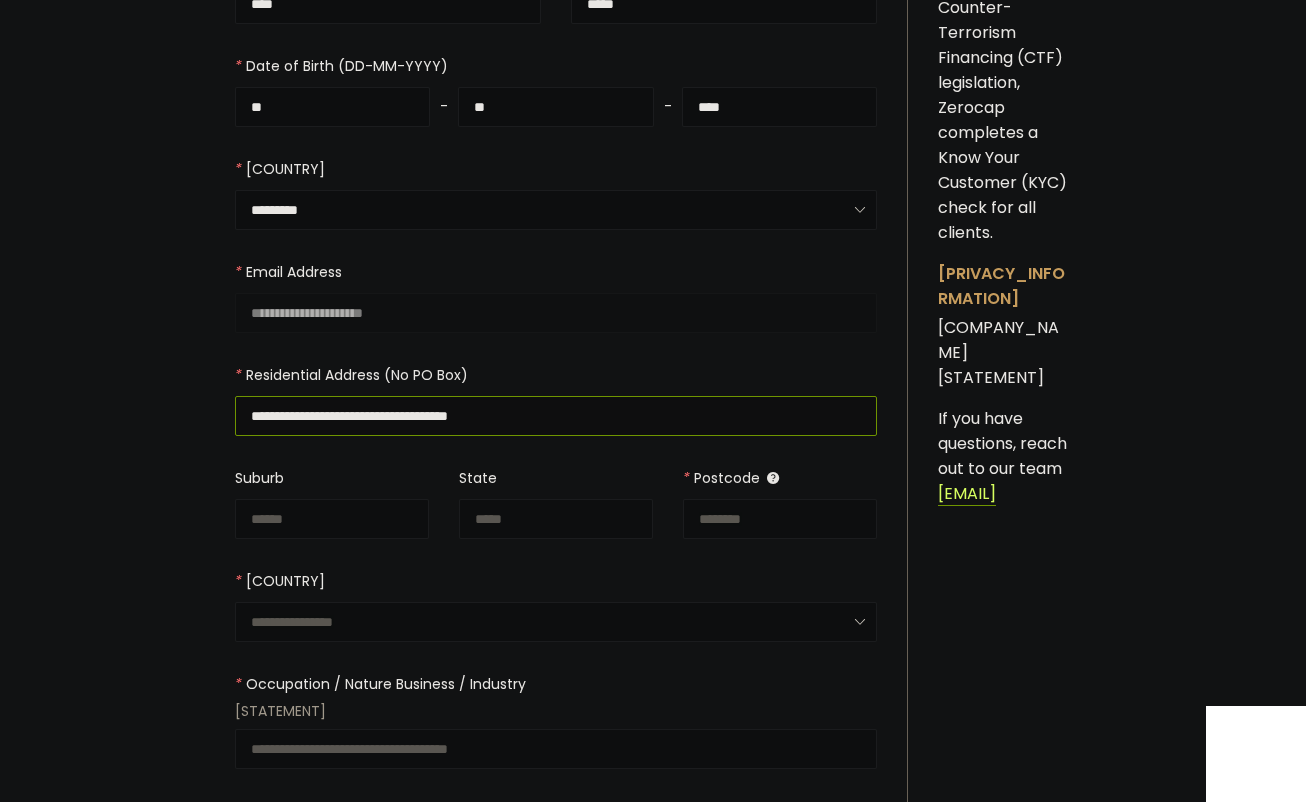 click on "**********" at bounding box center [556, 416] 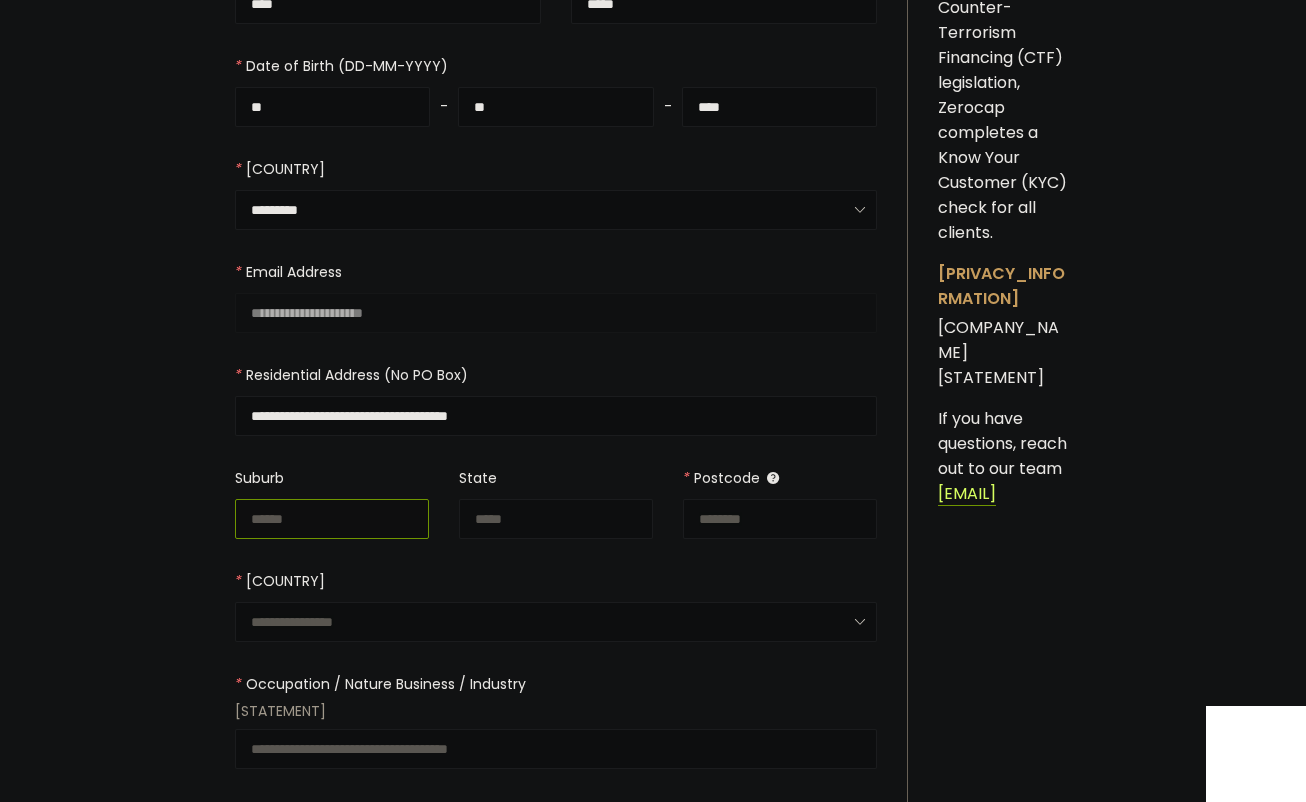 click at bounding box center (332, 519) 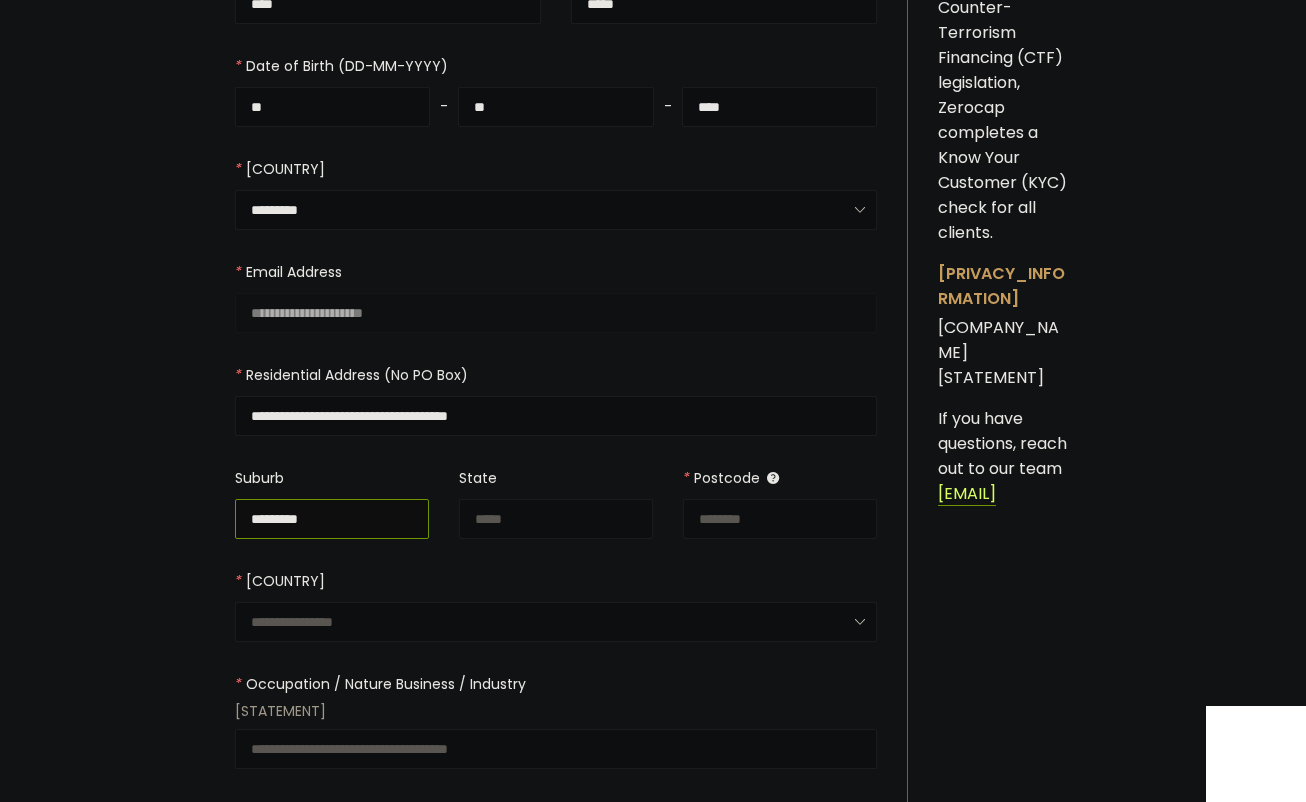 type on "*********" 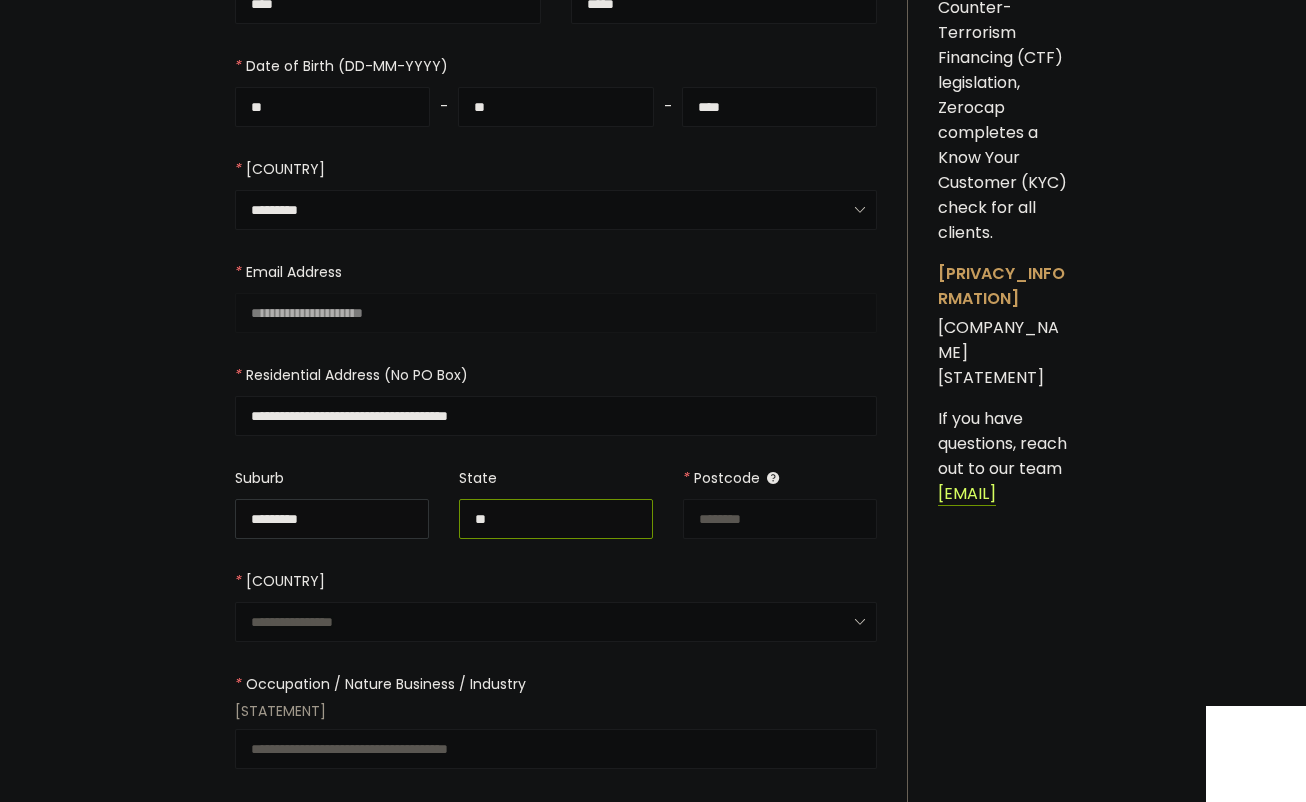 type on "*" 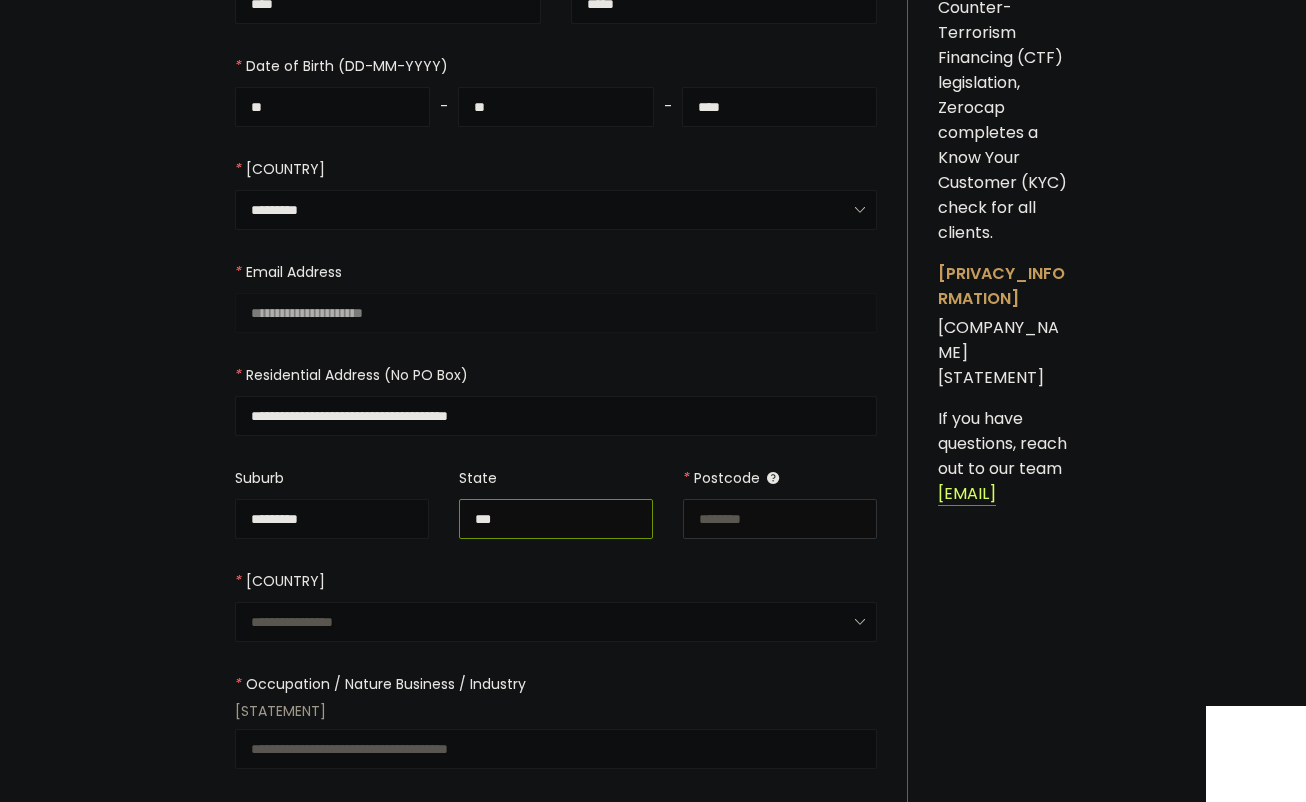 type on "***" 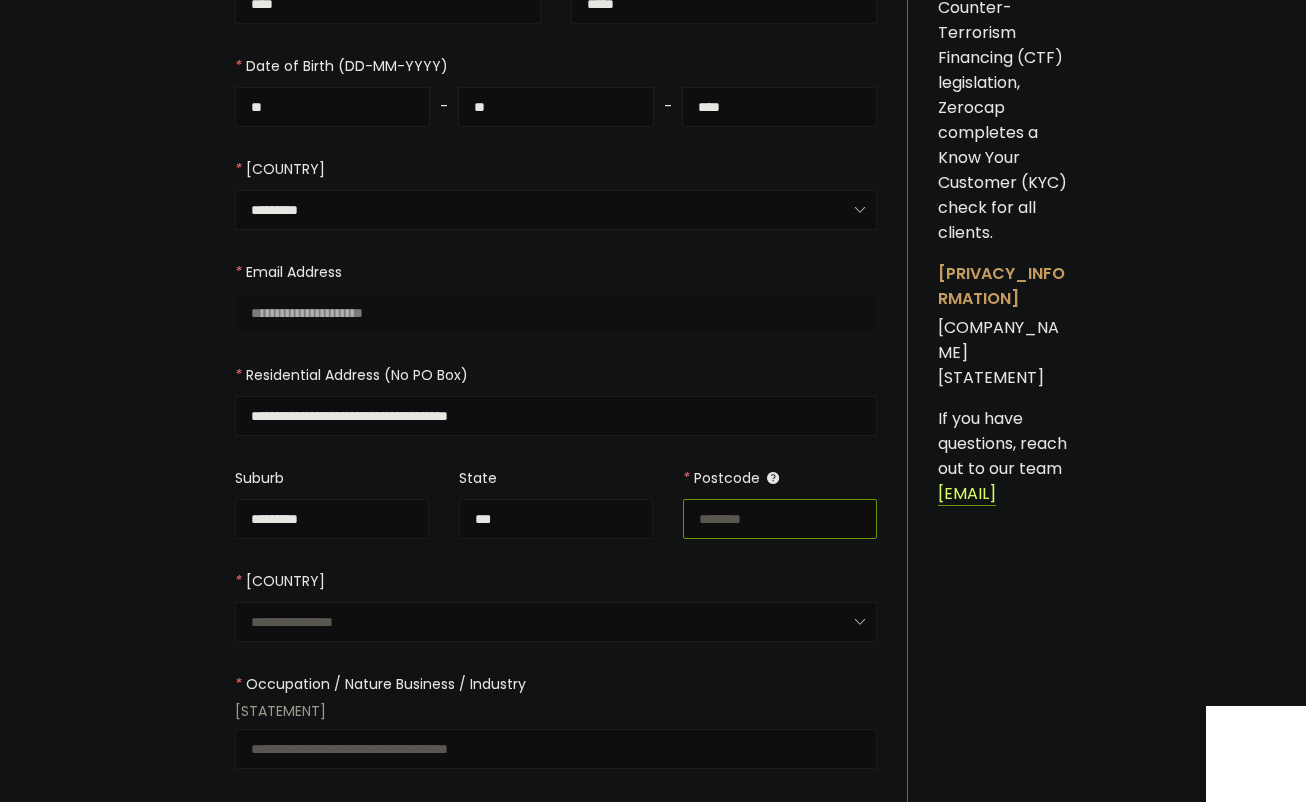 click at bounding box center [780, 519] 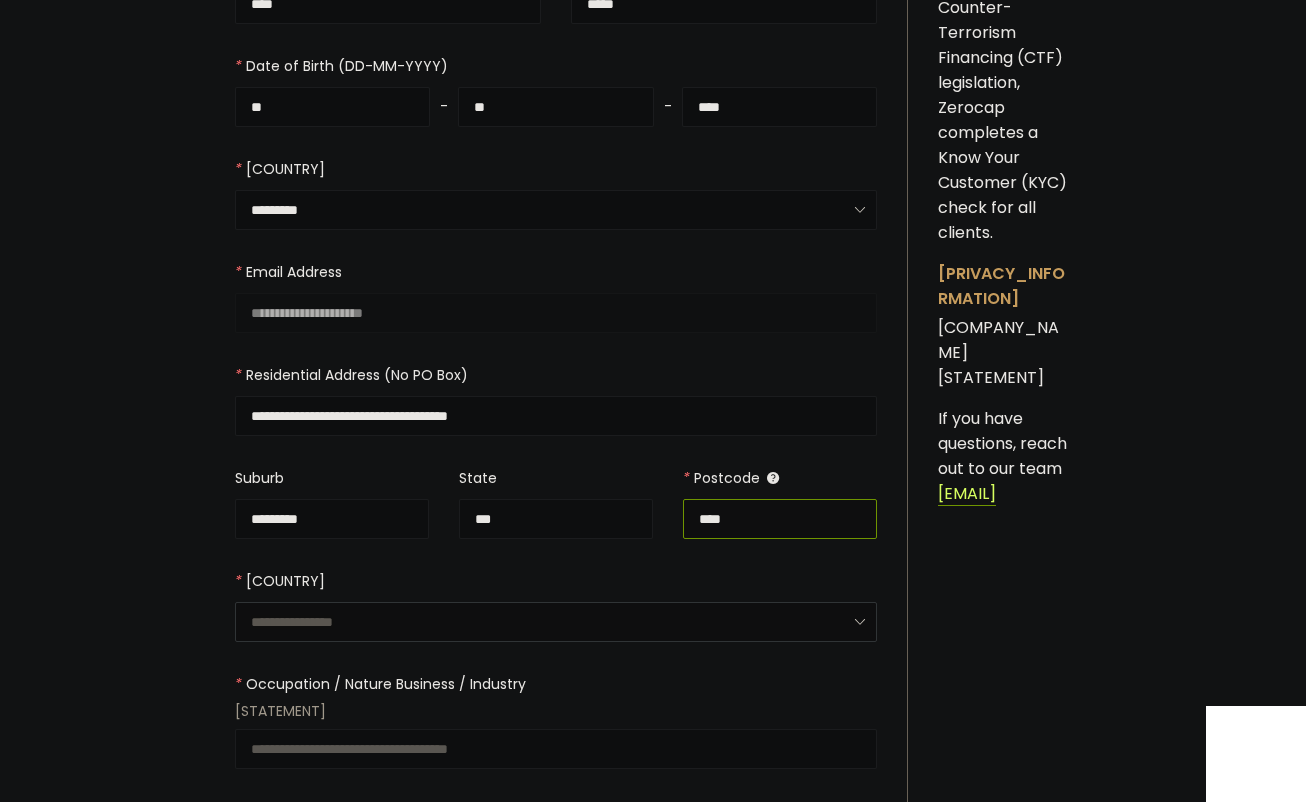 type on "****" 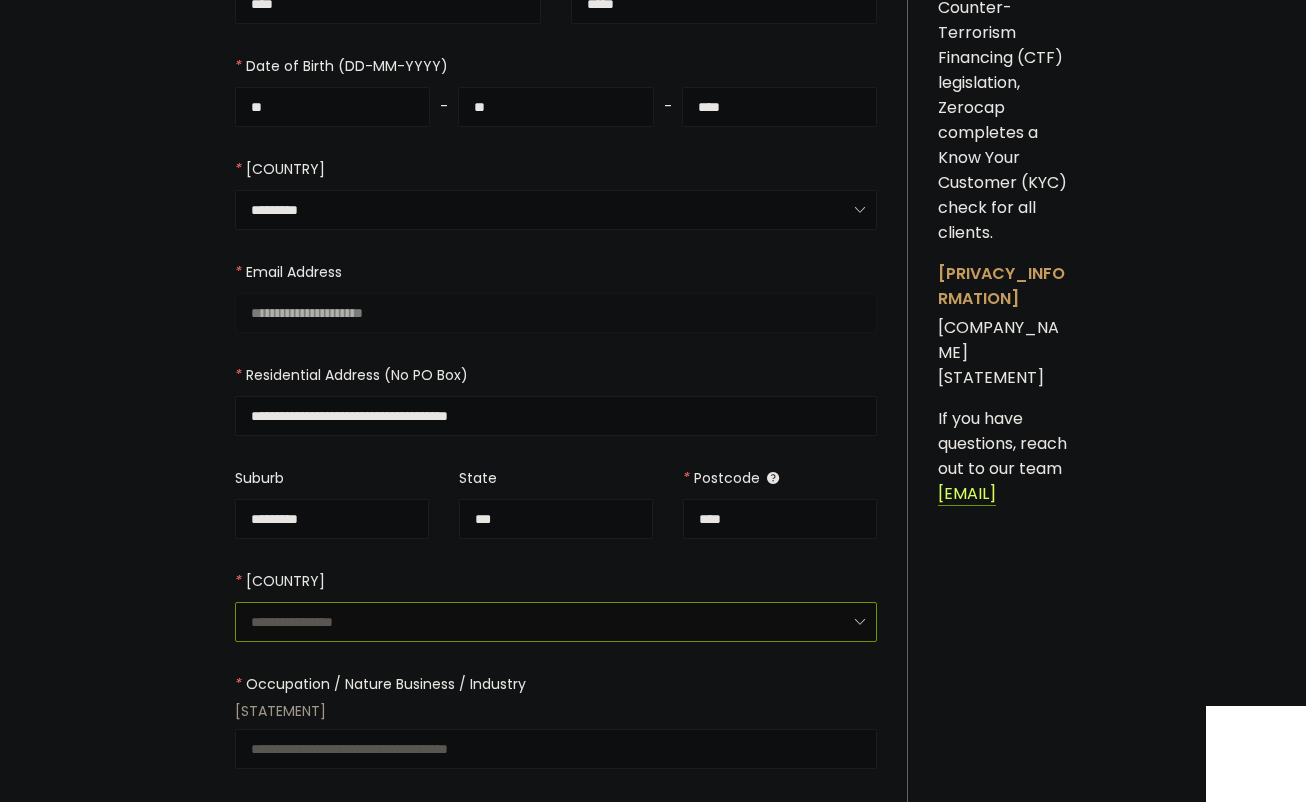 click at bounding box center [556, 622] 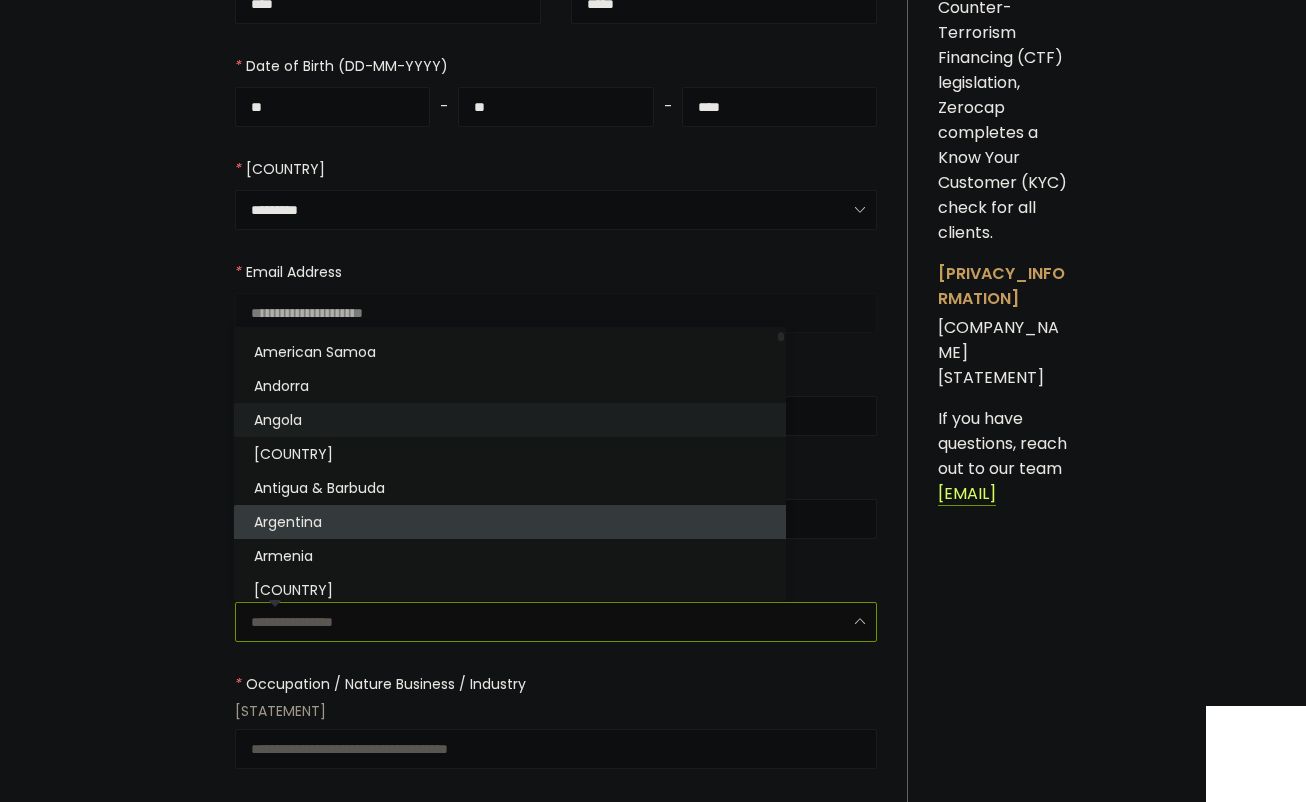 scroll, scrollTop: 200, scrollLeft: 0, axis: vertical 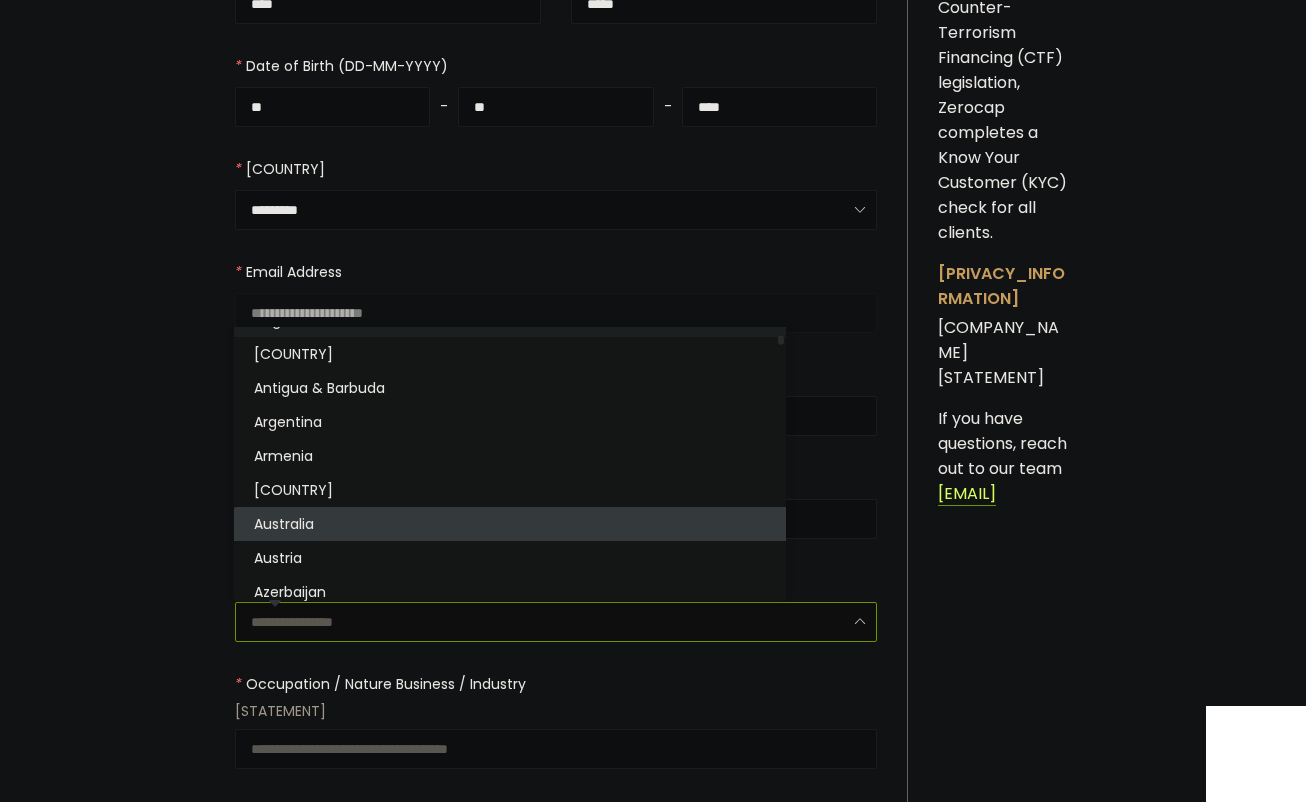 click on "Australia" at bounding box center [513, 524] 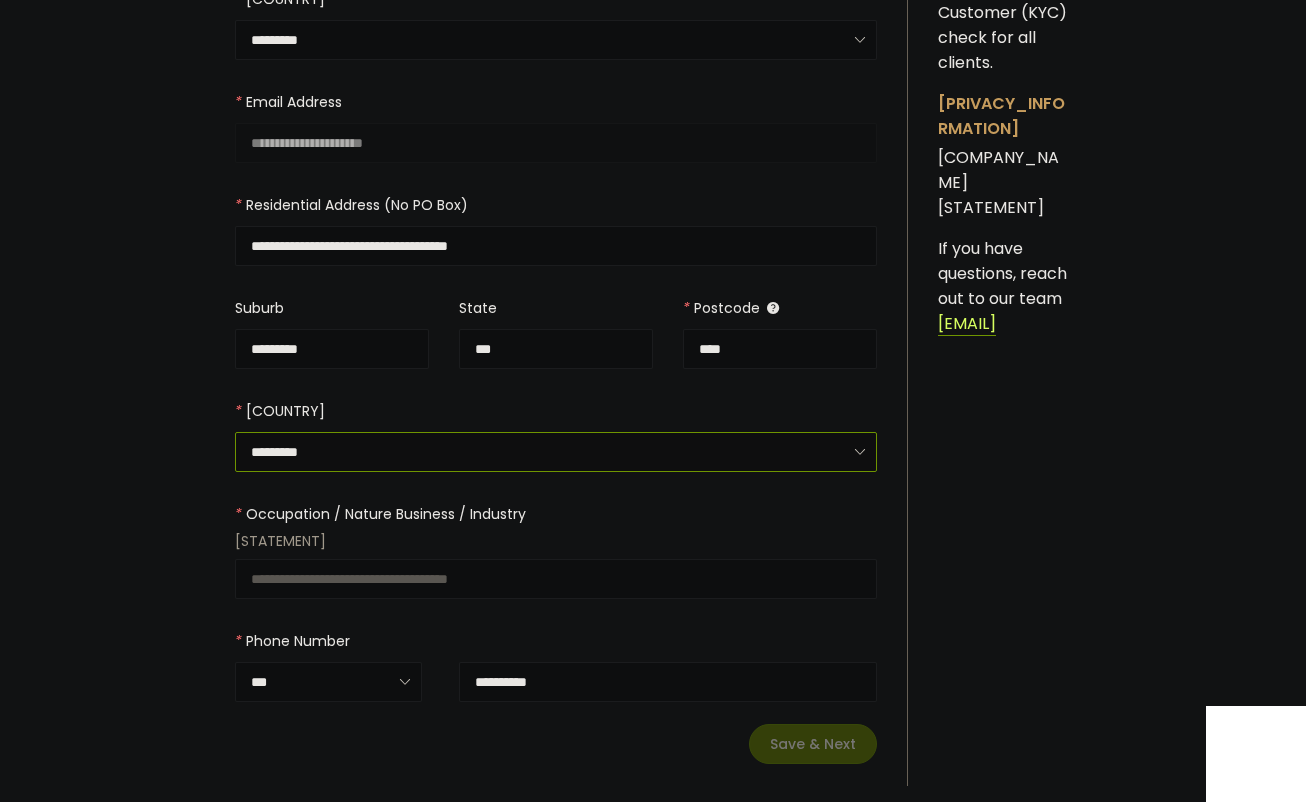 scroll, scrollTop: 492, scrollLeft: 0, axis: vertical 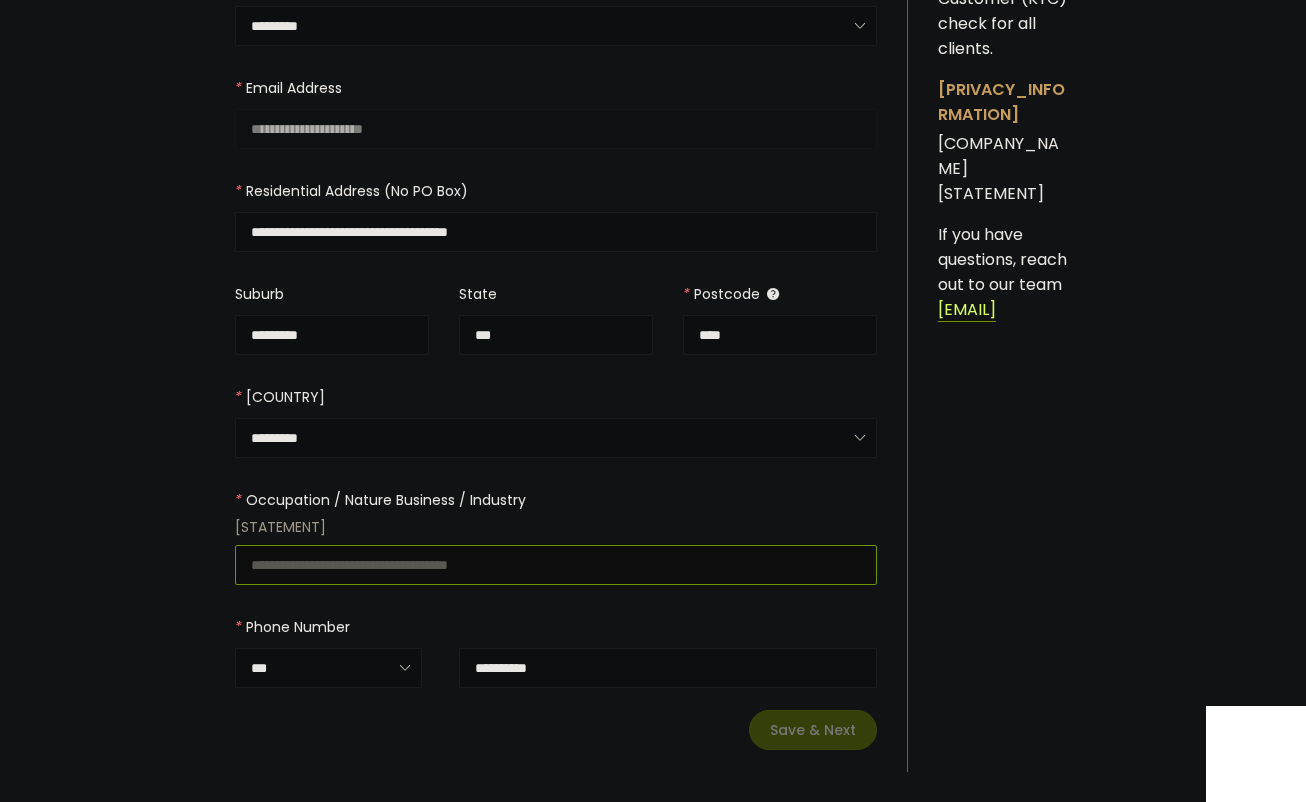 click at bounding box center (556, 565) 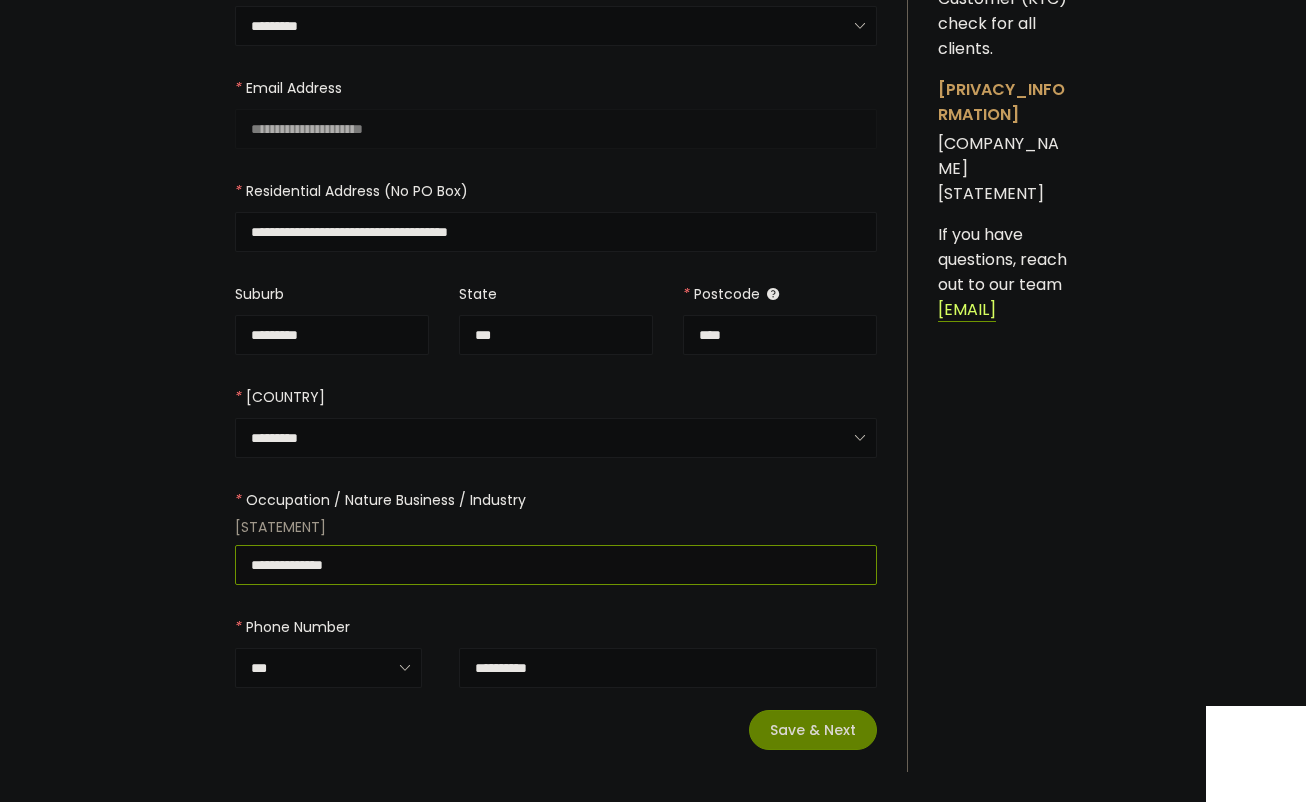 type on "**********" 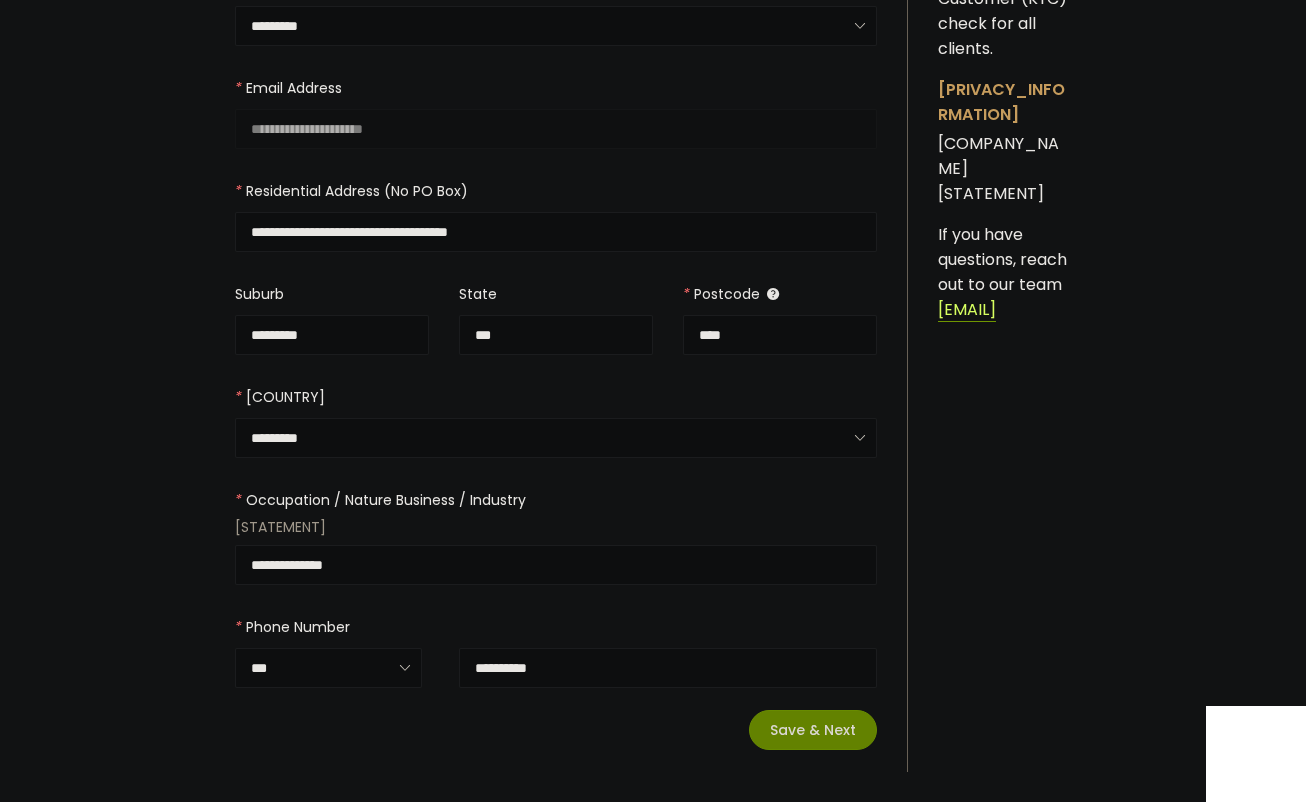 click on "Save & Next" at bounding box center [813, 730] 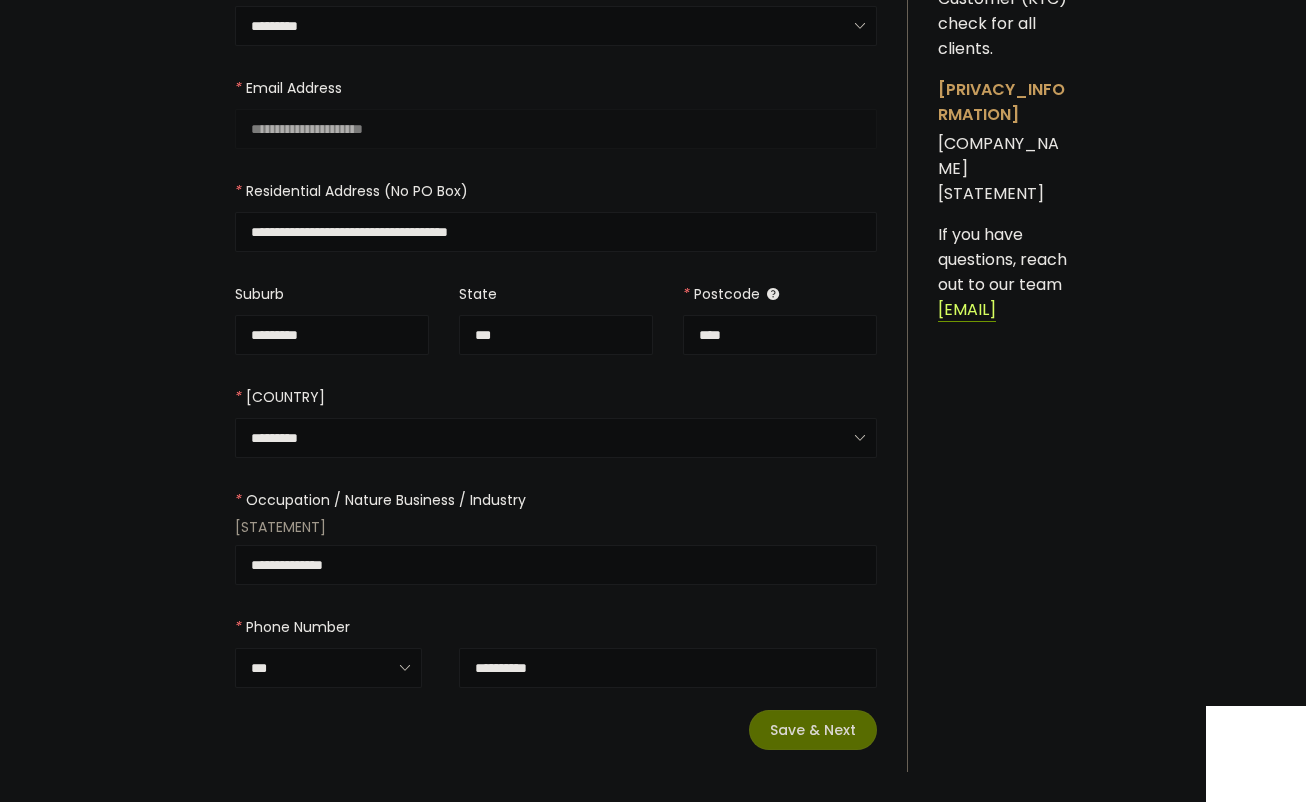 type 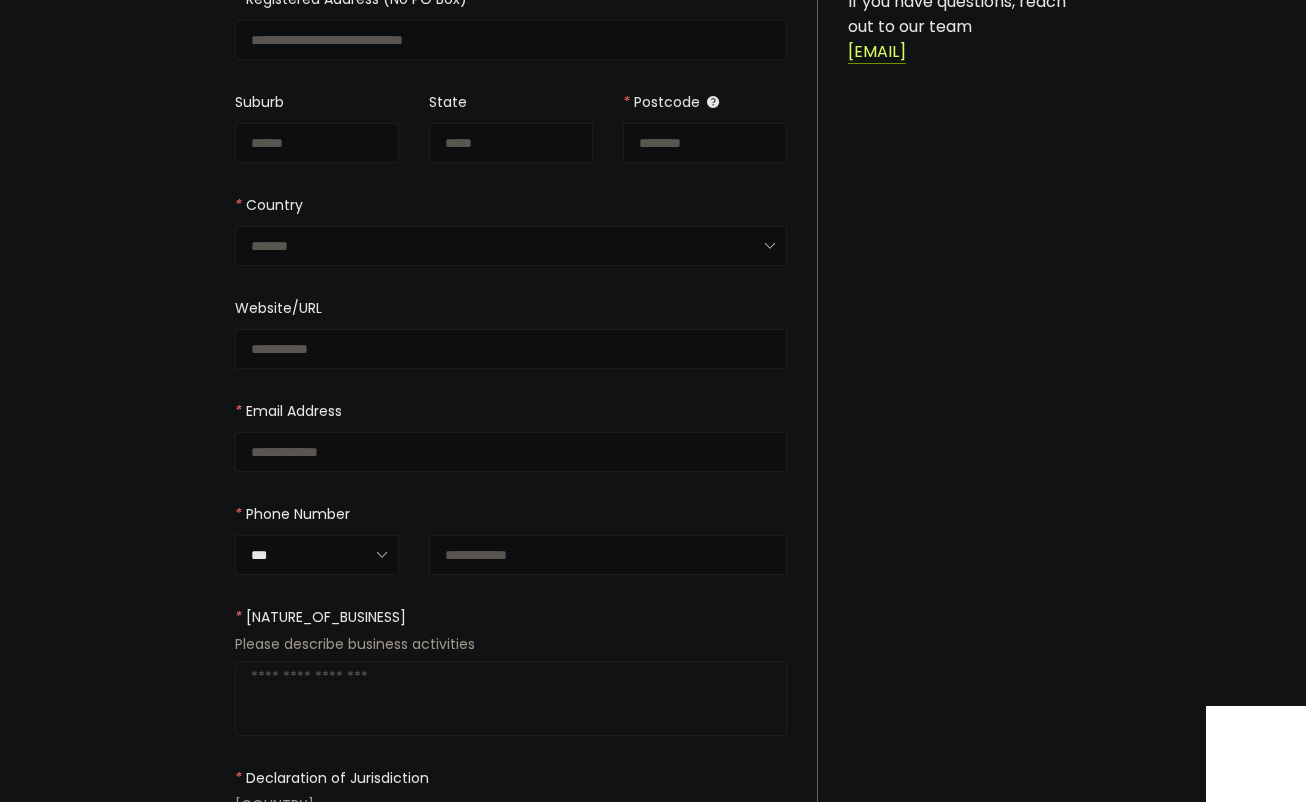scroll, scrollTop: 0, scrollLeft: 0, axis: both 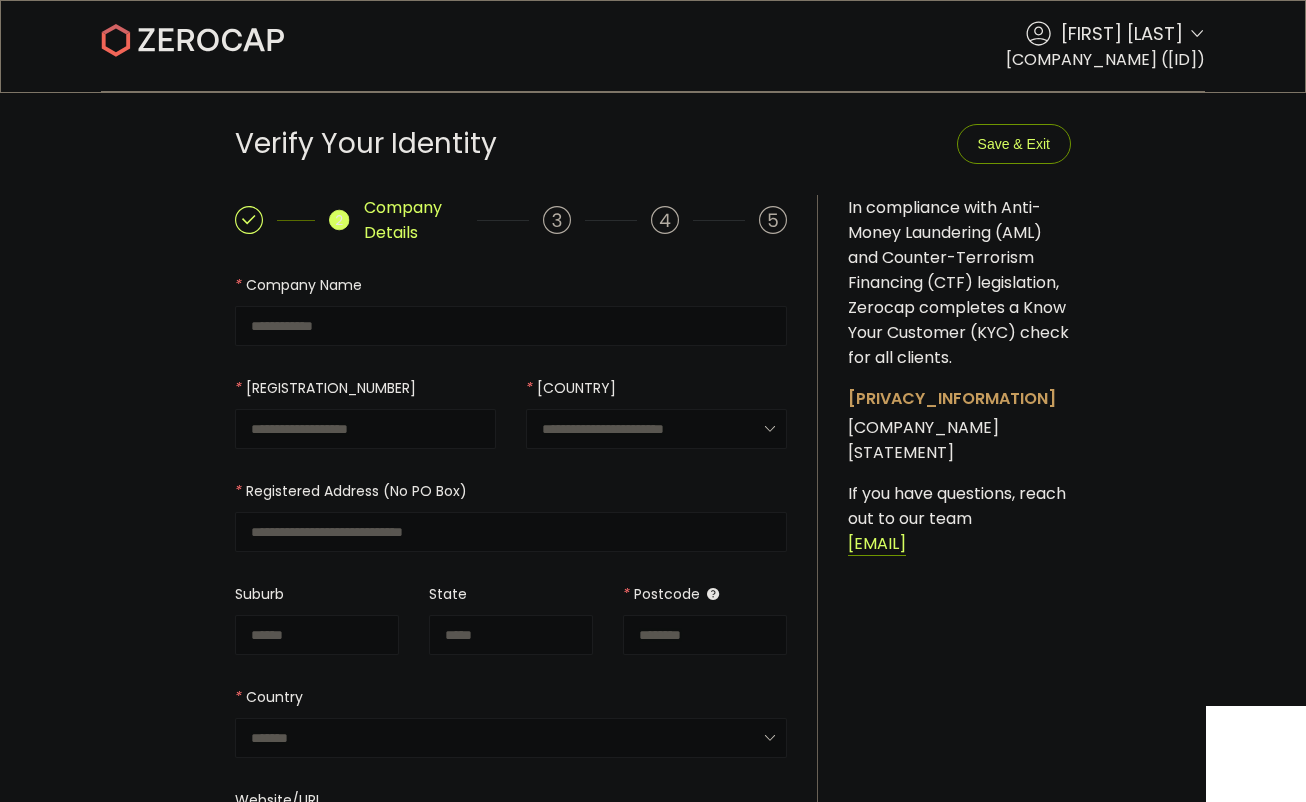 type on "**********" 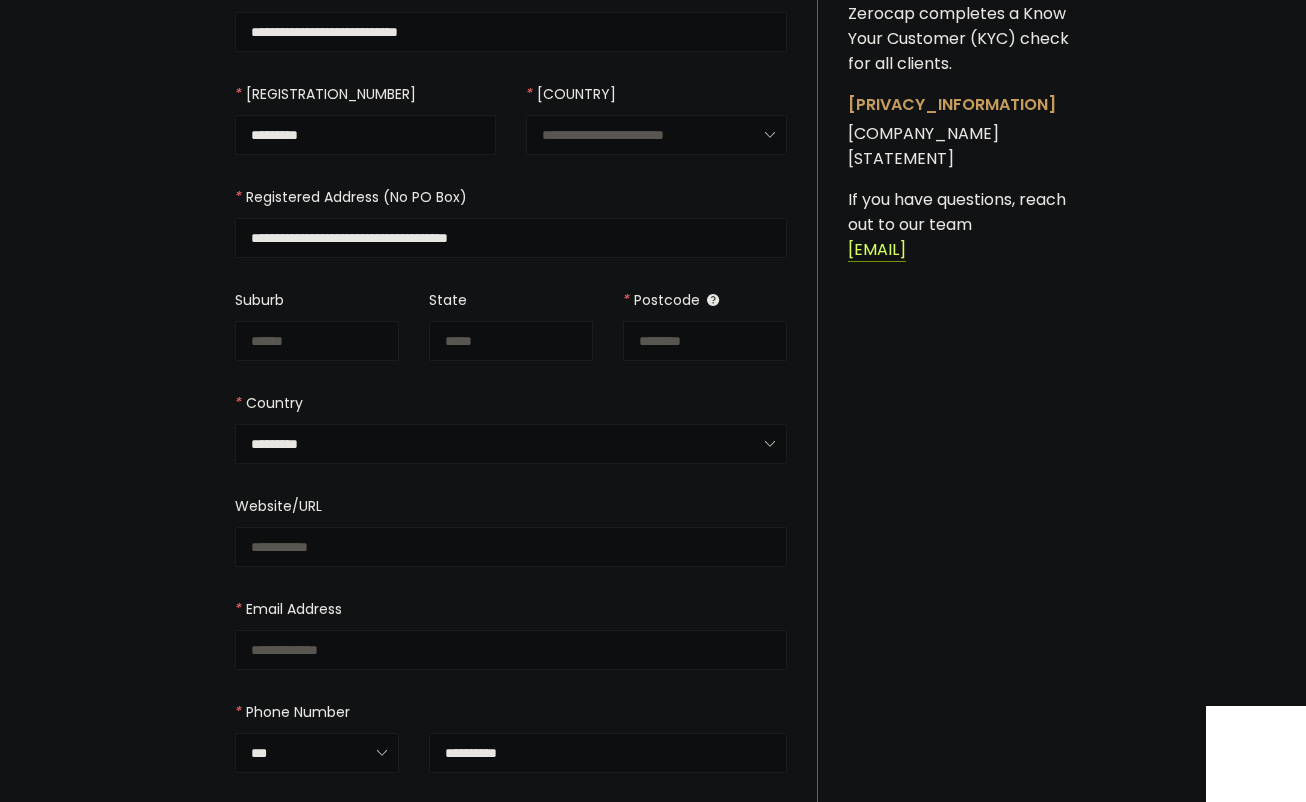 scroll, scrollTop: 300, scrollLeft: 0, axis: vertical 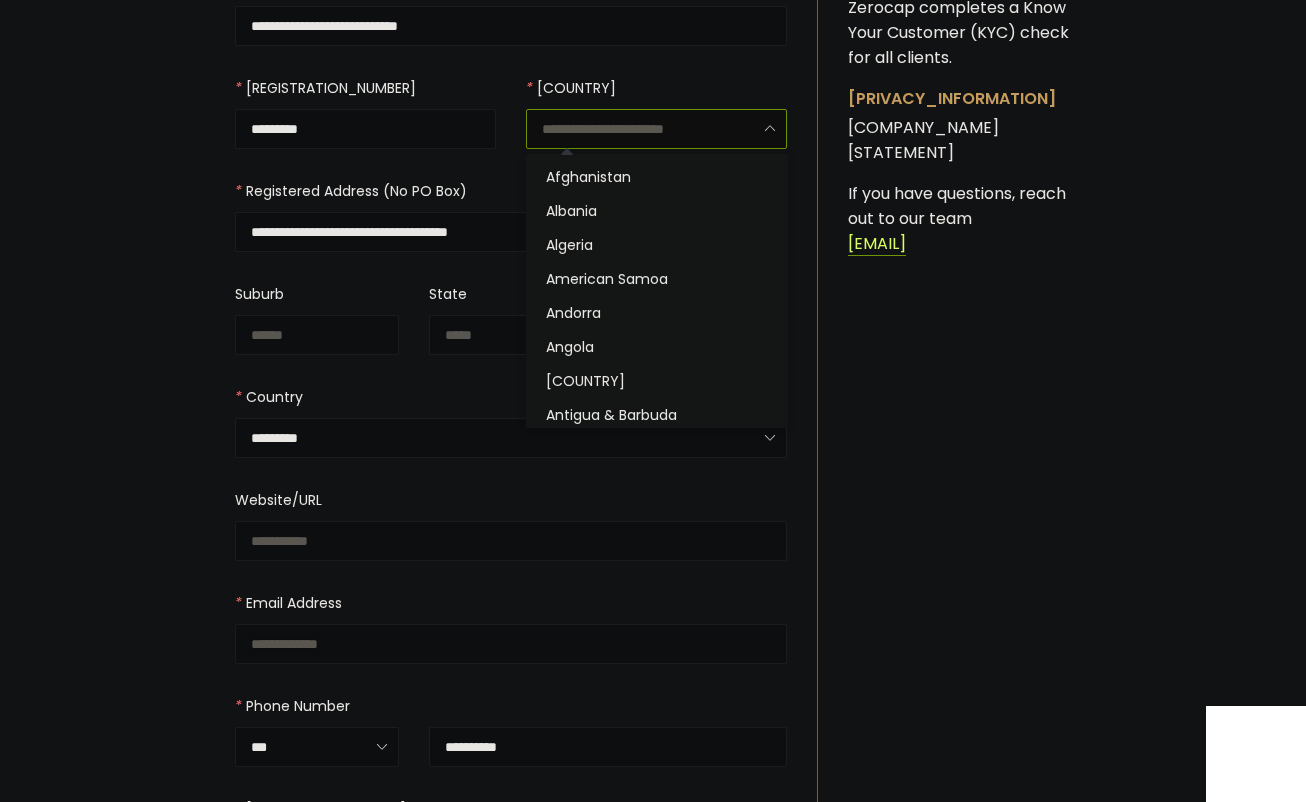 click at bounding box center [656, 129] 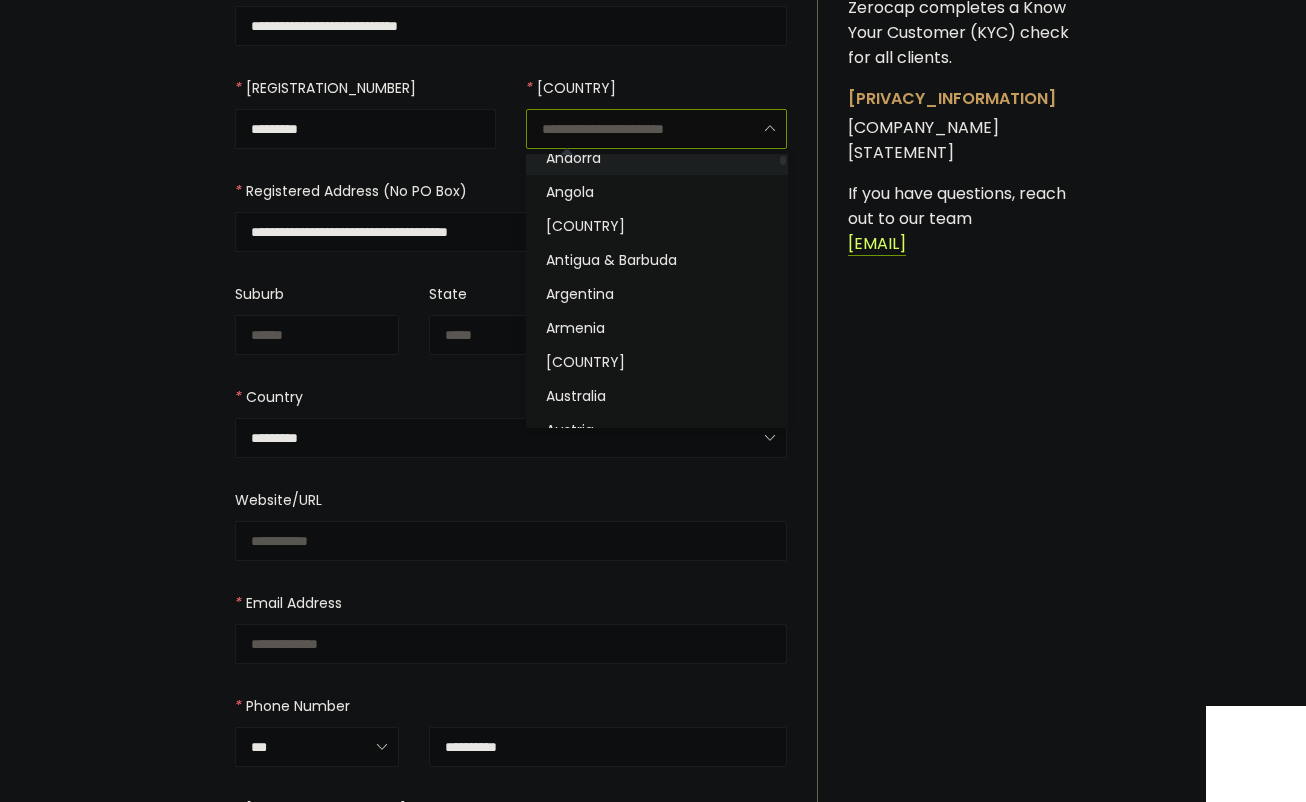 scroll, scrollTop: 200, scrollLeft: 0, axis: vertical 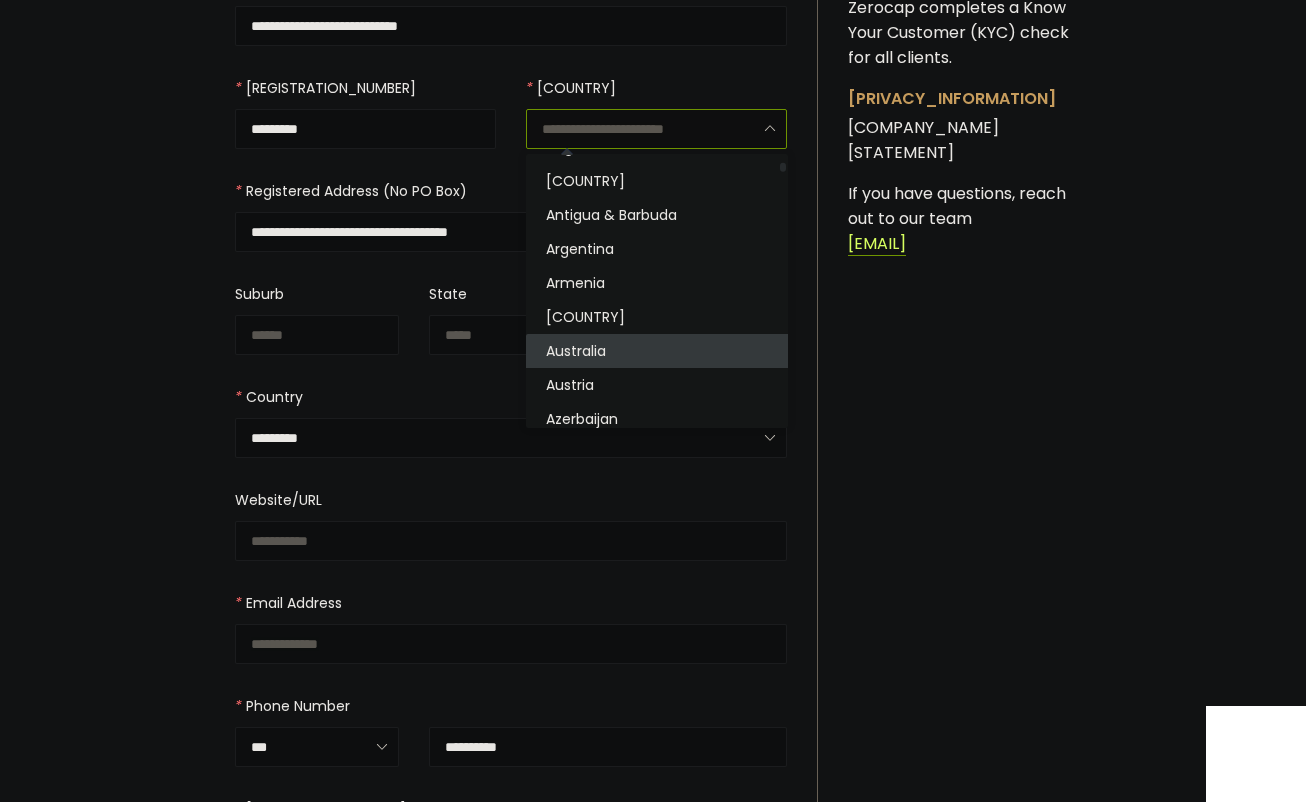 click on "Australia" at bounding box center [576, 351] 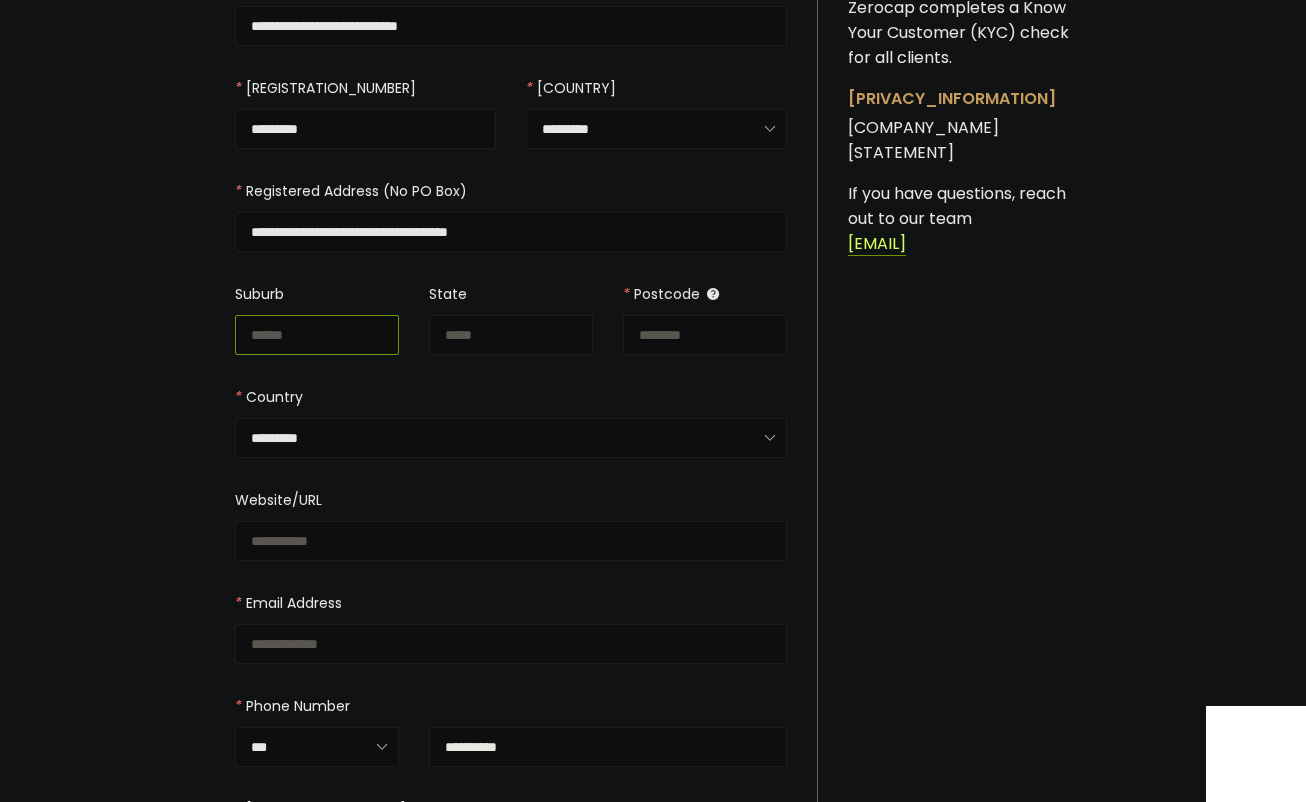 click at bounding box center [317, 335] 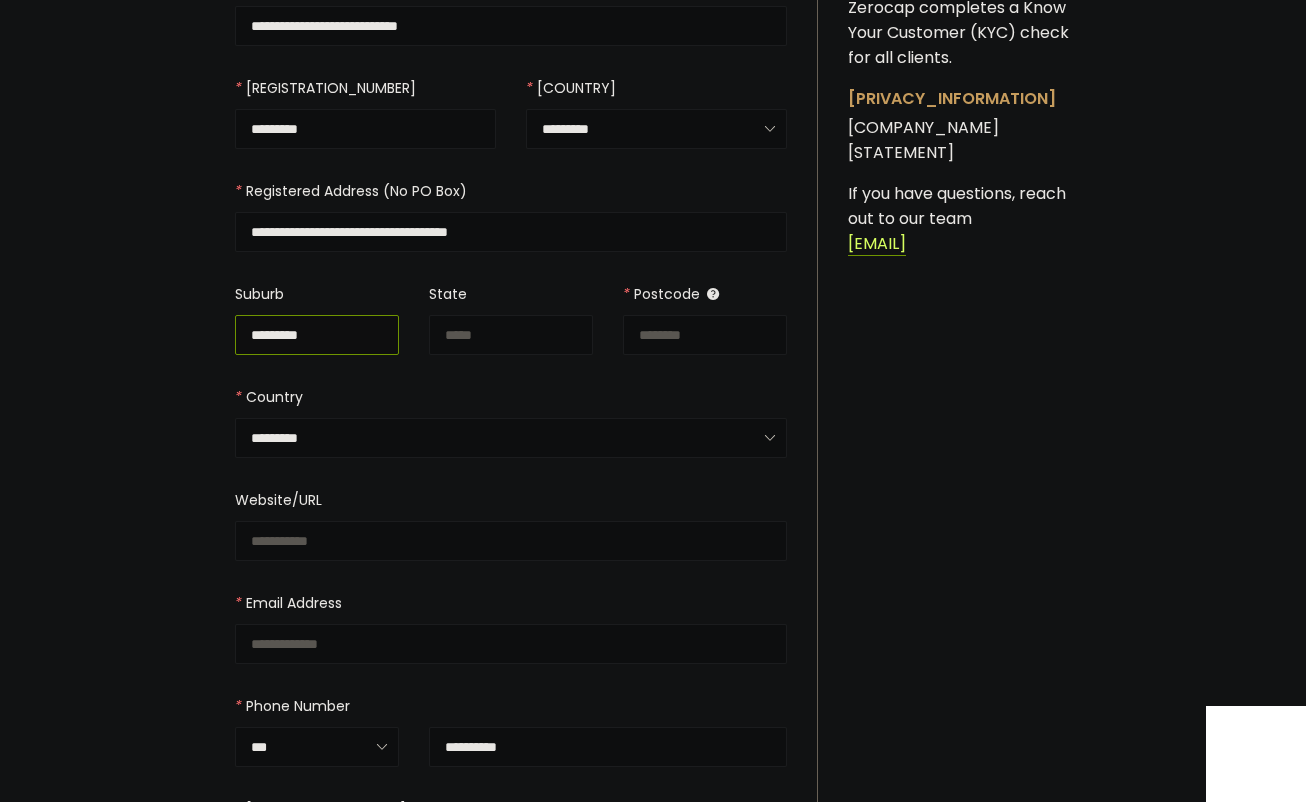 type on "*********" 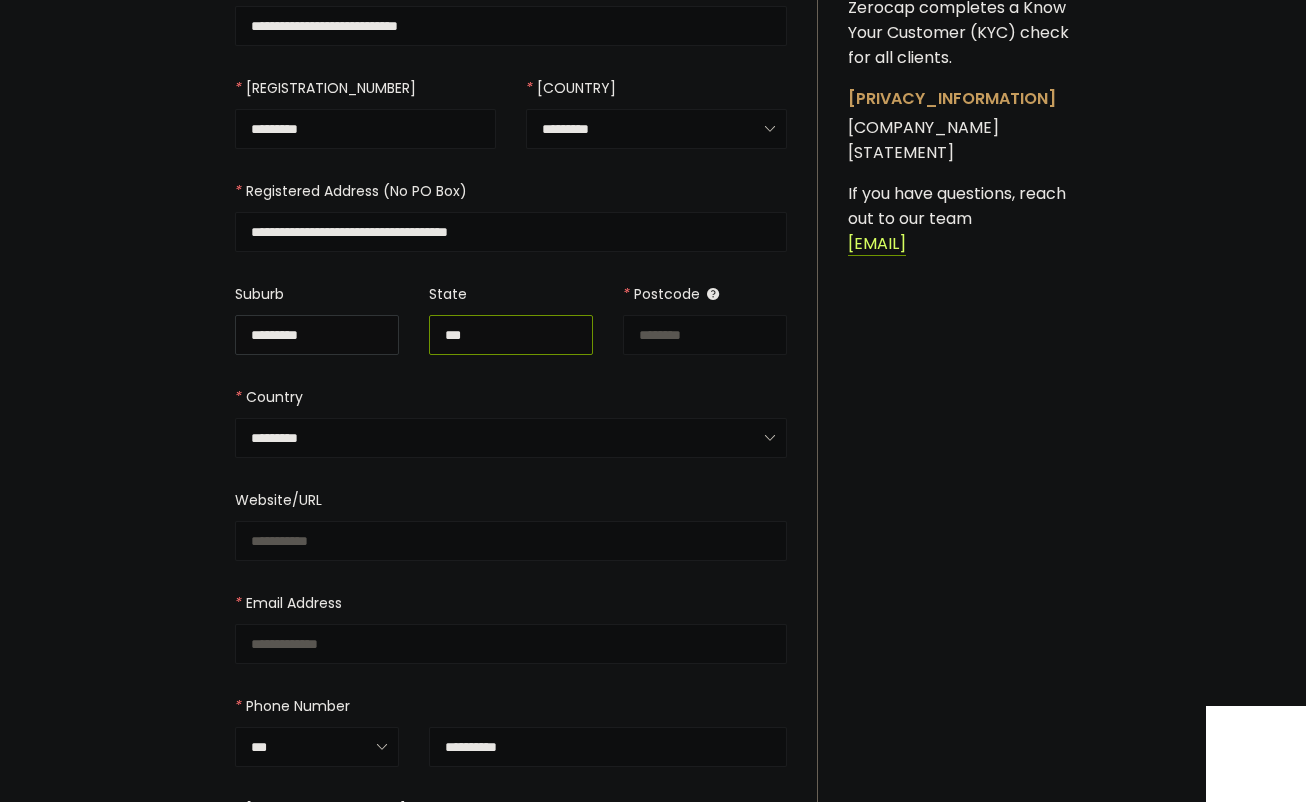 type on "***" 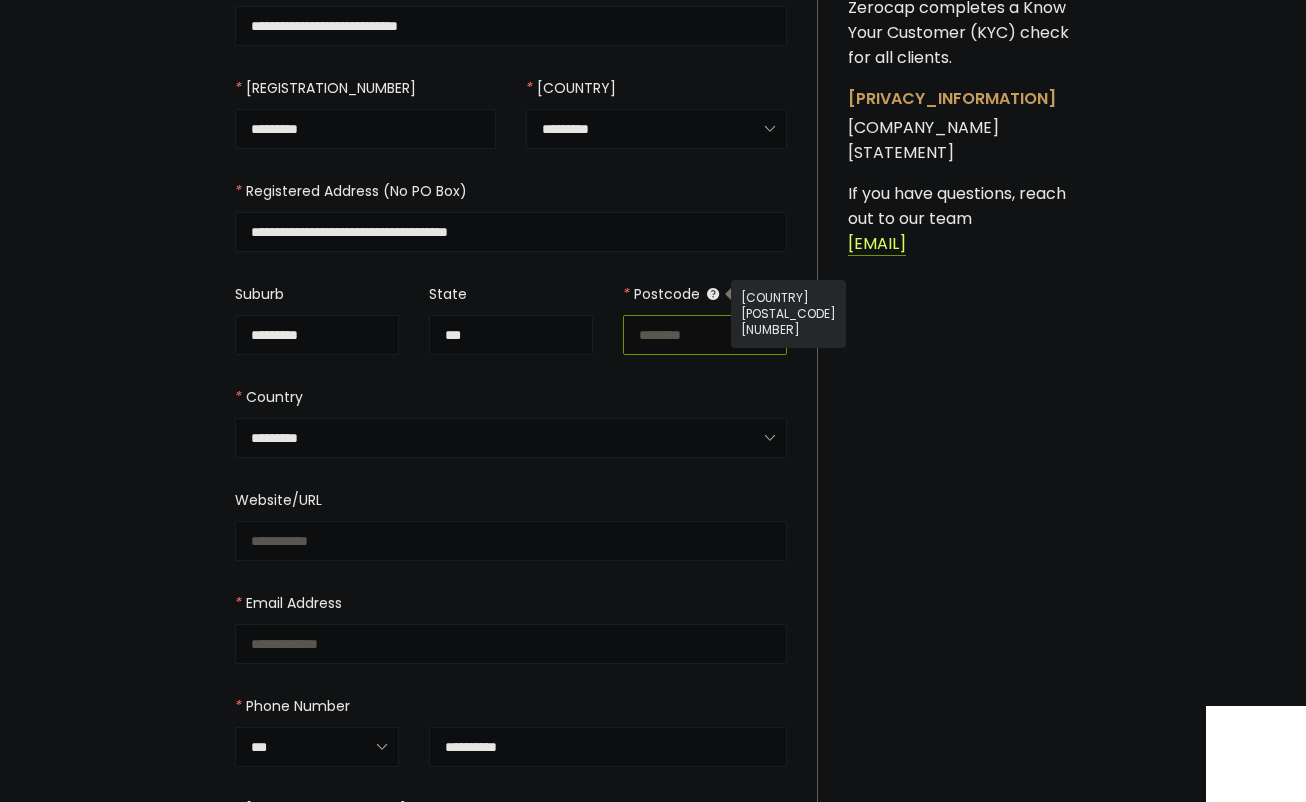 click at bounding box center (705, 335) 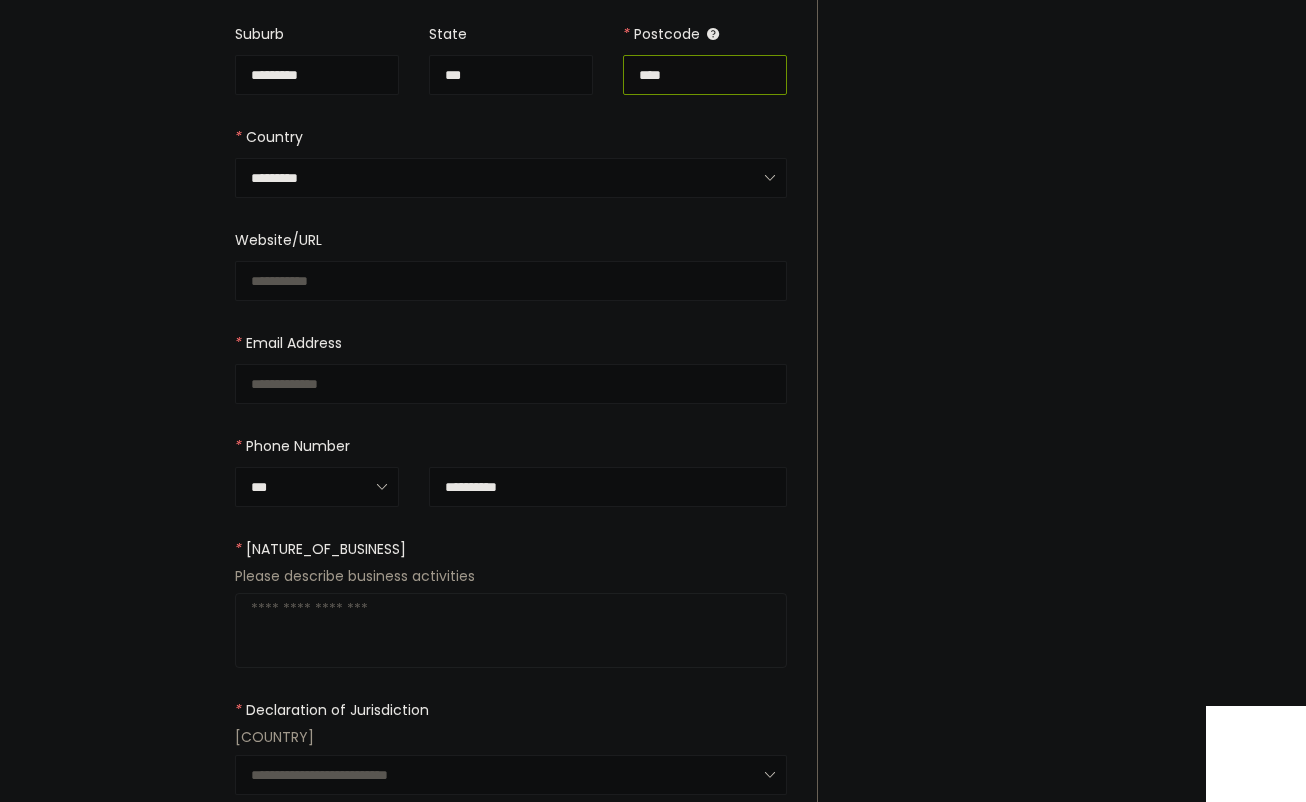 scroll, scrollTop: 600, scrollLeft: 0, axis: vertical 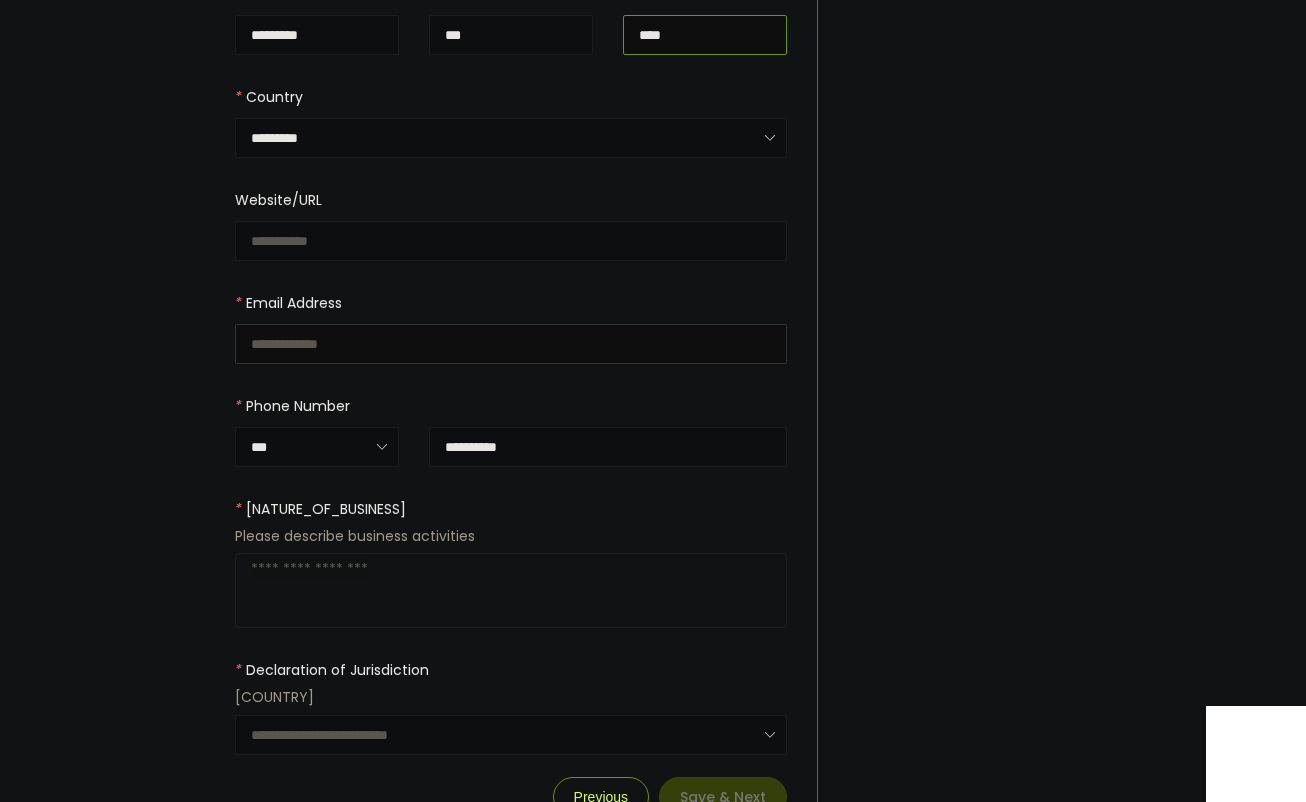 type on "****" 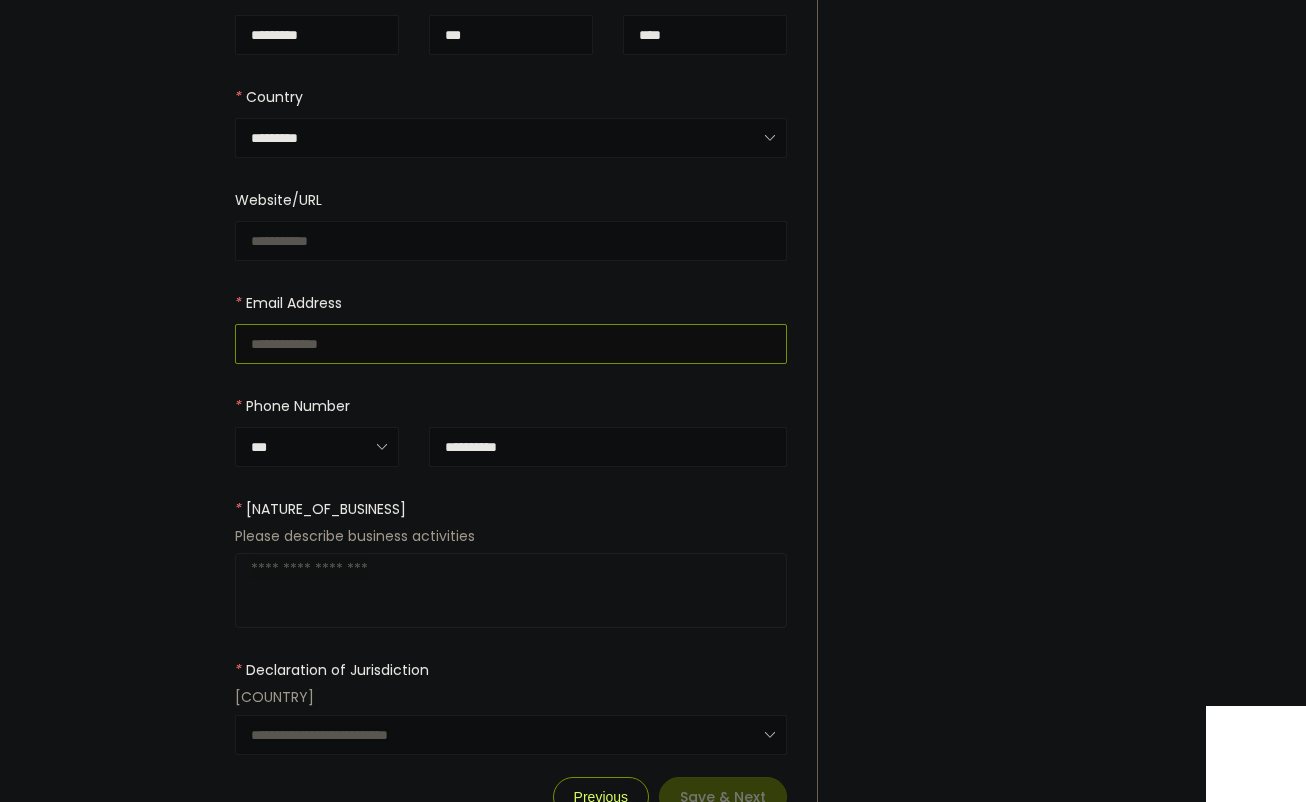 click at bounding box center (511, 344) 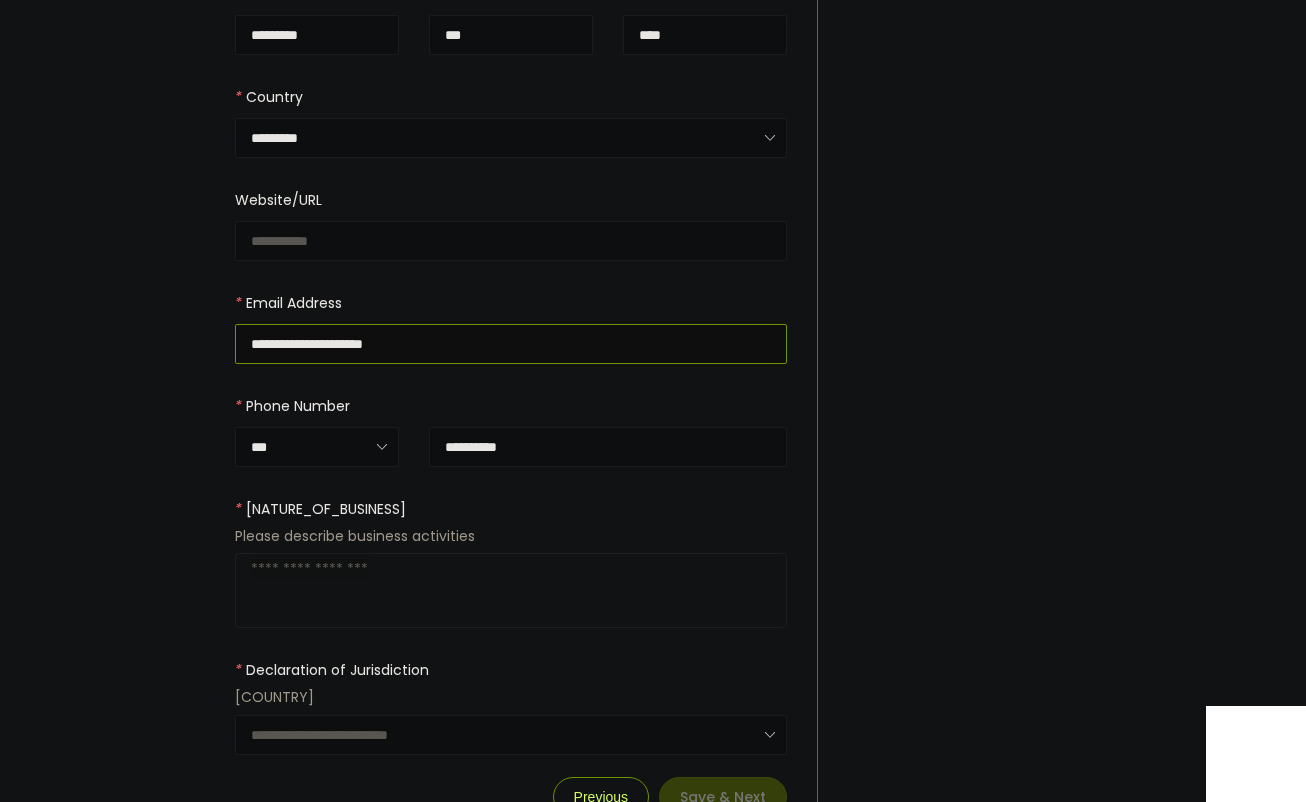 type on "**********" 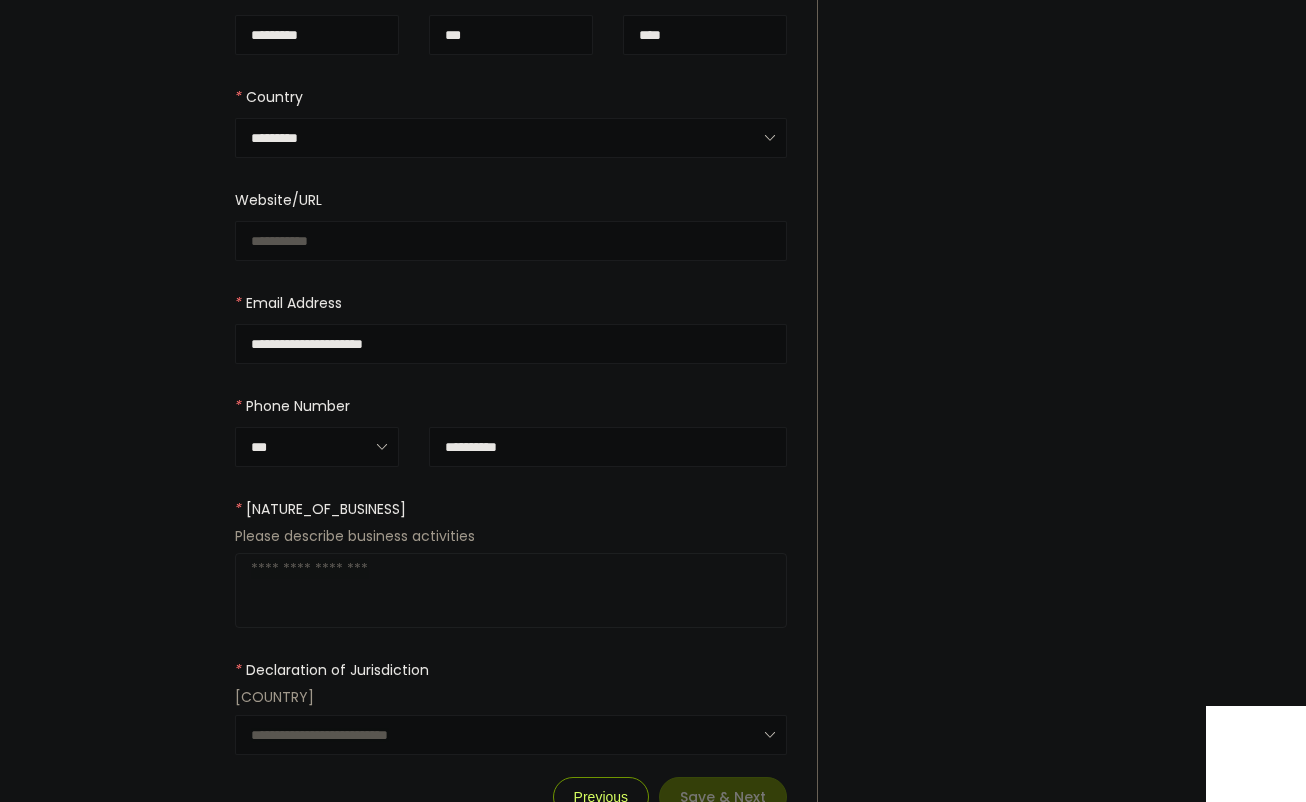 click at bounding box center (511, 590) 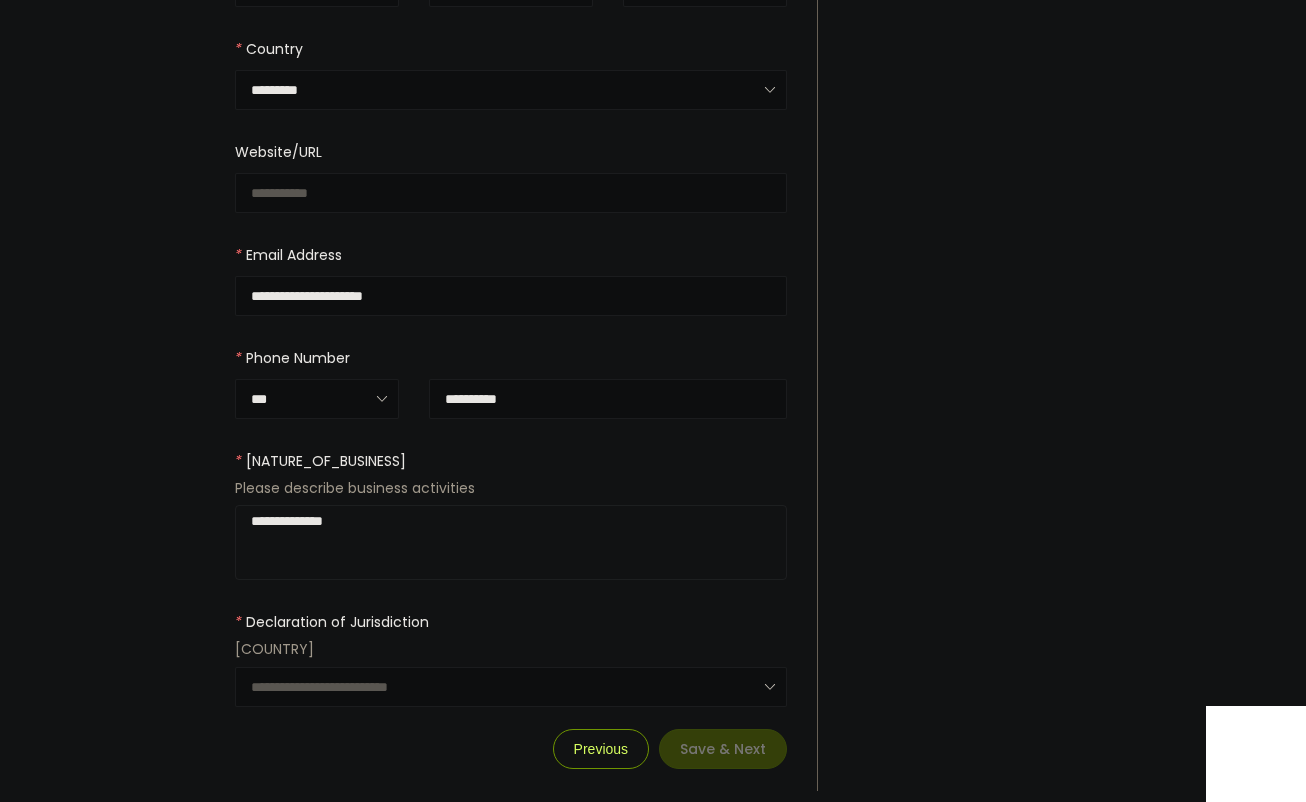 scroll, scrollTop: 653, scrollLeft: 0, axis: vertical 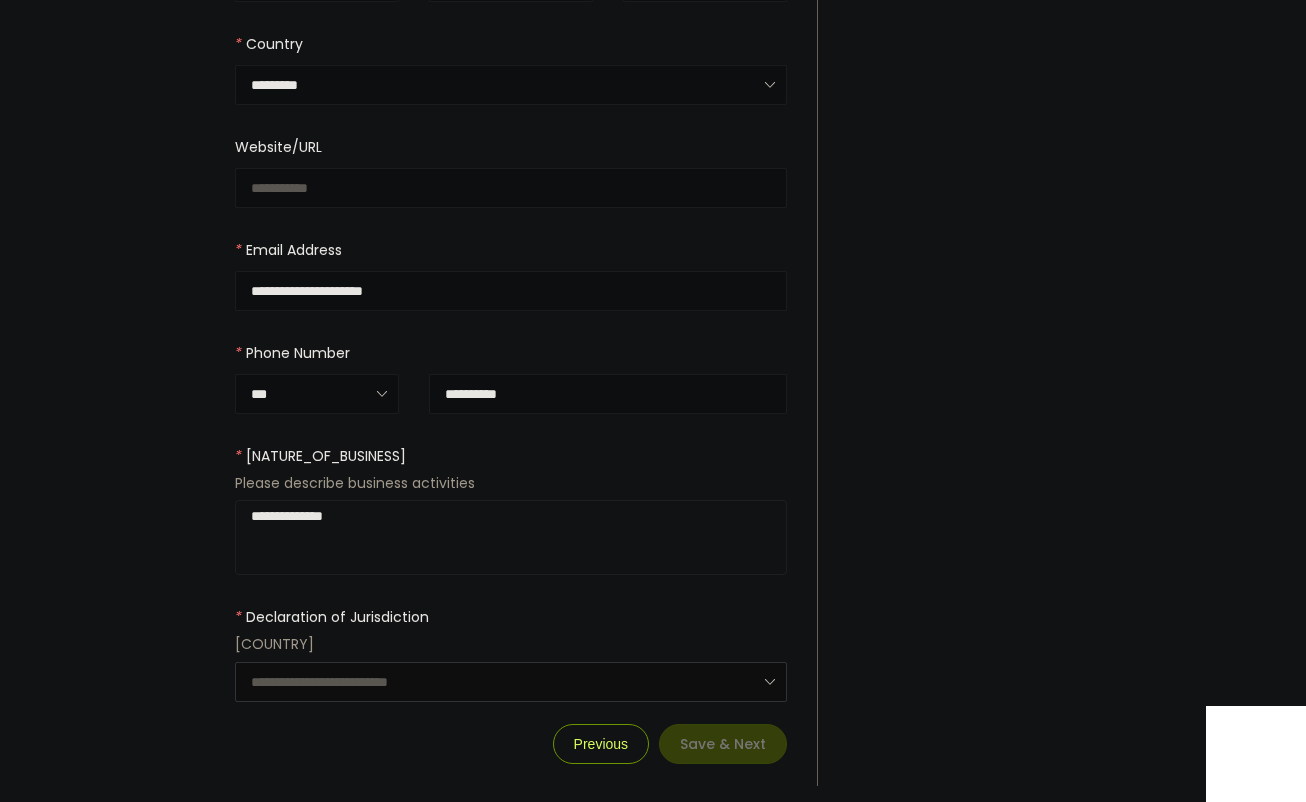 type on "**********" 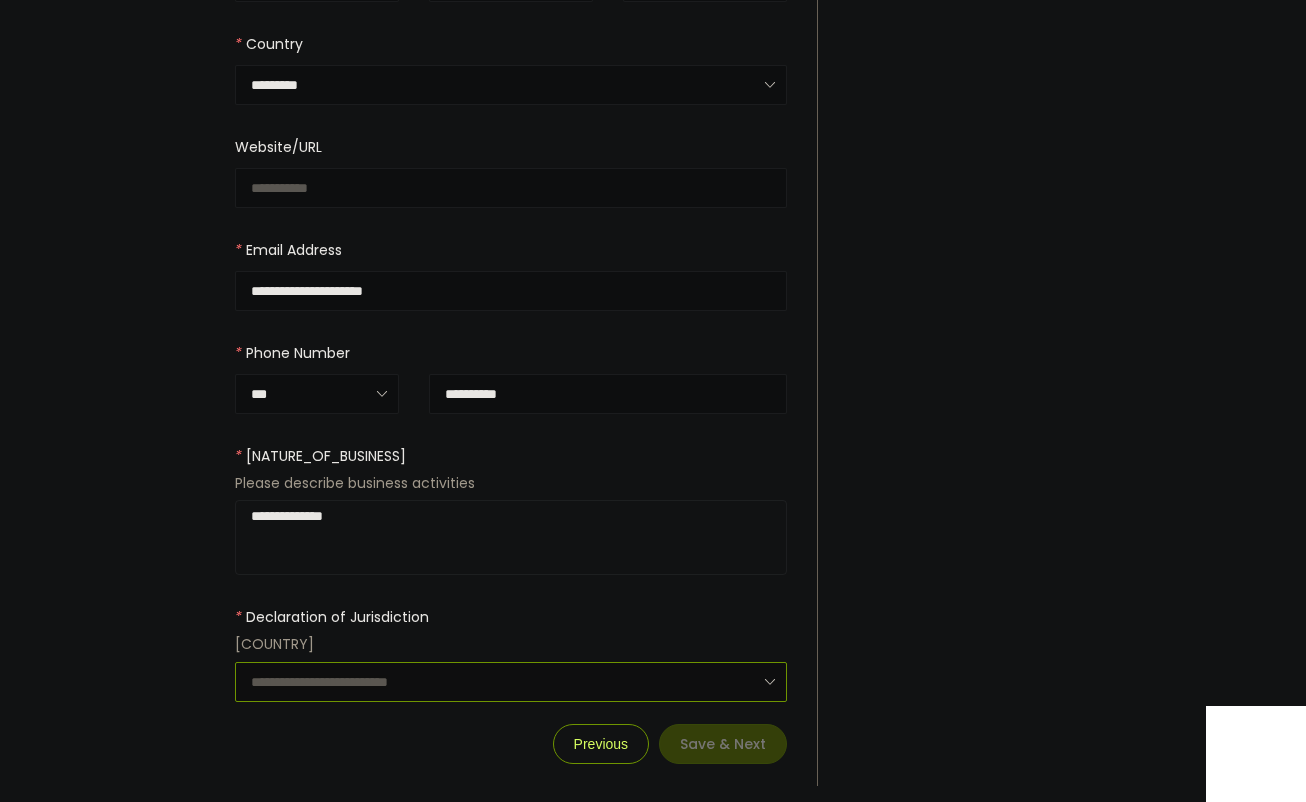 click at bounding box center [511, 682] 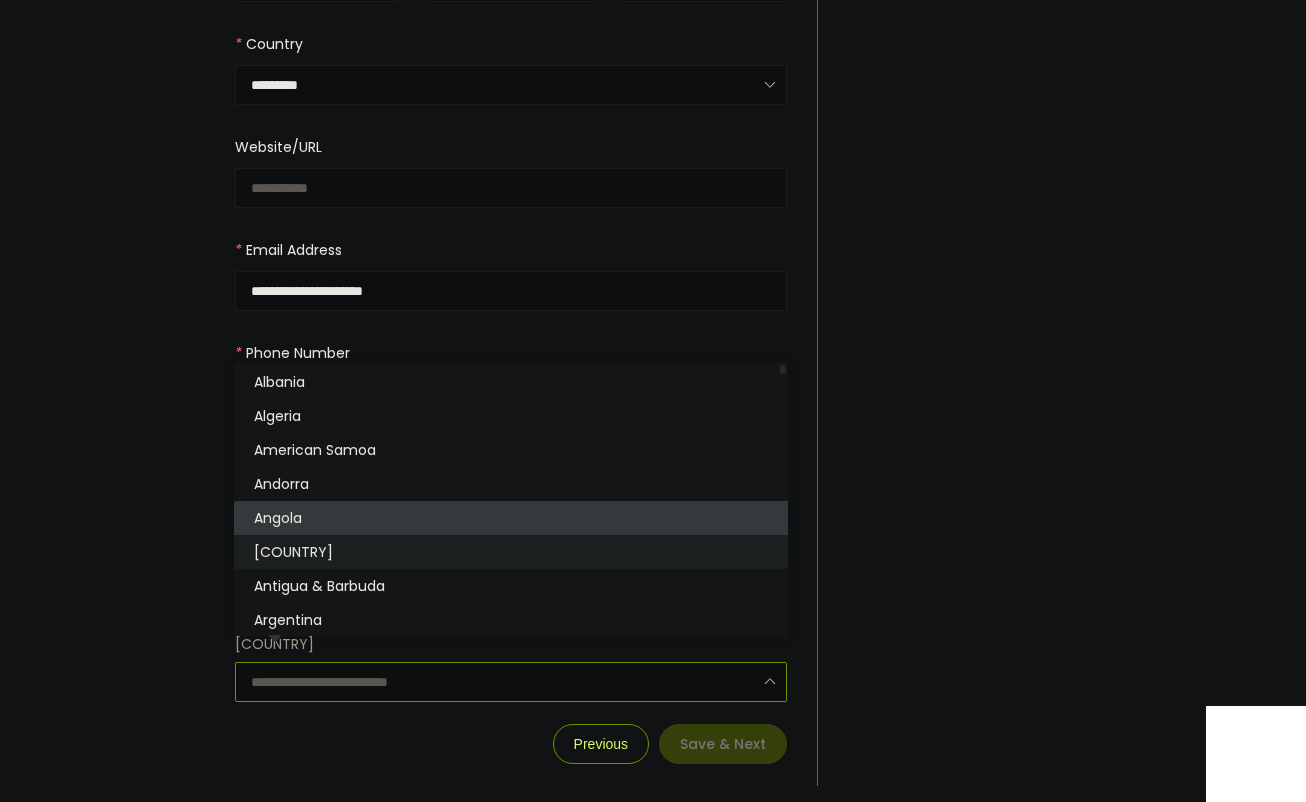 scroll, scrollTop: 200, scrollLeft: 0, axis: vertical 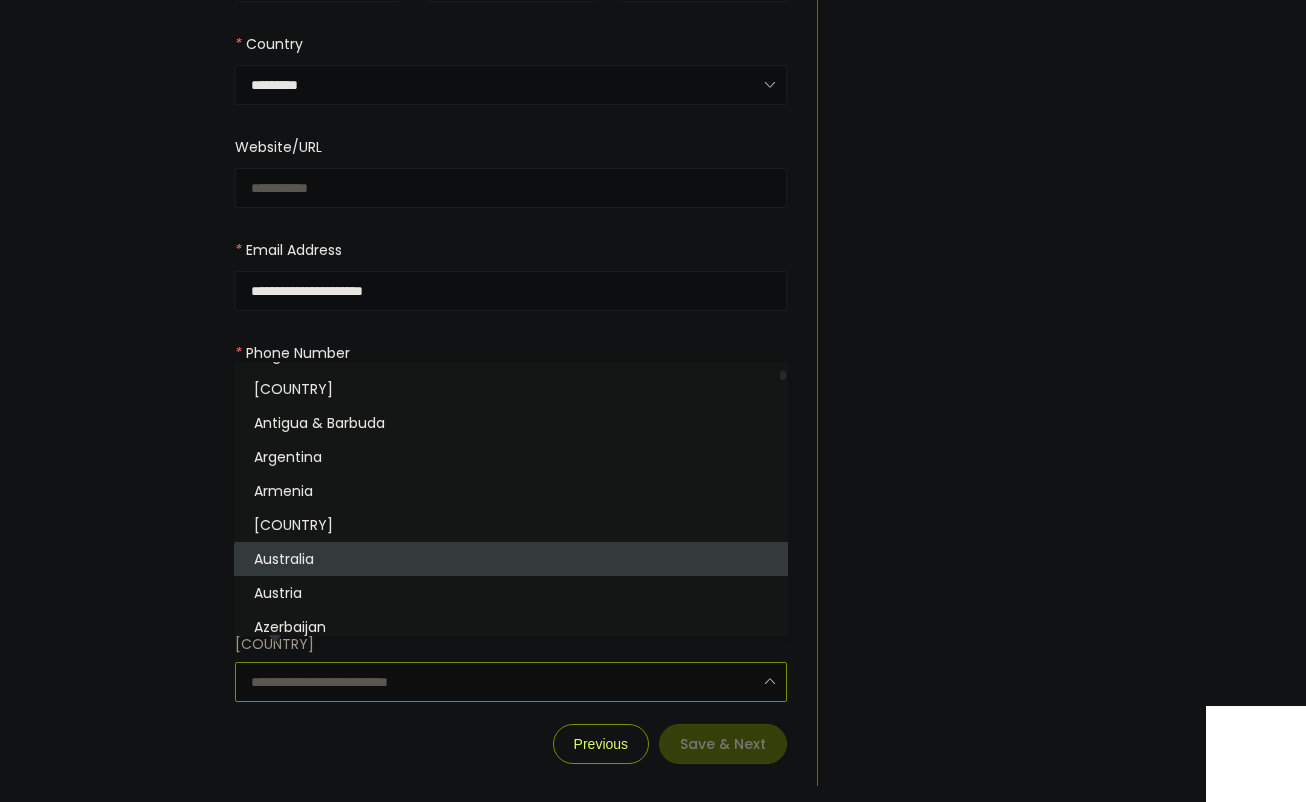 click on "Australia" at bounding box center (514, 559) 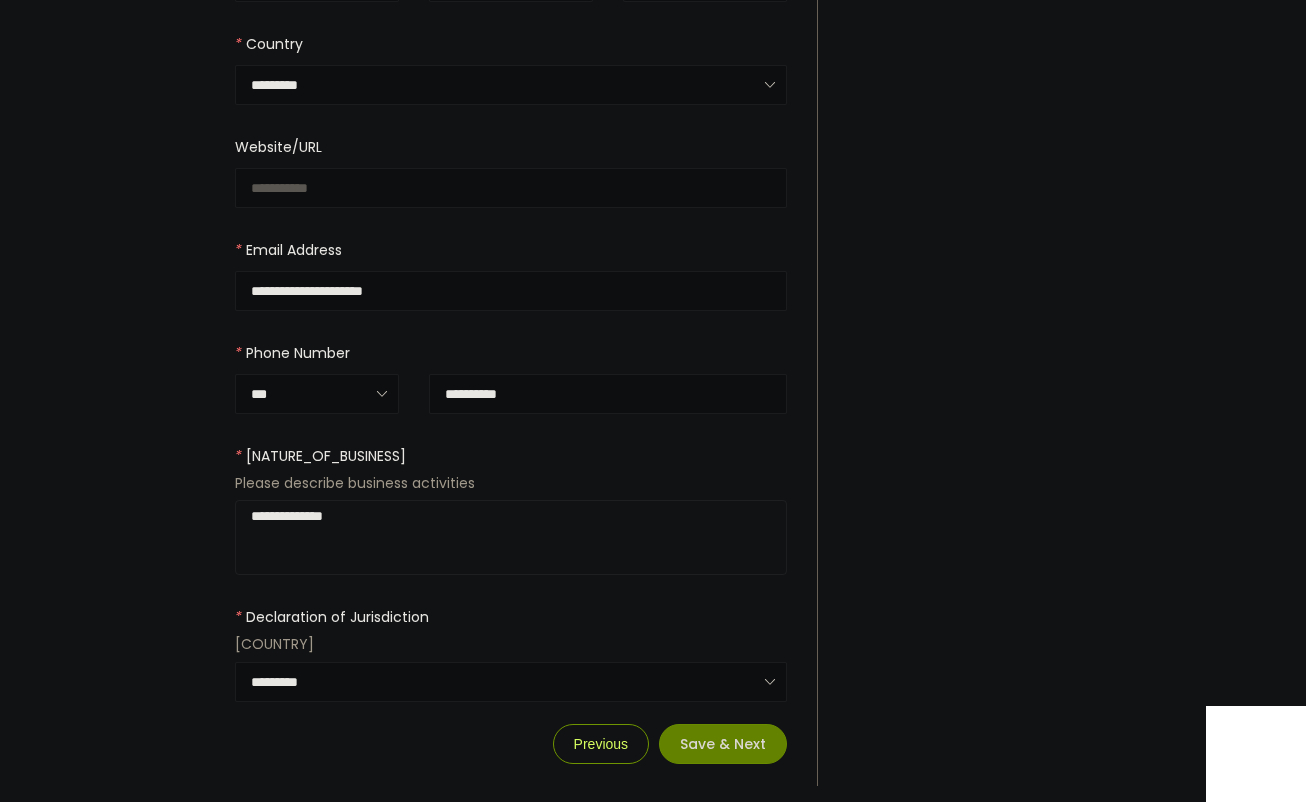 click on "Save & Next" at bounding box center (723, 744) 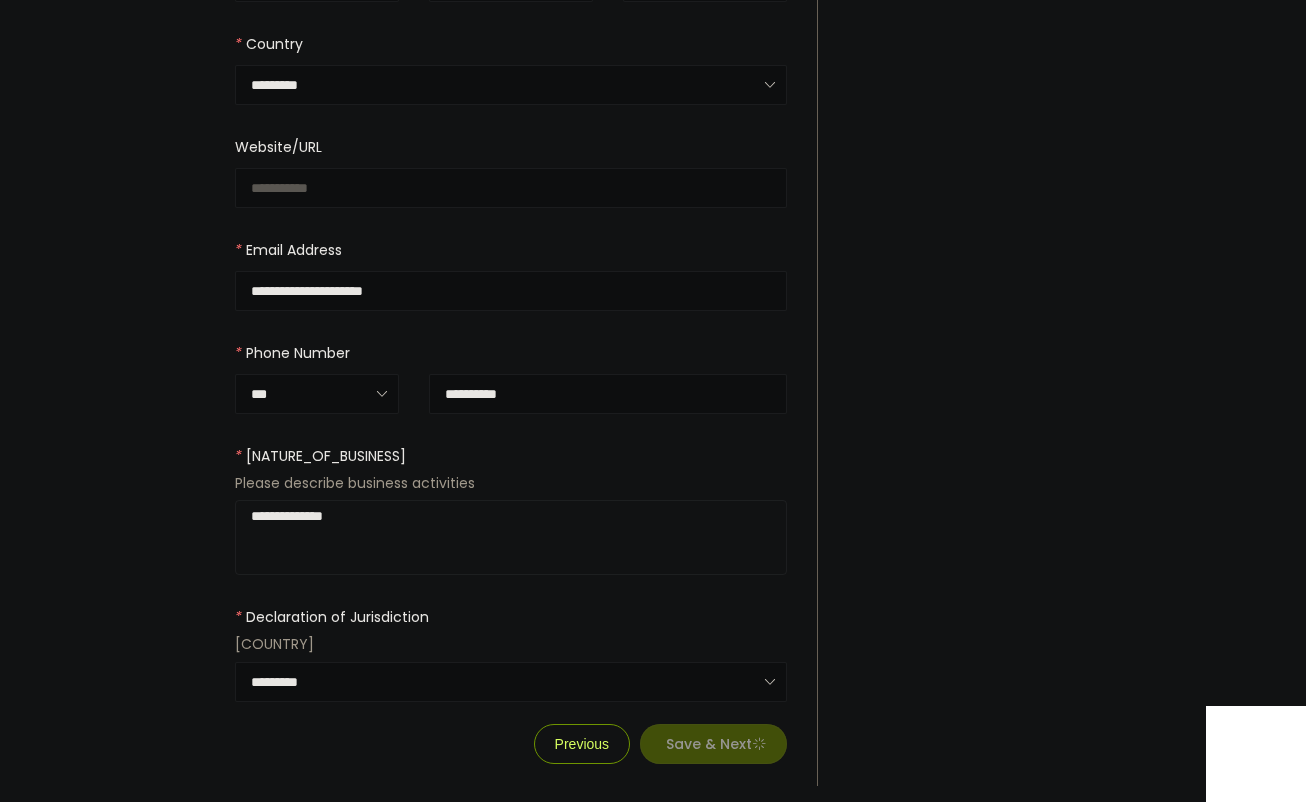 scroll, scrollTop: 0, scrollLeft: 0, axis: both 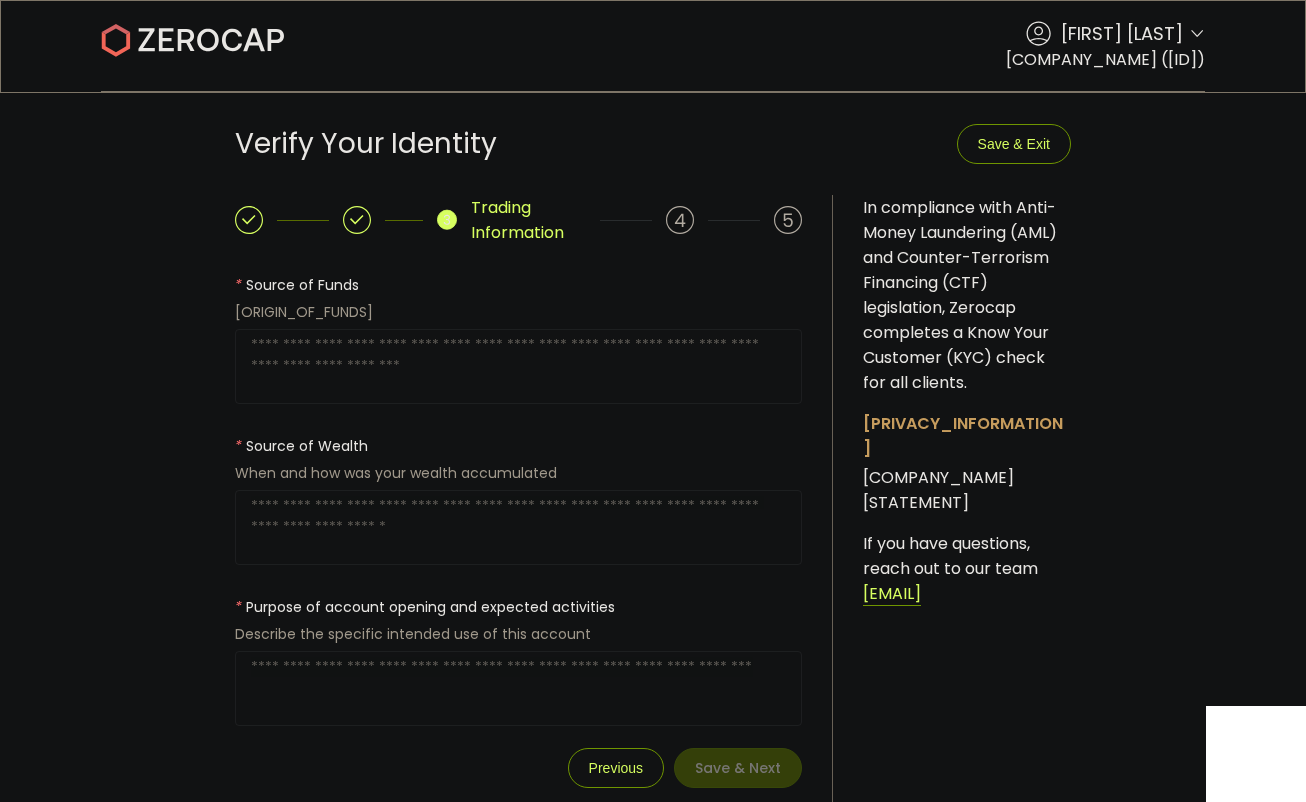 drag, startPoint x: 474, startPoint y: 338, endPoint x: 610, endPoint y: 359, distance: 137.61177 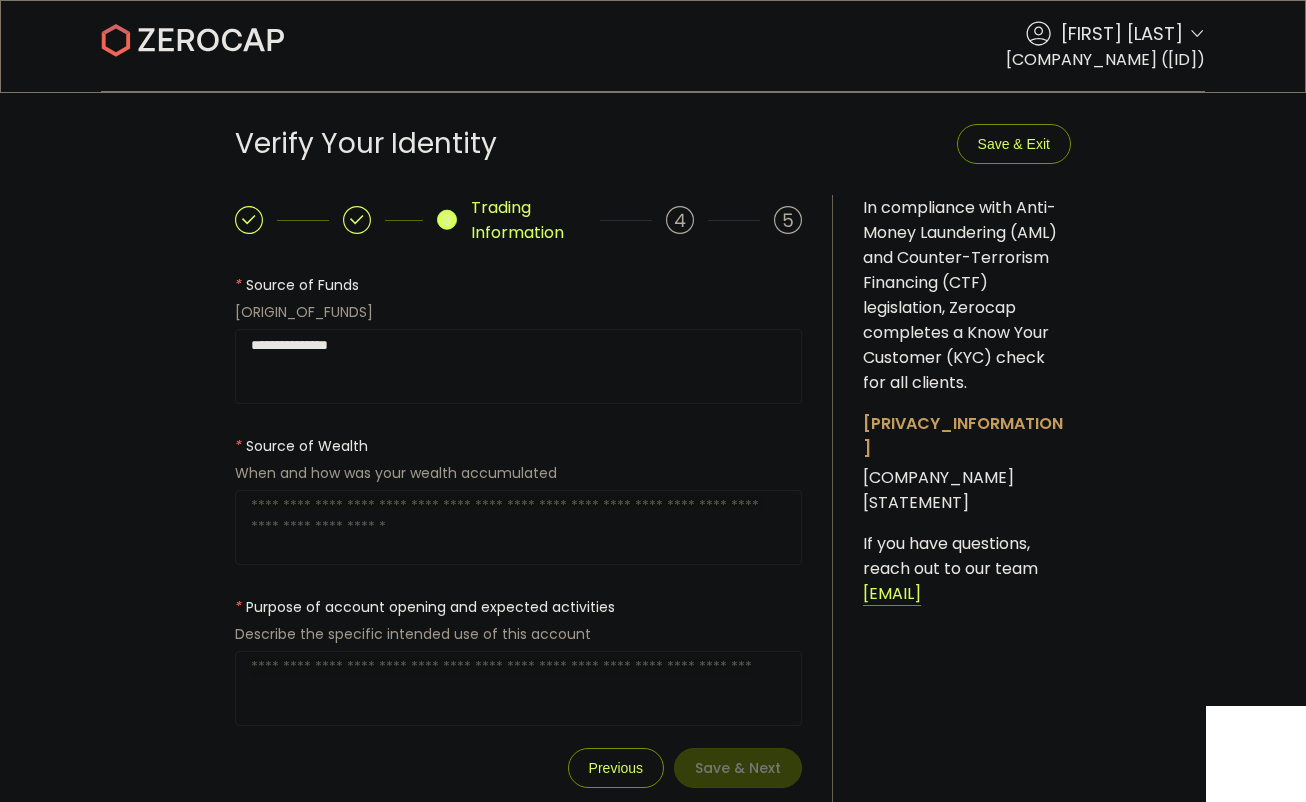 type on "**********" 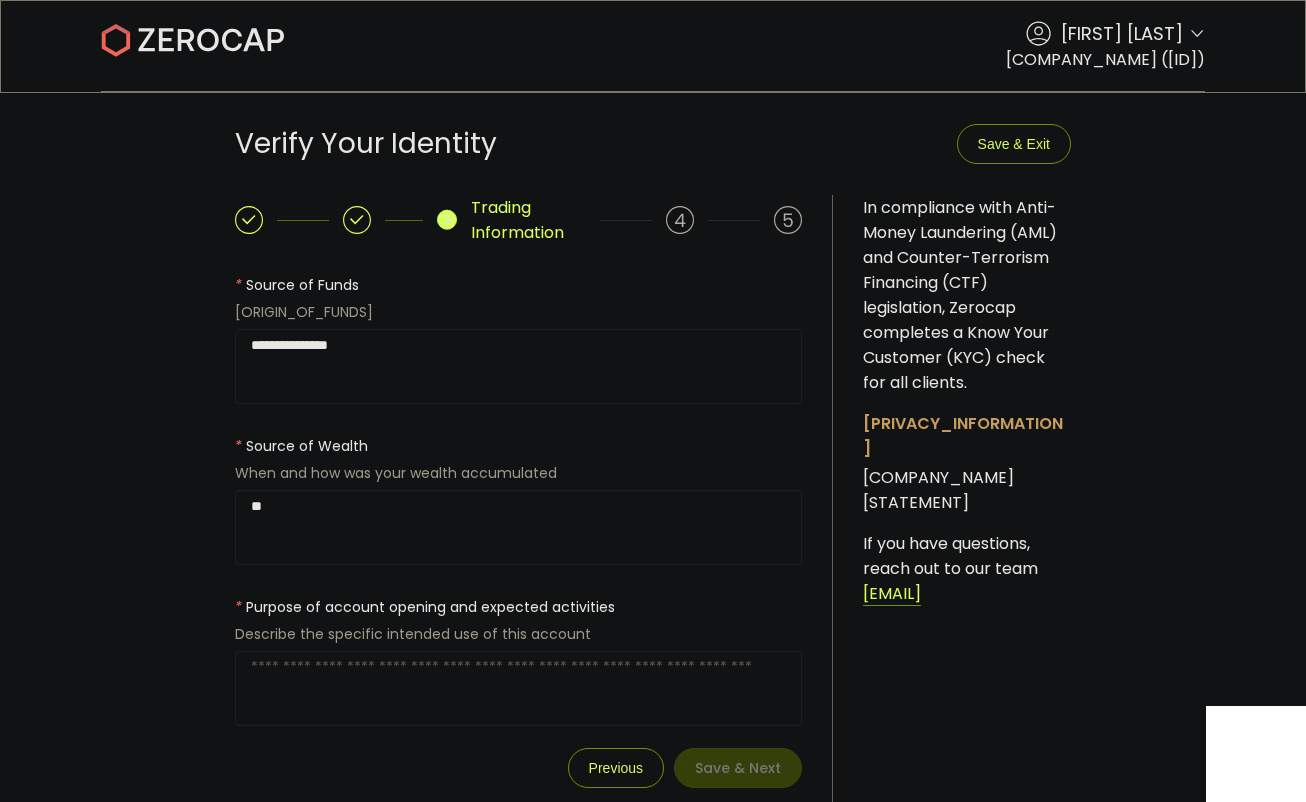 type on "*" 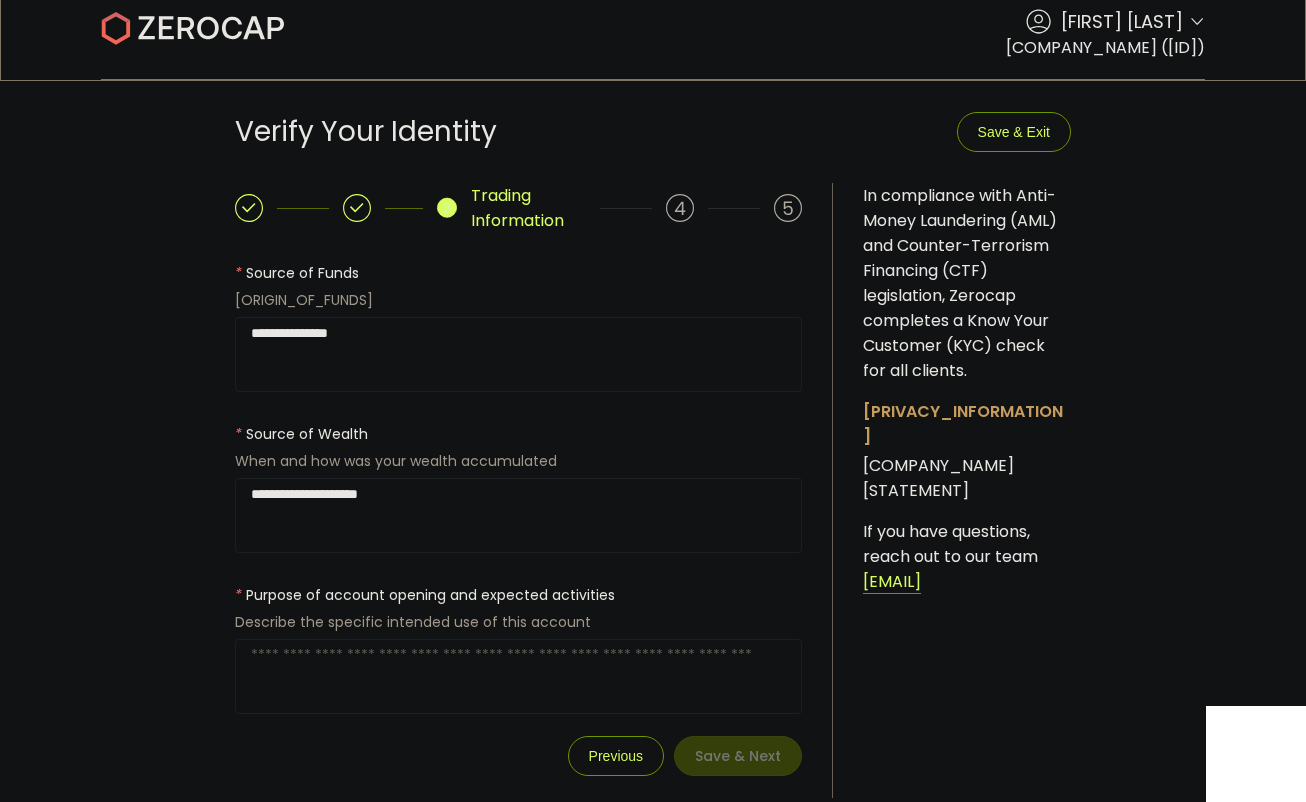 scroll, scrollTop: 32, scrollLeft: 0, axis: vertical 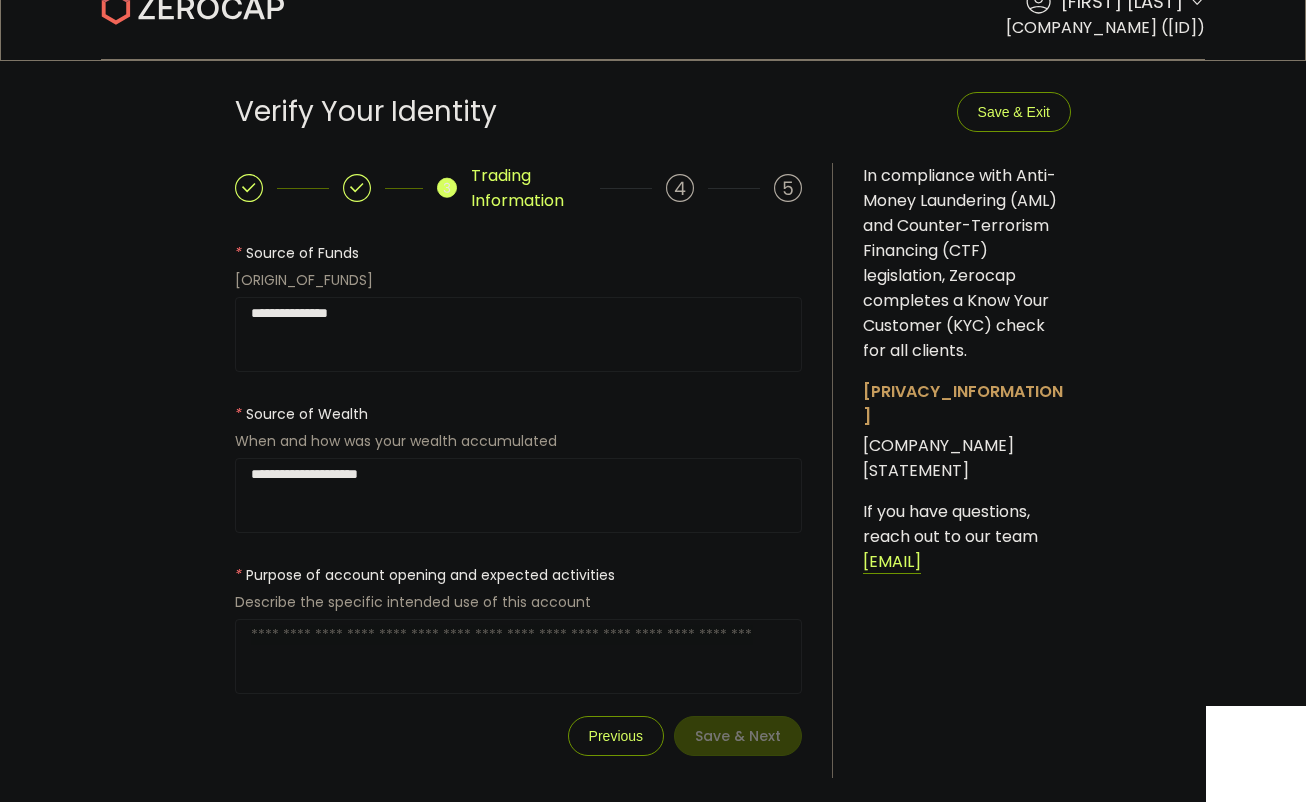type on "**********" 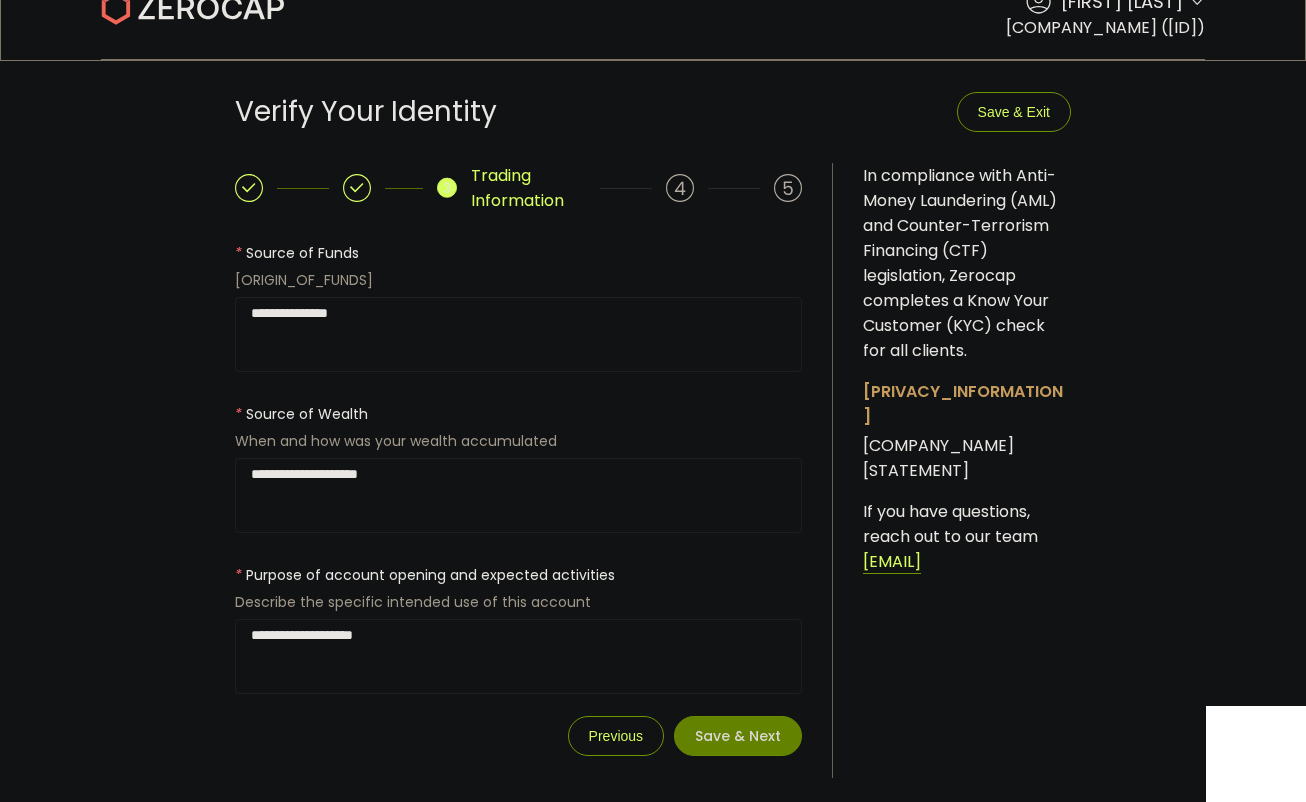 type on "**********" 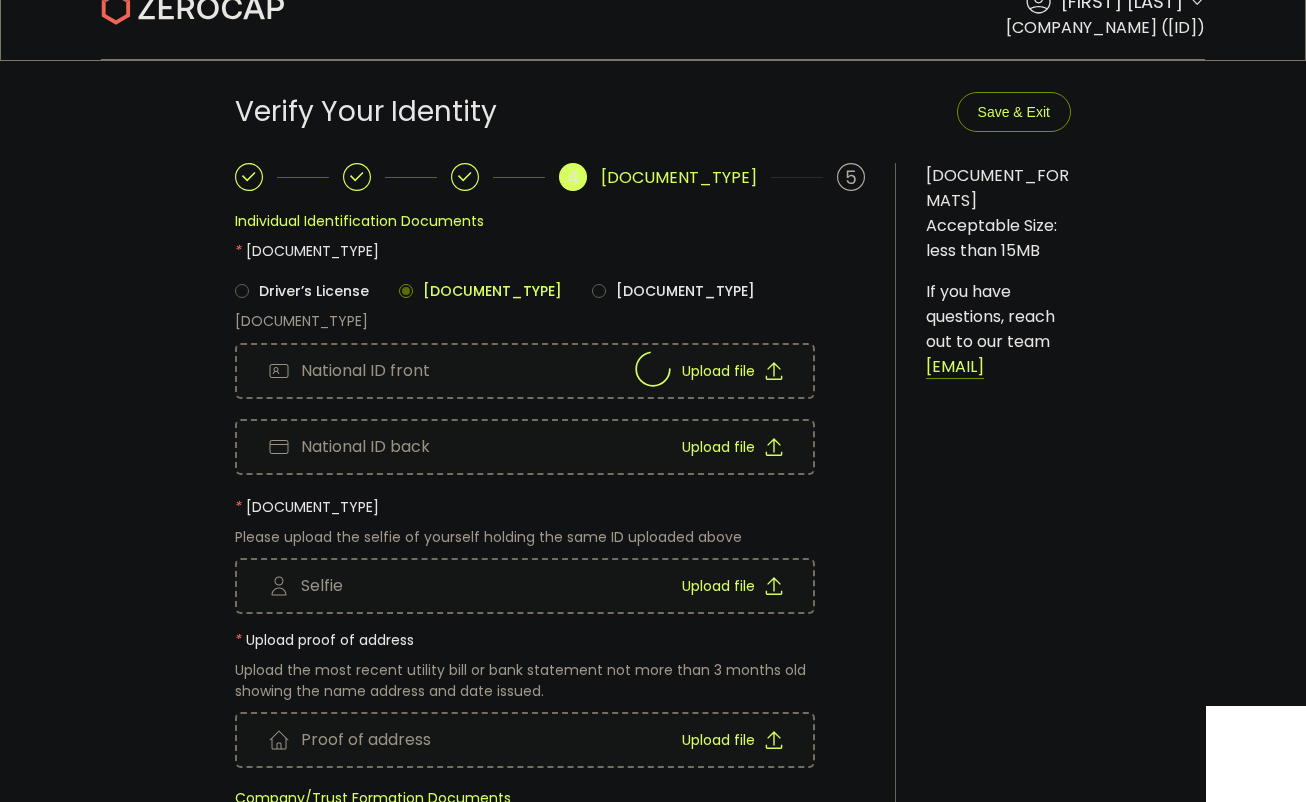 scroll, scrollTop: 0, scrollLeft: 0, axis: both 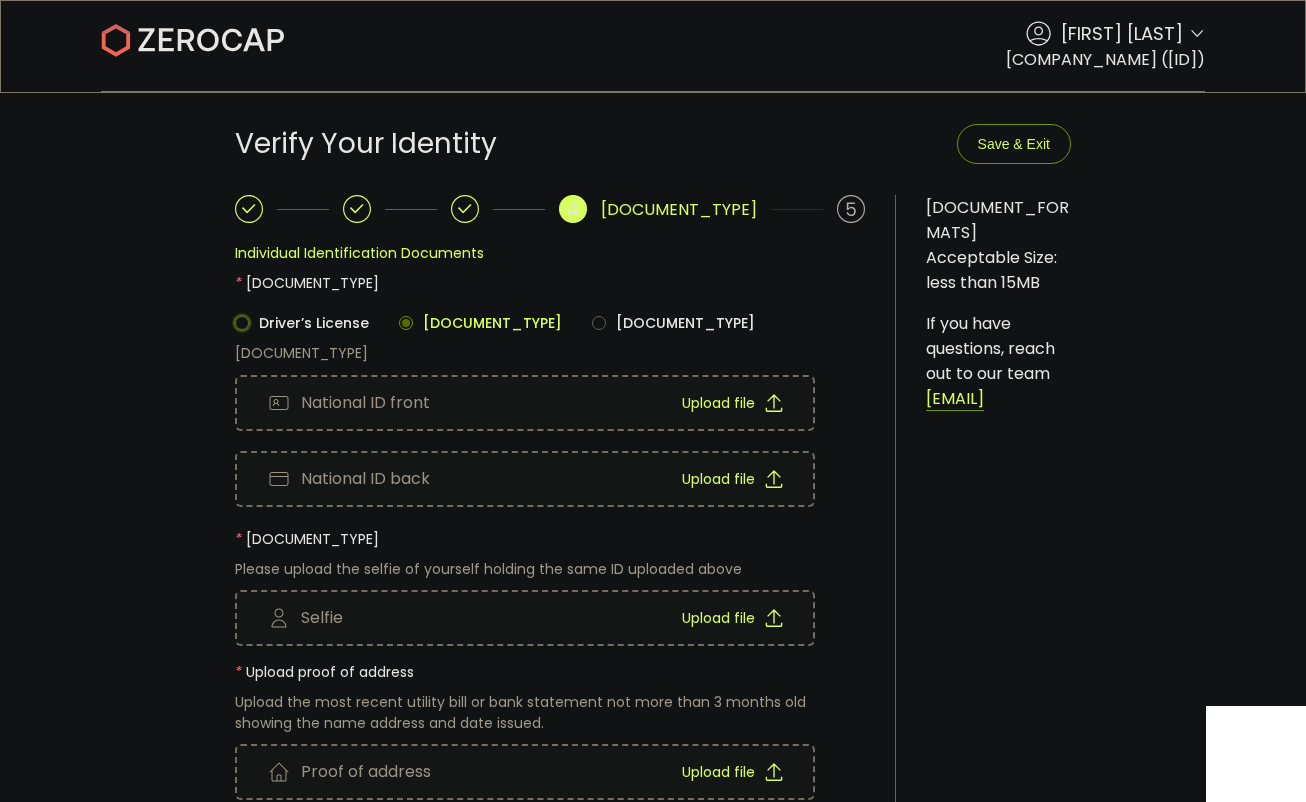 click at bounding box center (242, 323) 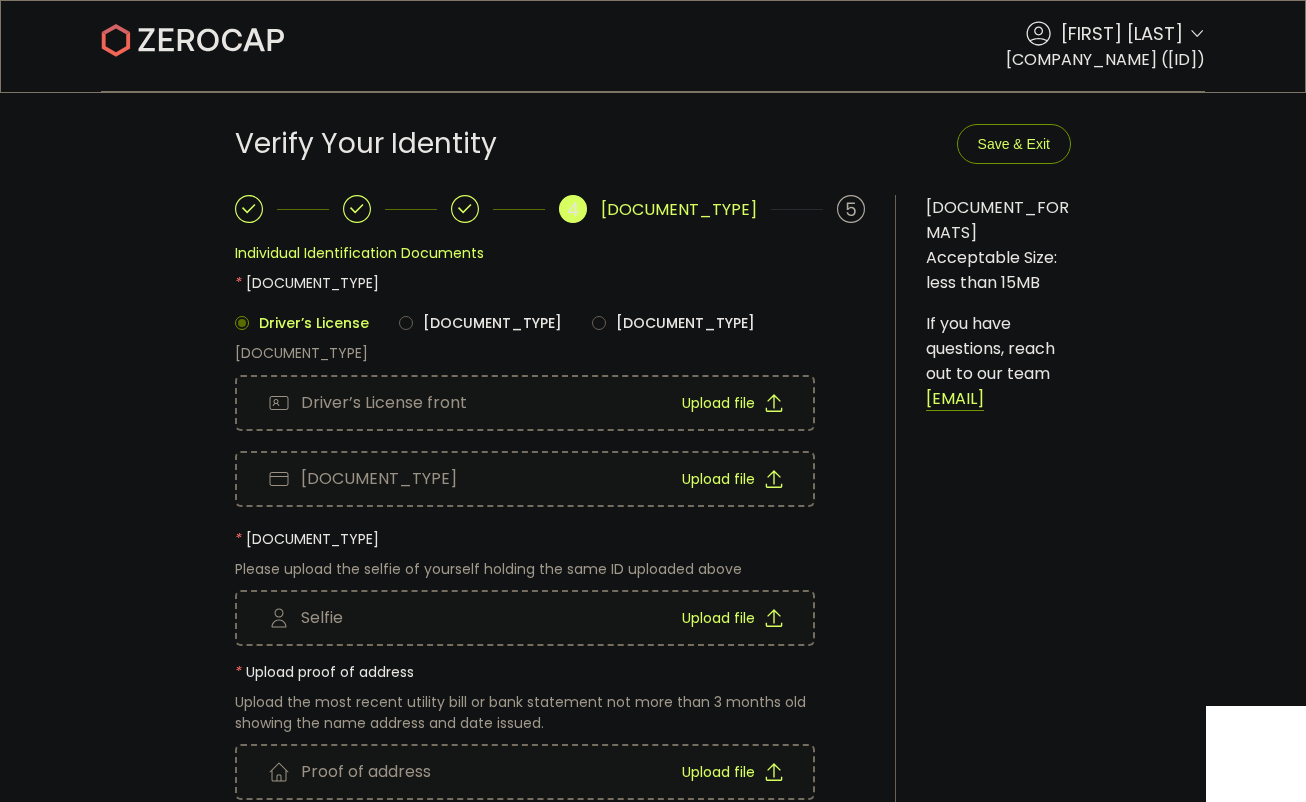 click on "Driver’s License front Upload file" at bounding box center [525, 403] 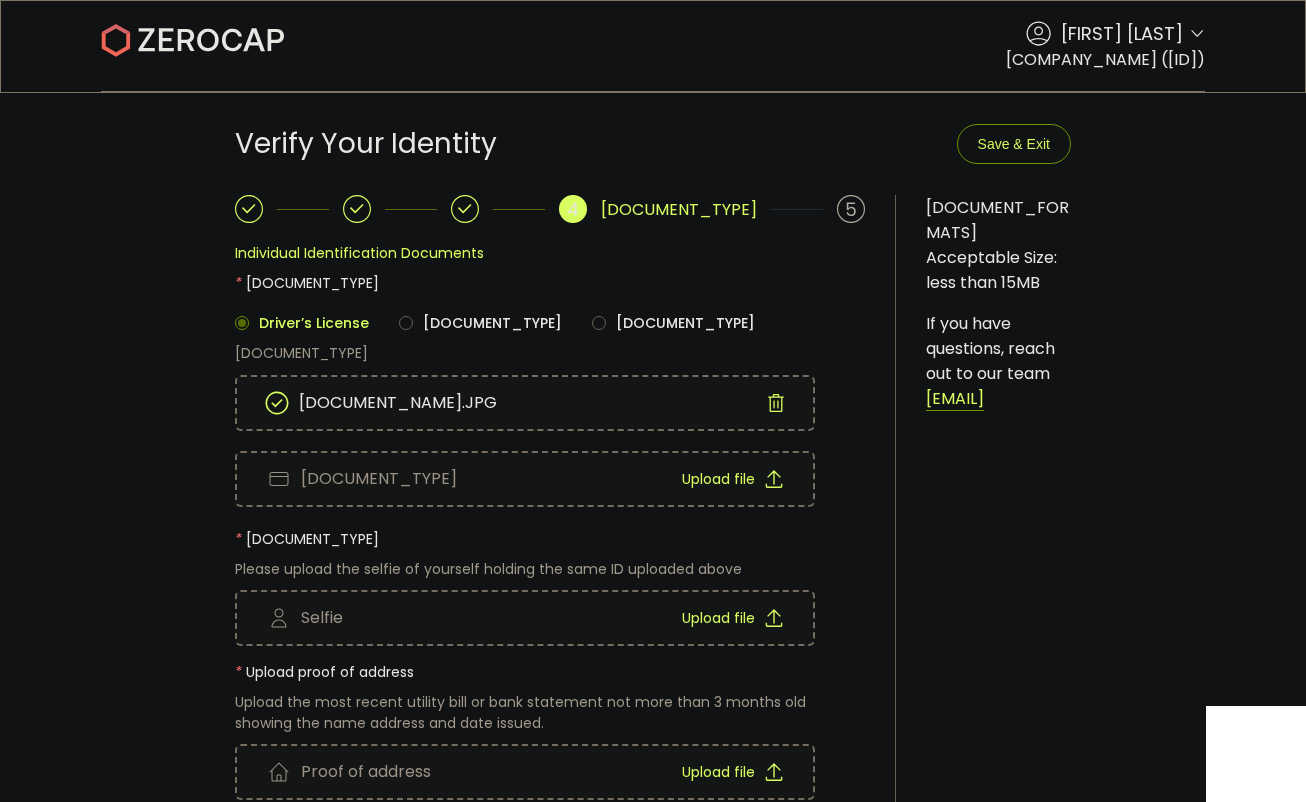 click on "Upload file" at bounding box center (718, 479) 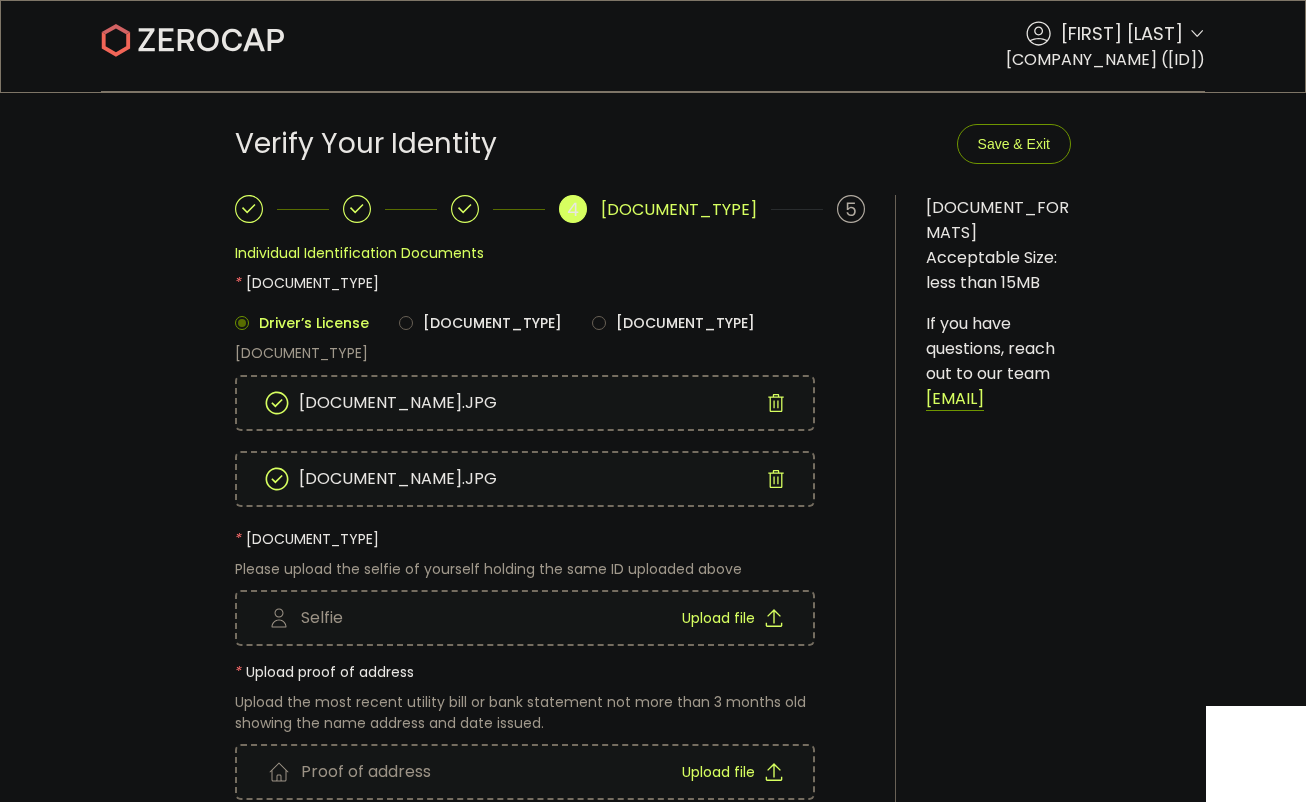 click on "Upload file" at bounding box center [718, 618] 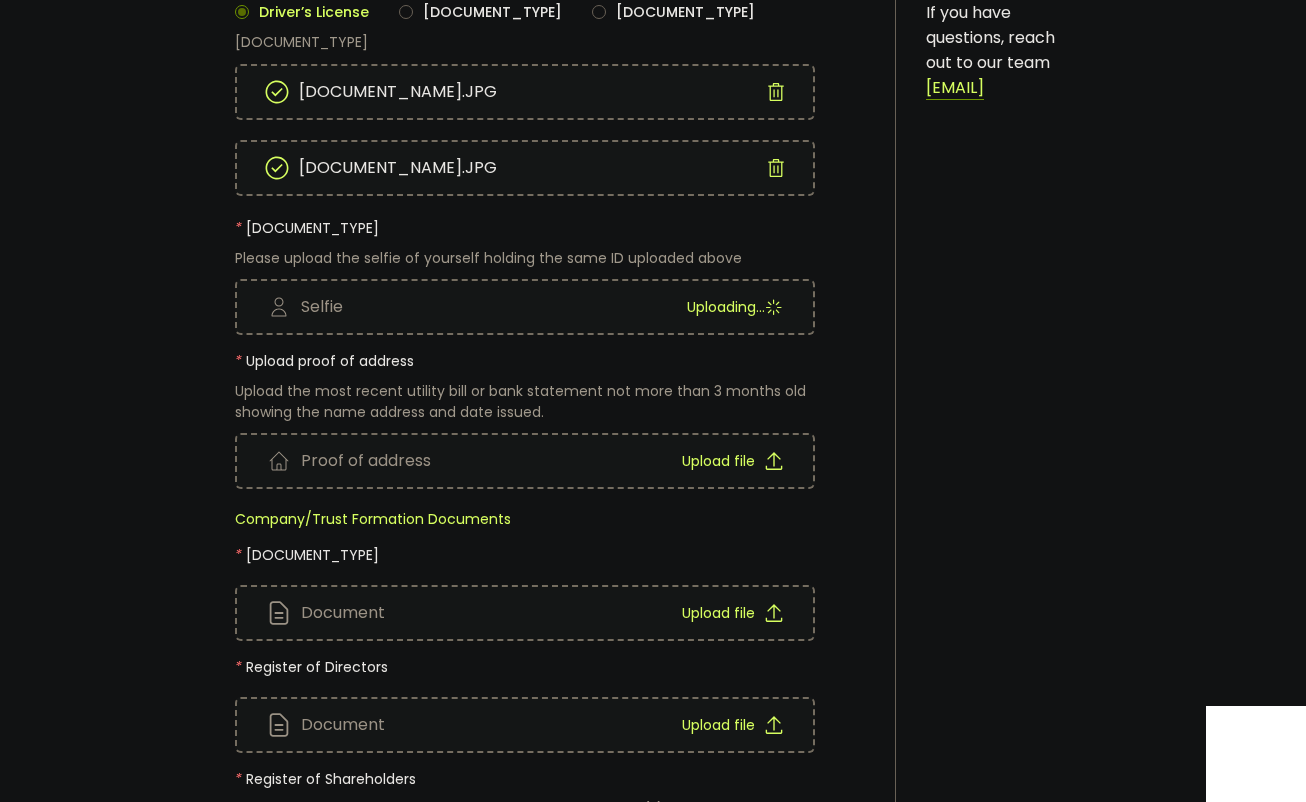 scroll, scrollTop: 400, scrollLeft: 0, axis: vertical 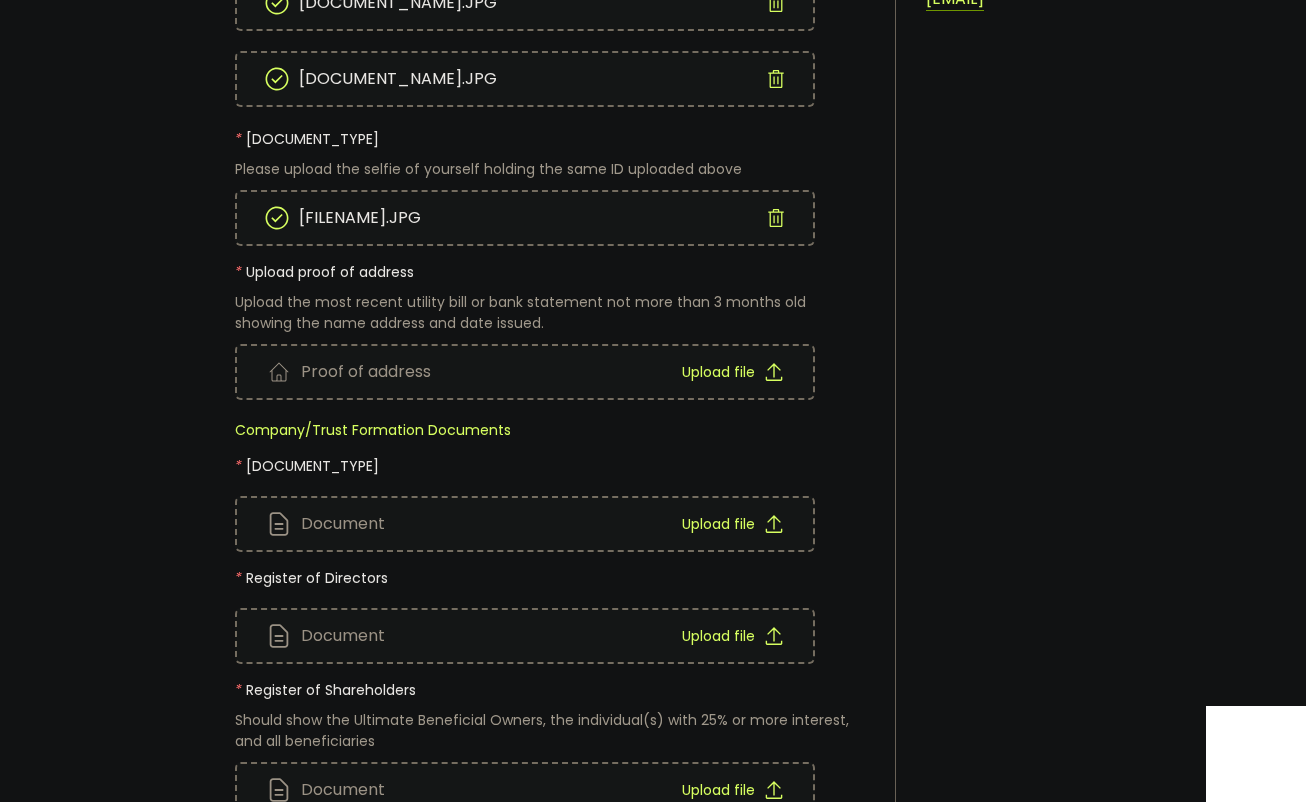 click on "Upload file" at bounding box center (718, 372) 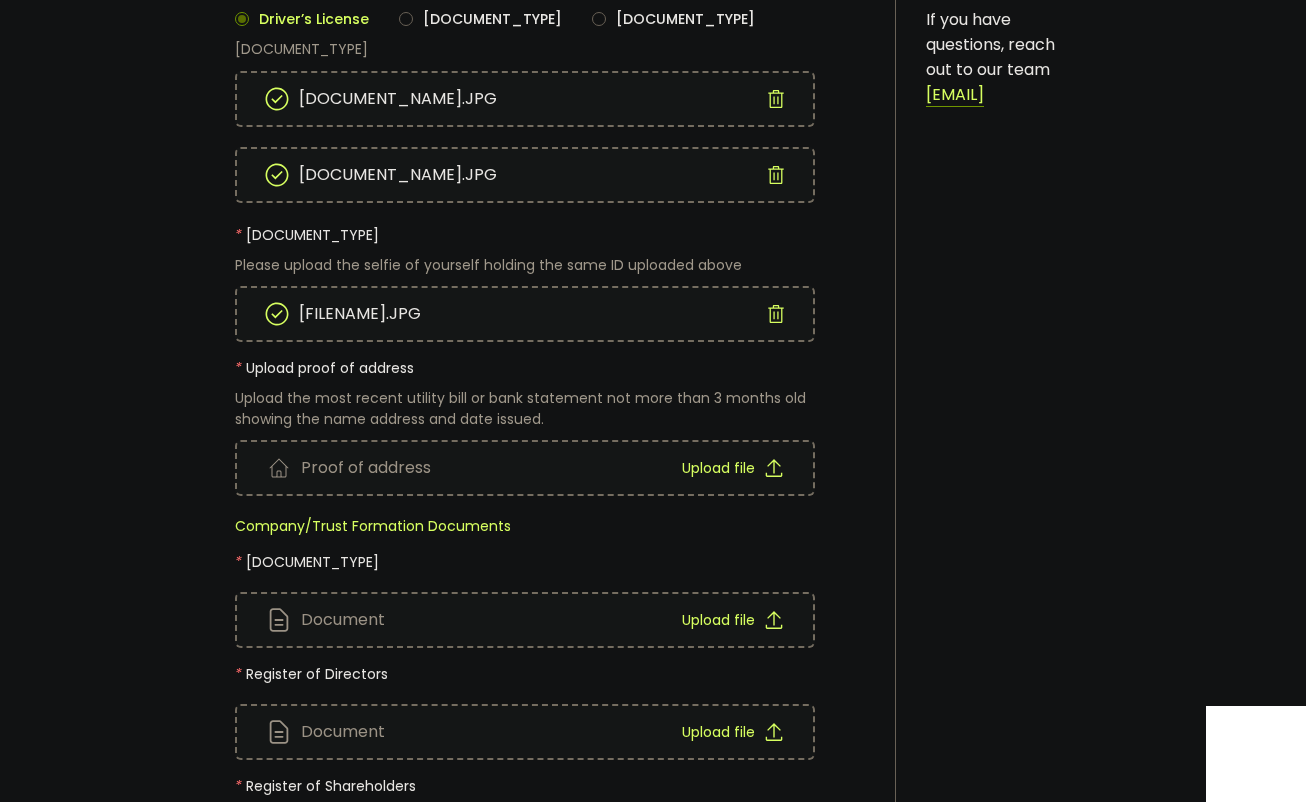 scroll, scrollTop: 300, scrollLeft: 0, axis: vertical 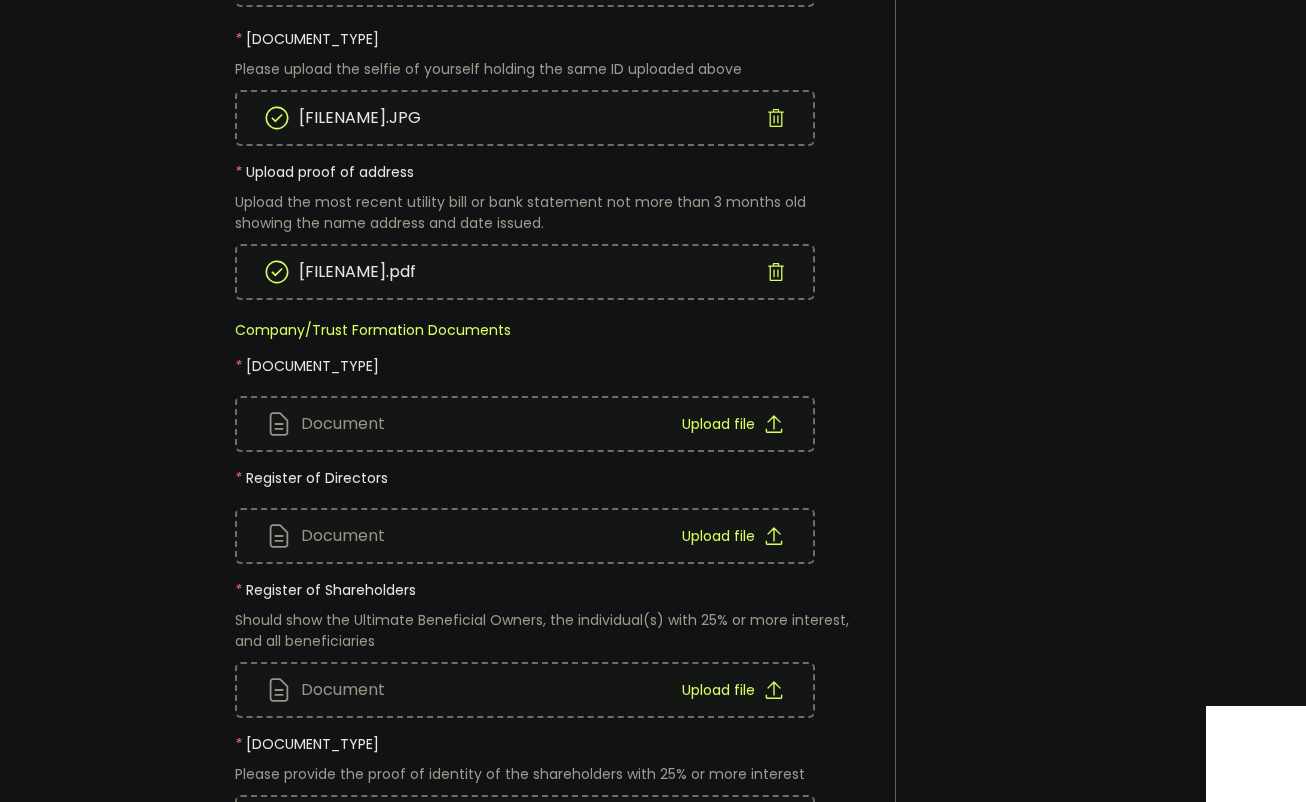 click 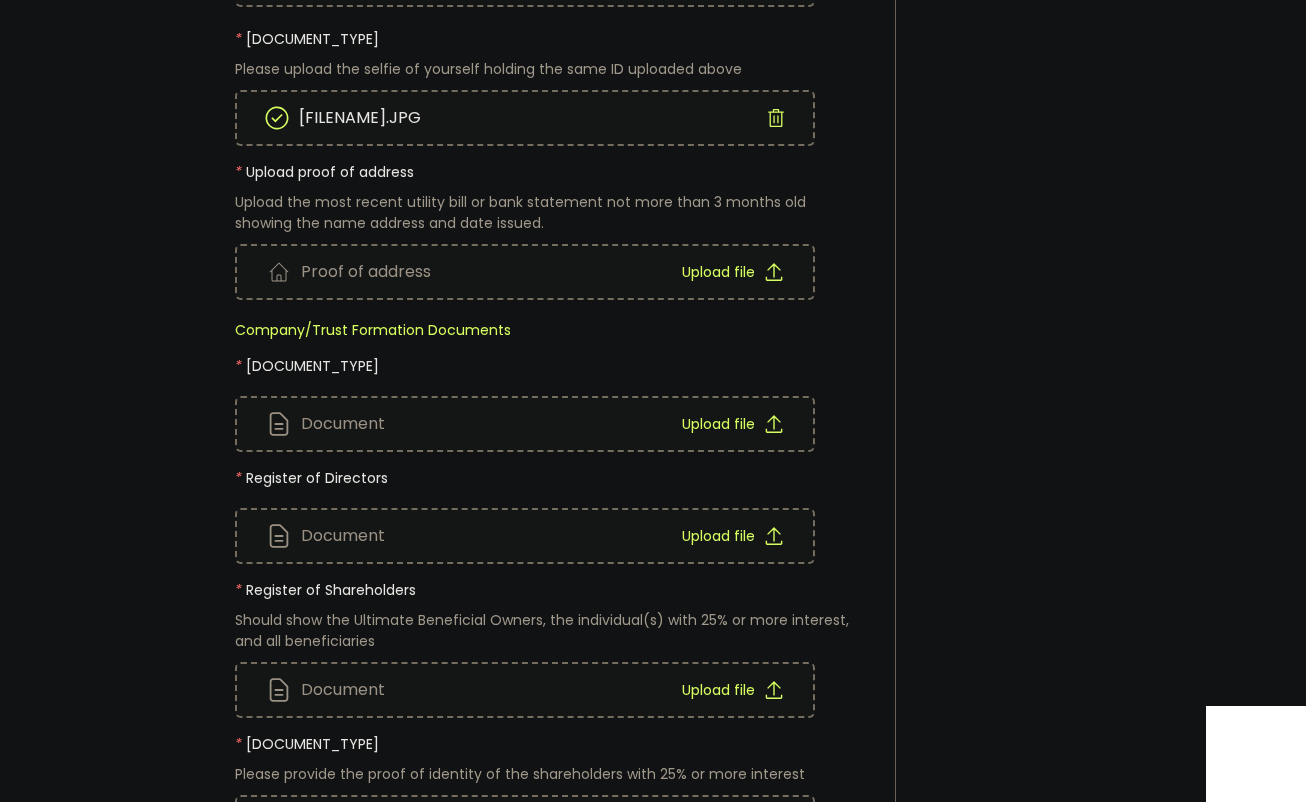 click on "[DOCUMENT_TYPE]" at bounding box center (525, 272) 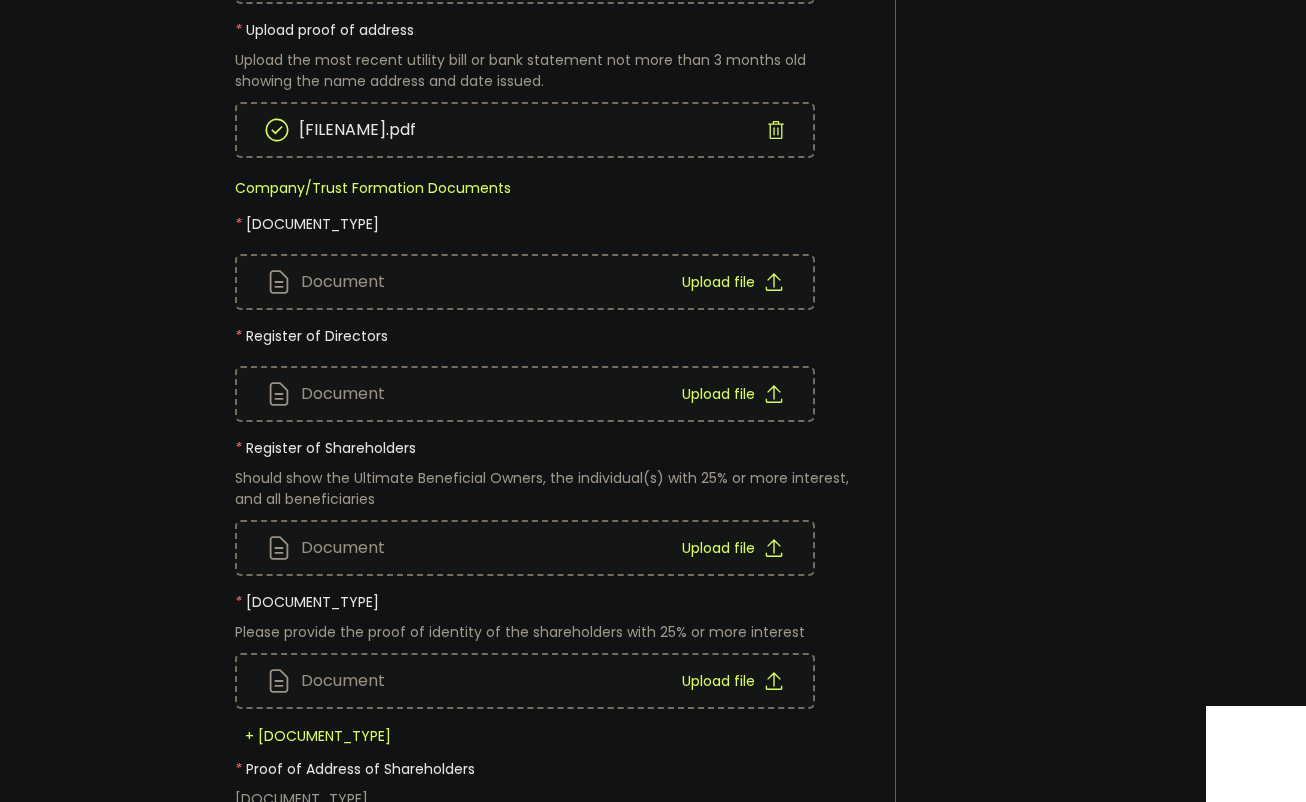 scroll, scrollTop: 600, scrollLeft: 0, axis: vertical 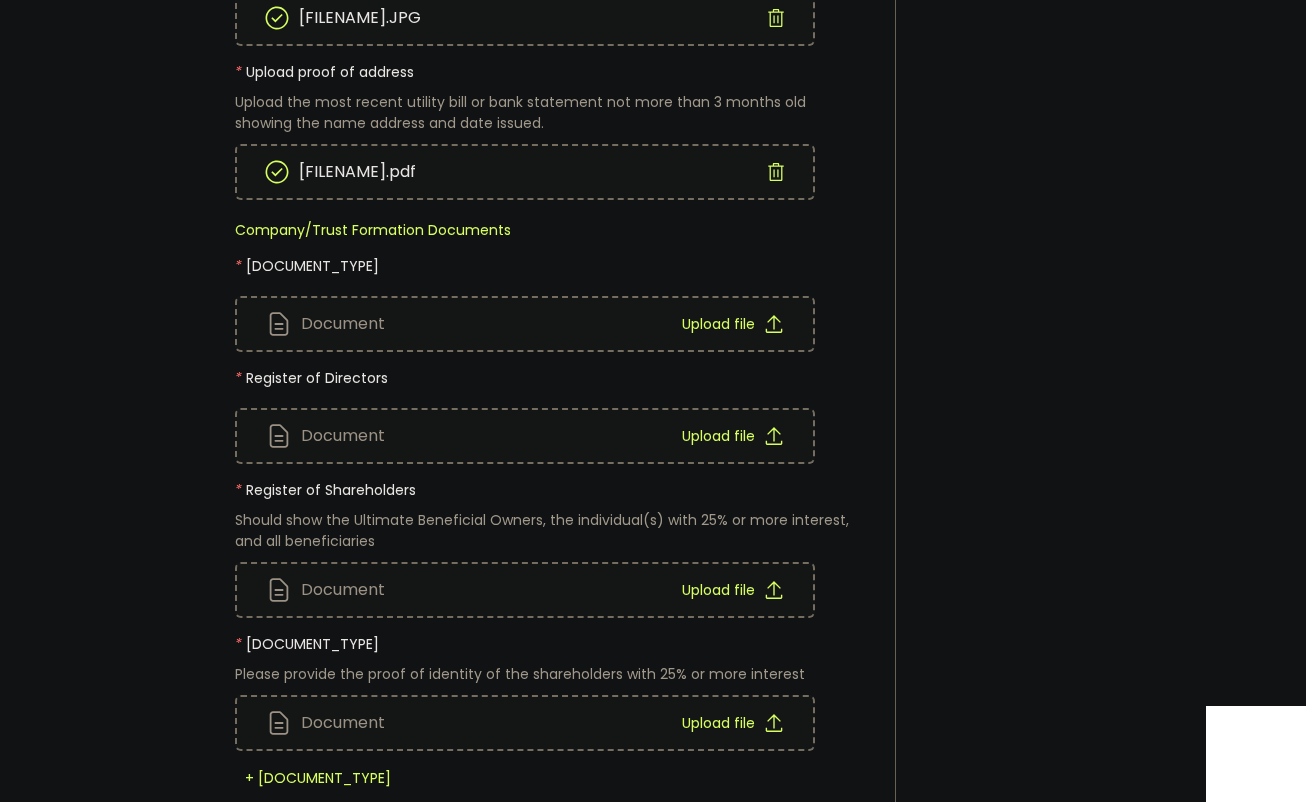 click on "Upload file" at bounding box center (718, 324) 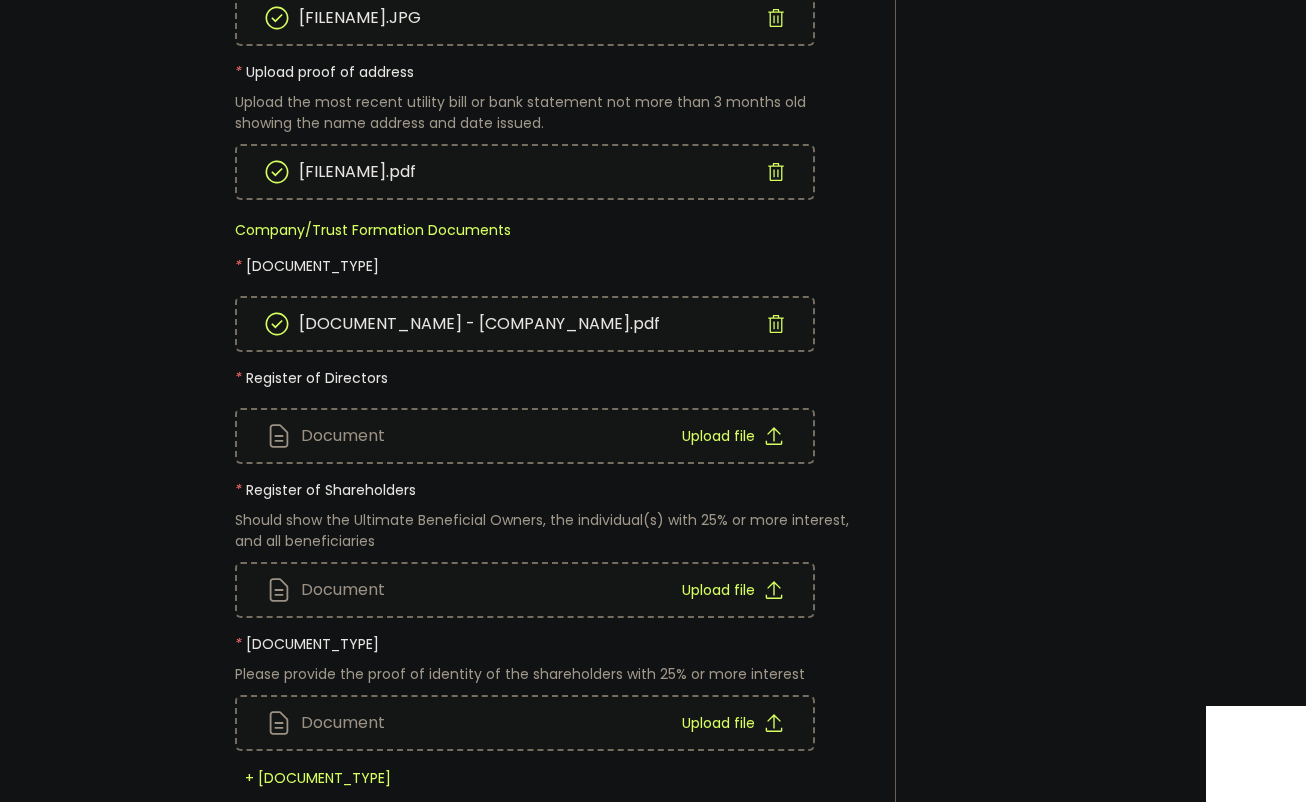 click on "Upload file" at bounding box center [718, 436] 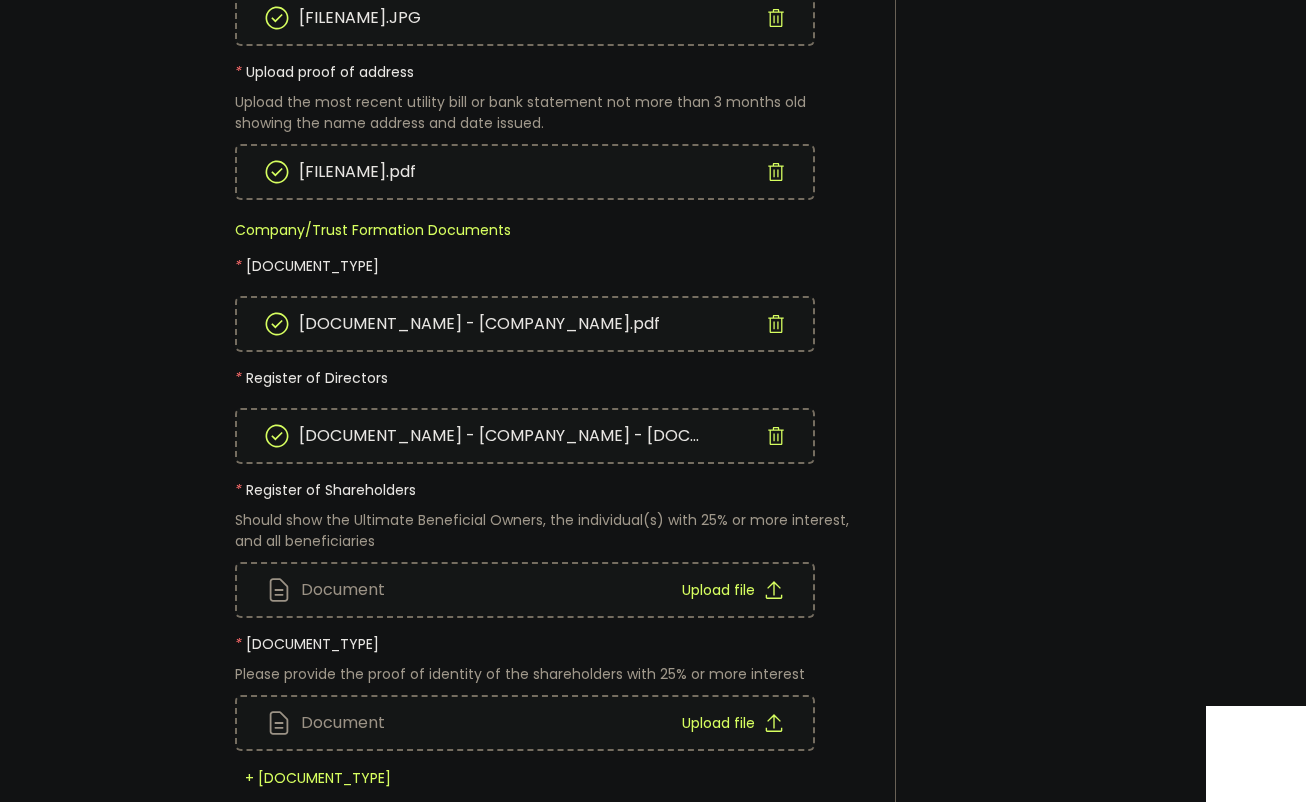 click on "Upload file" at bounding box center [718, 590] 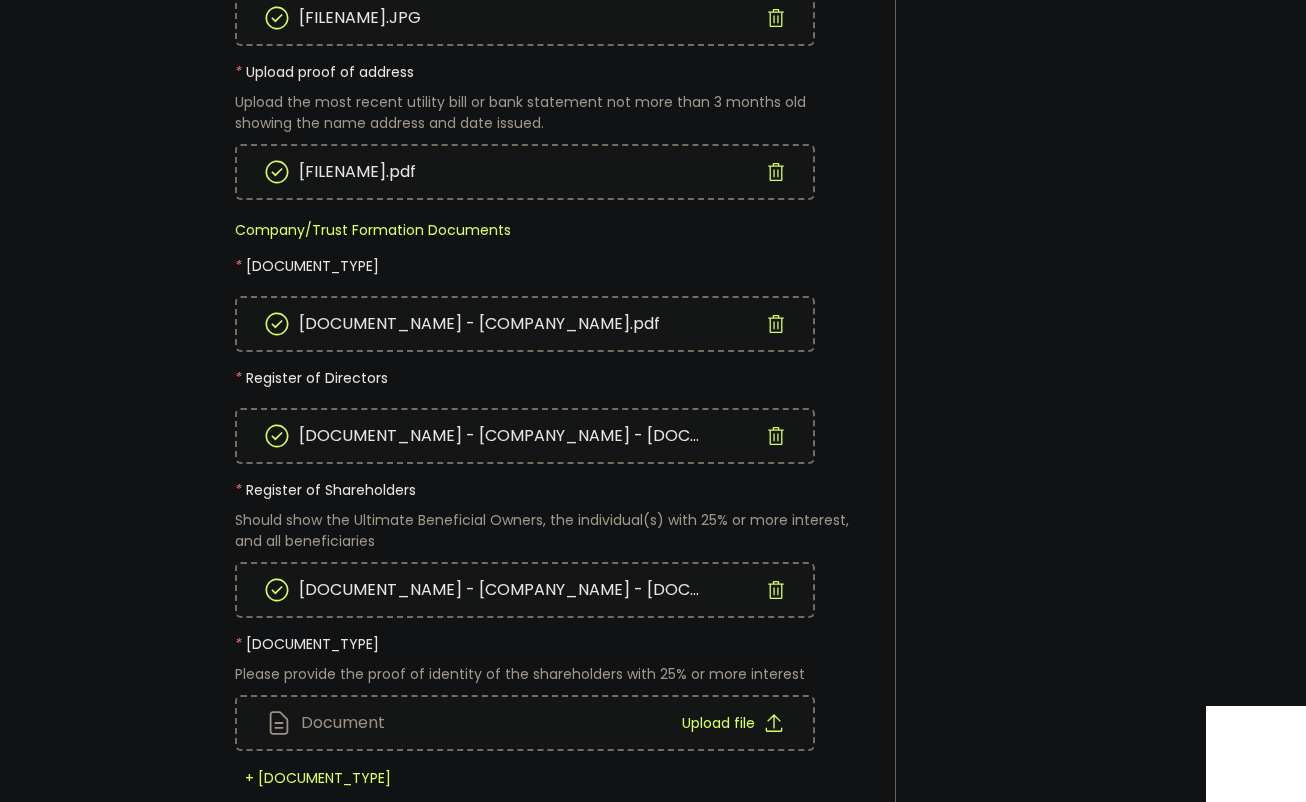 click 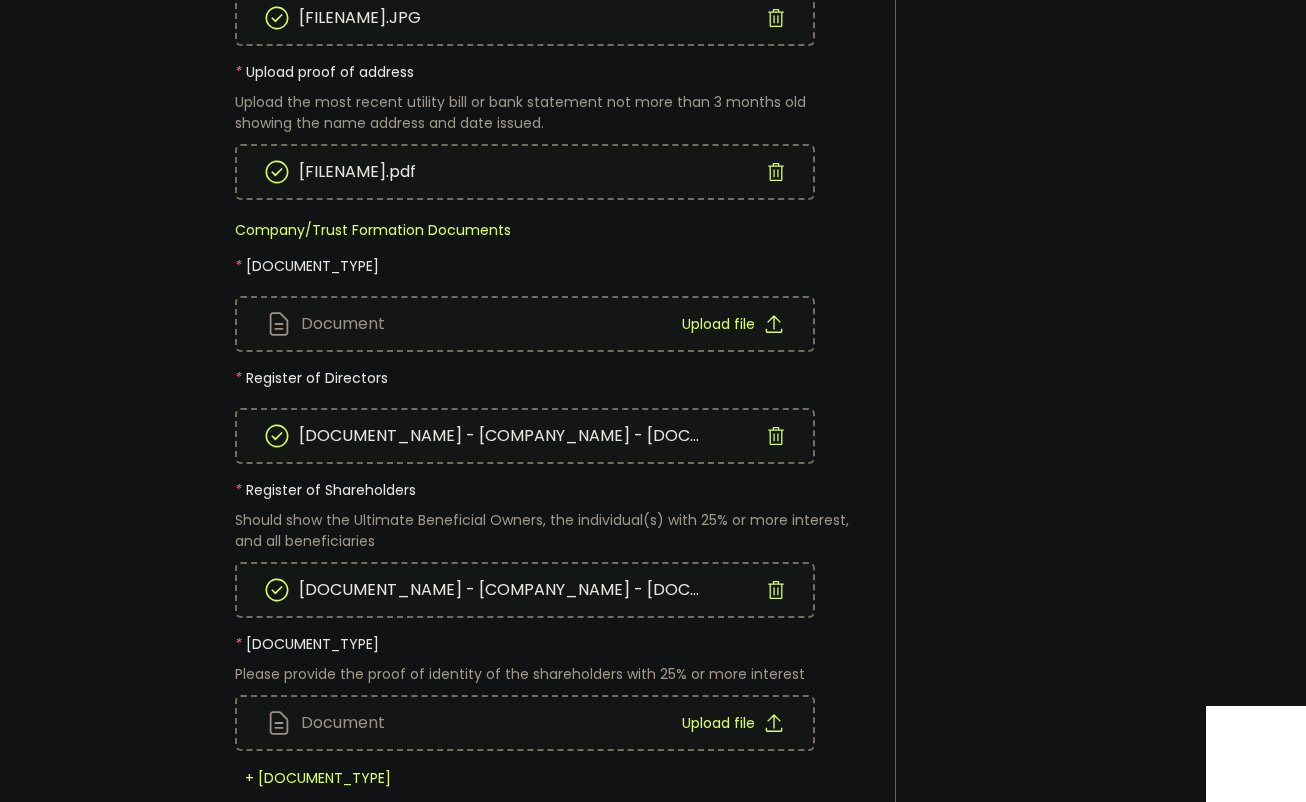 click on "Upload file" at bounding box center (718, 324) 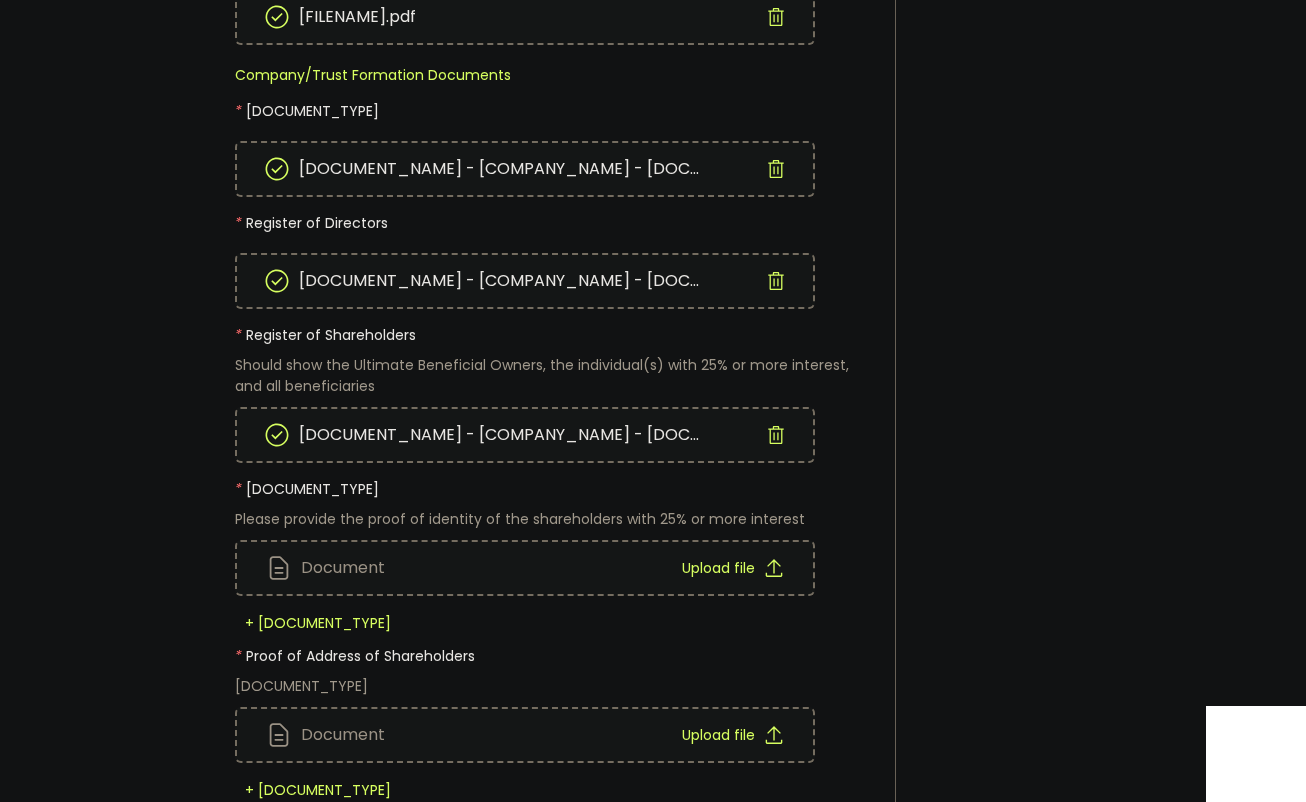 scroll, scrollTop: 800, scrollLeft: 0, axis: vertical 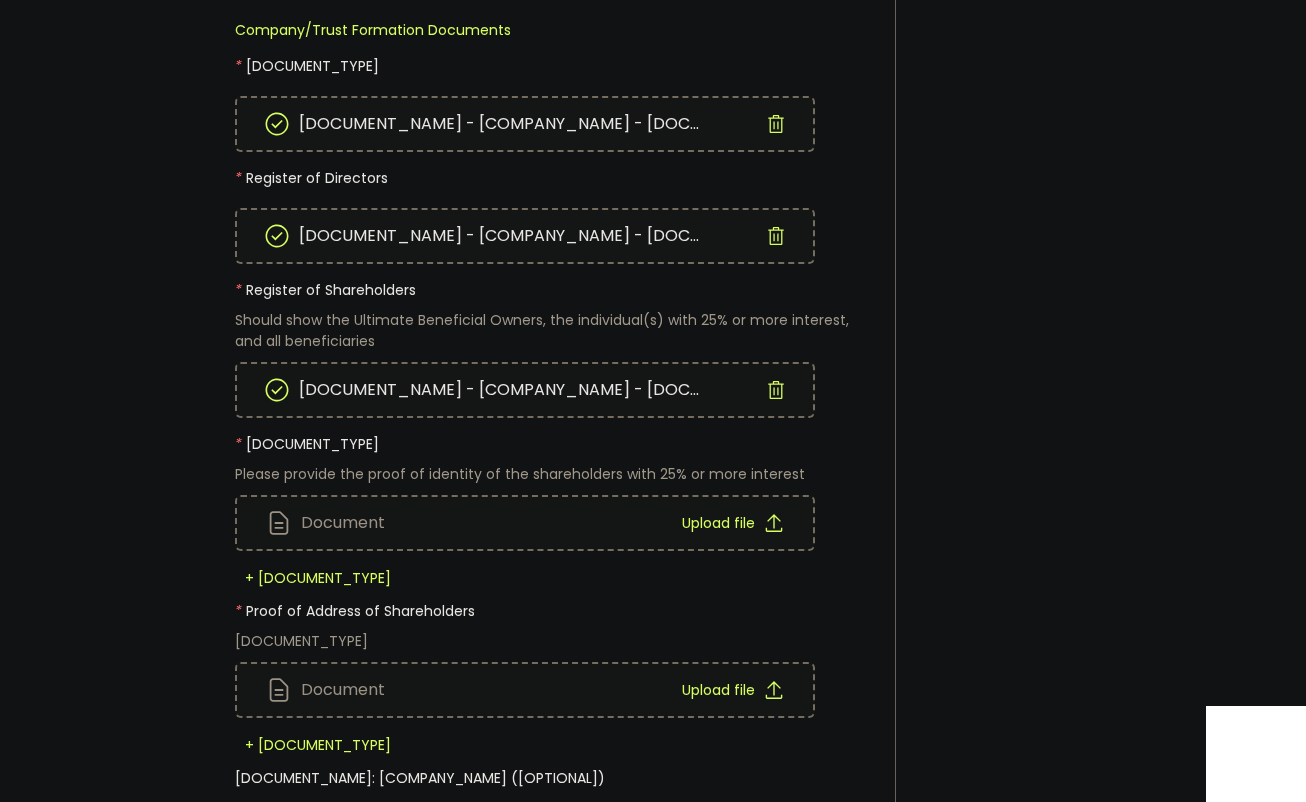 click 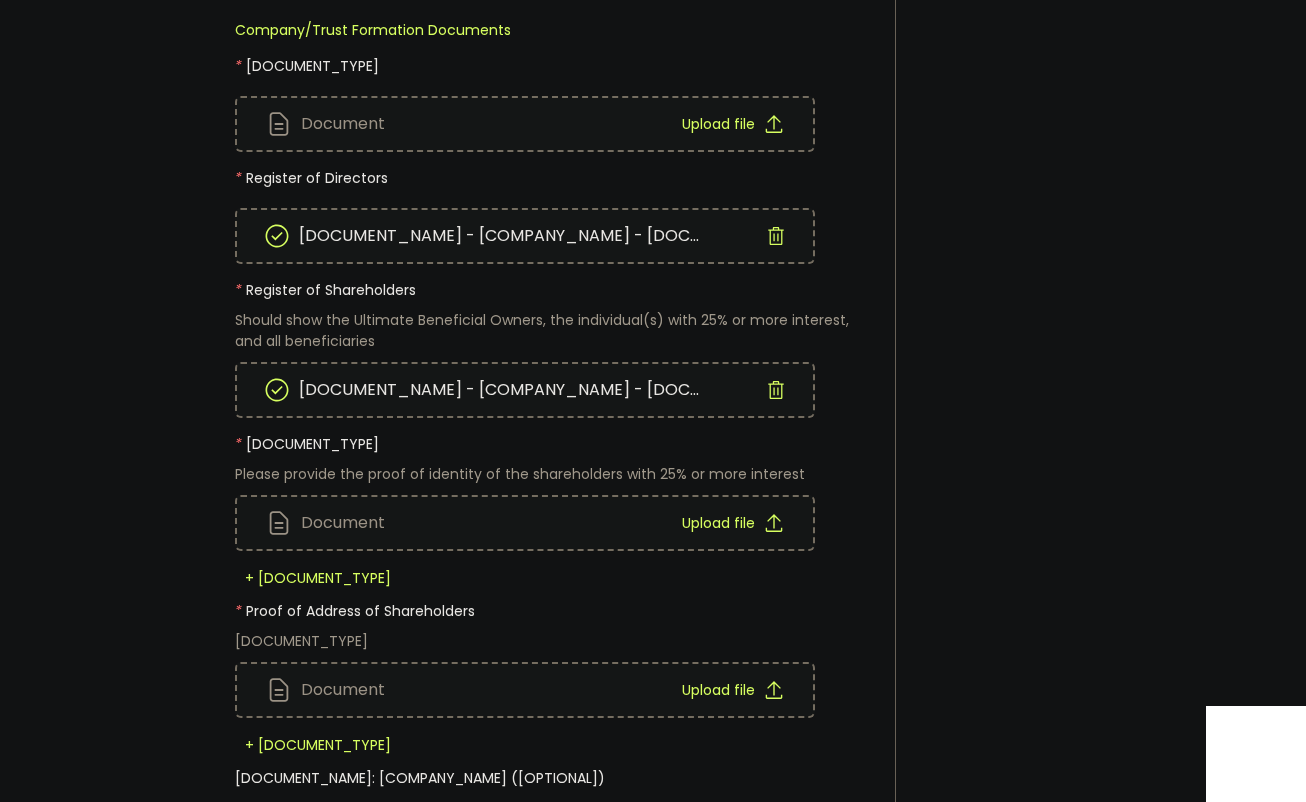 click on "Upload file" at bounding box center (732, 124) 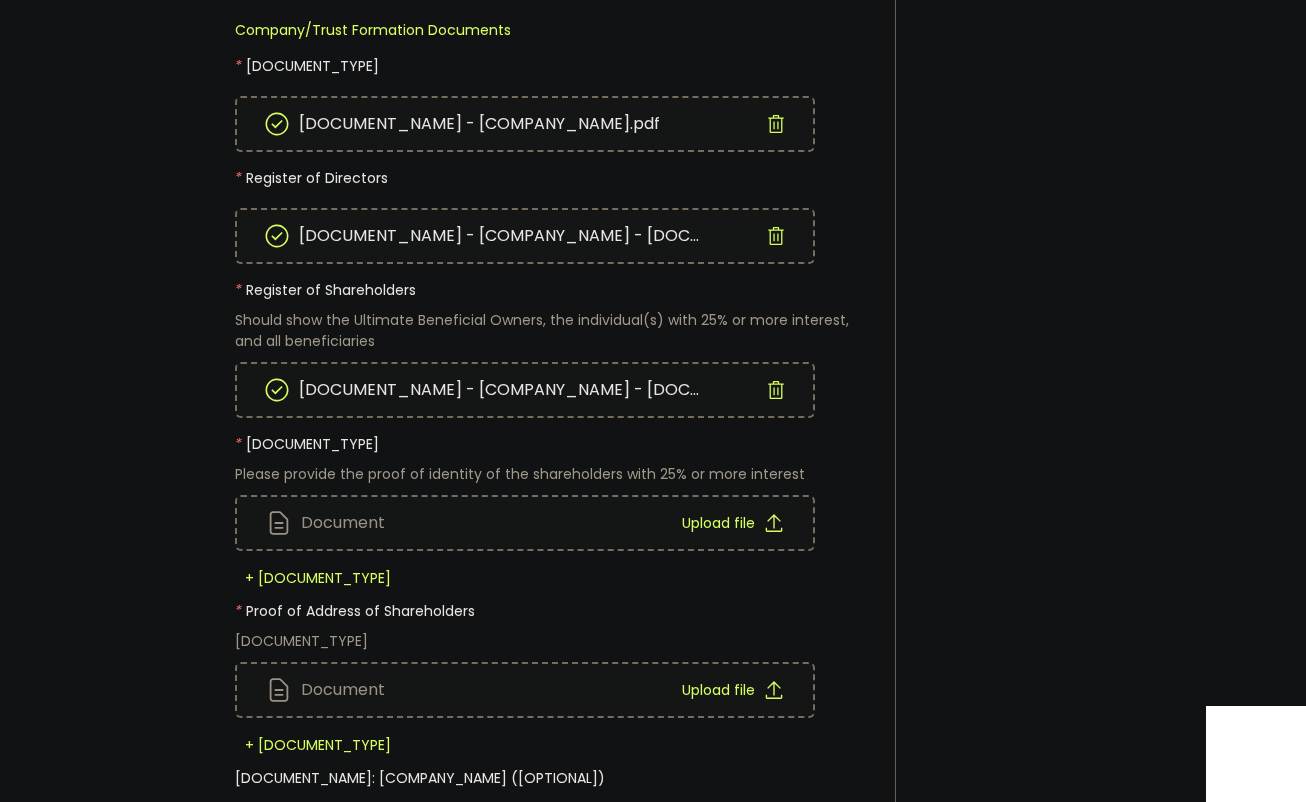 click on "Upload file" at bounding box center [718, 523] 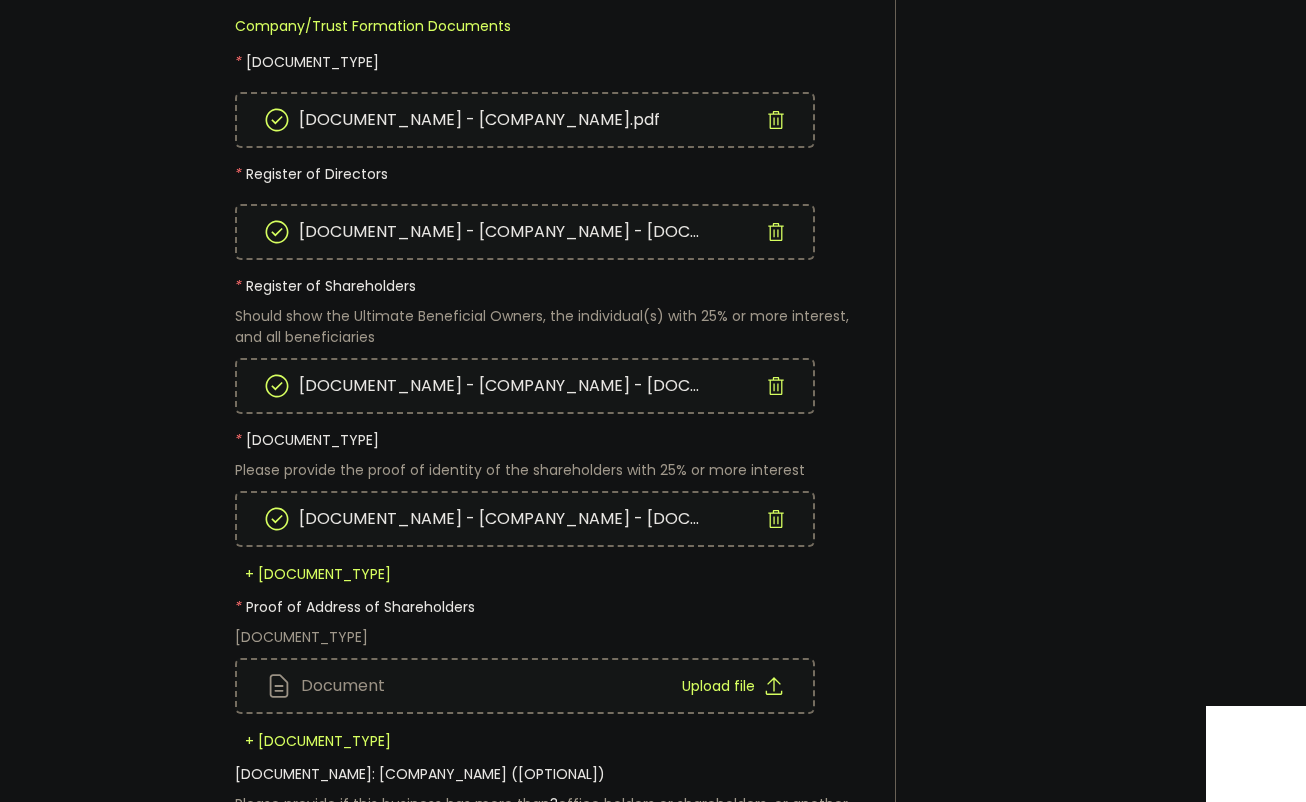scroll, scrollTop: 800, scrollLeft: 0, axis: vertical 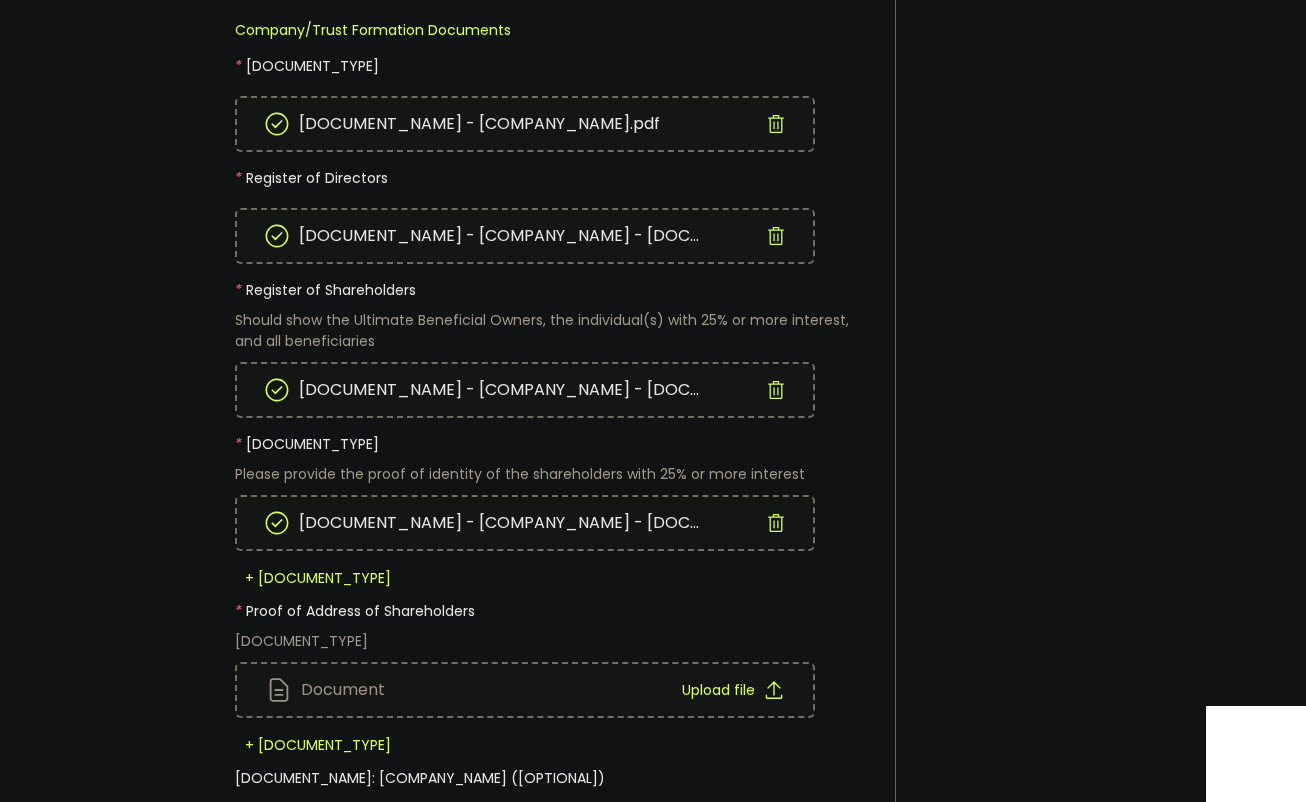 click 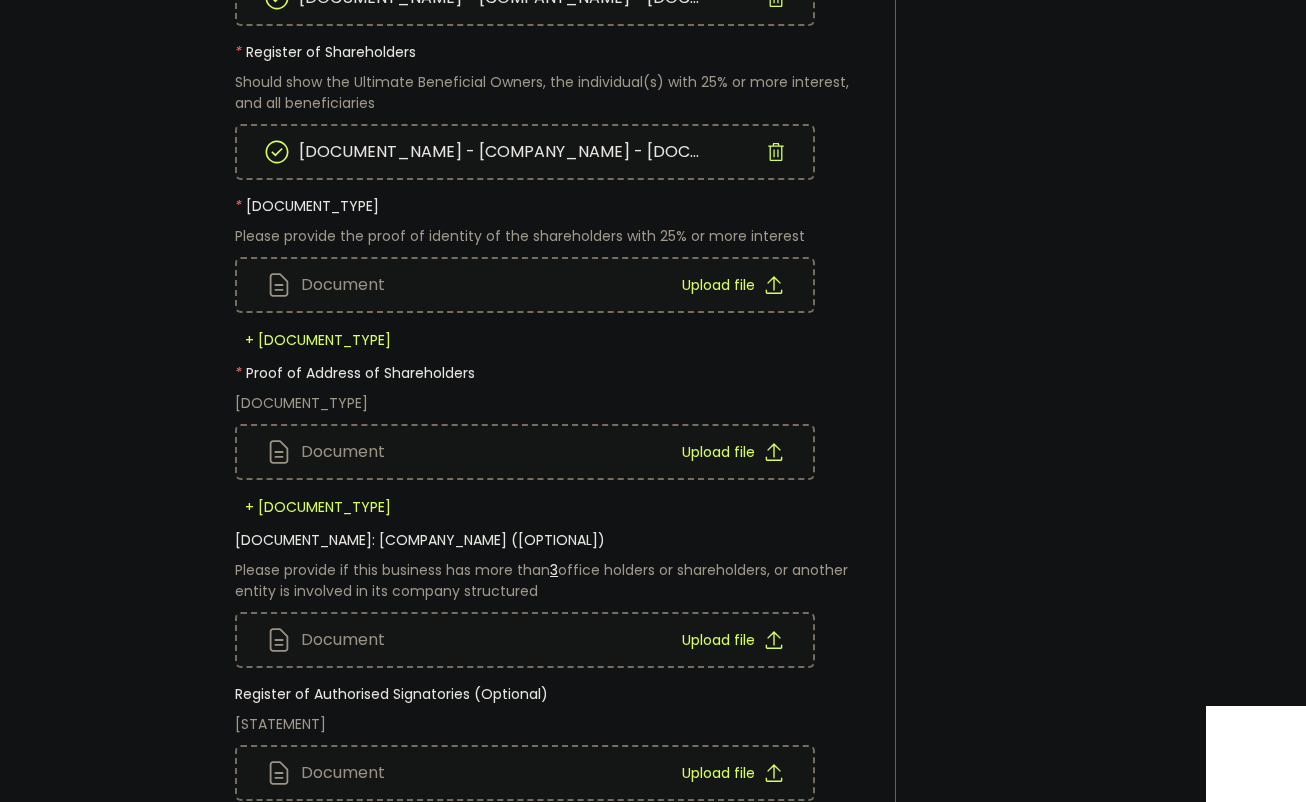 scroll, scrollTop: 950, scrollLeft: 0, axis: vertical 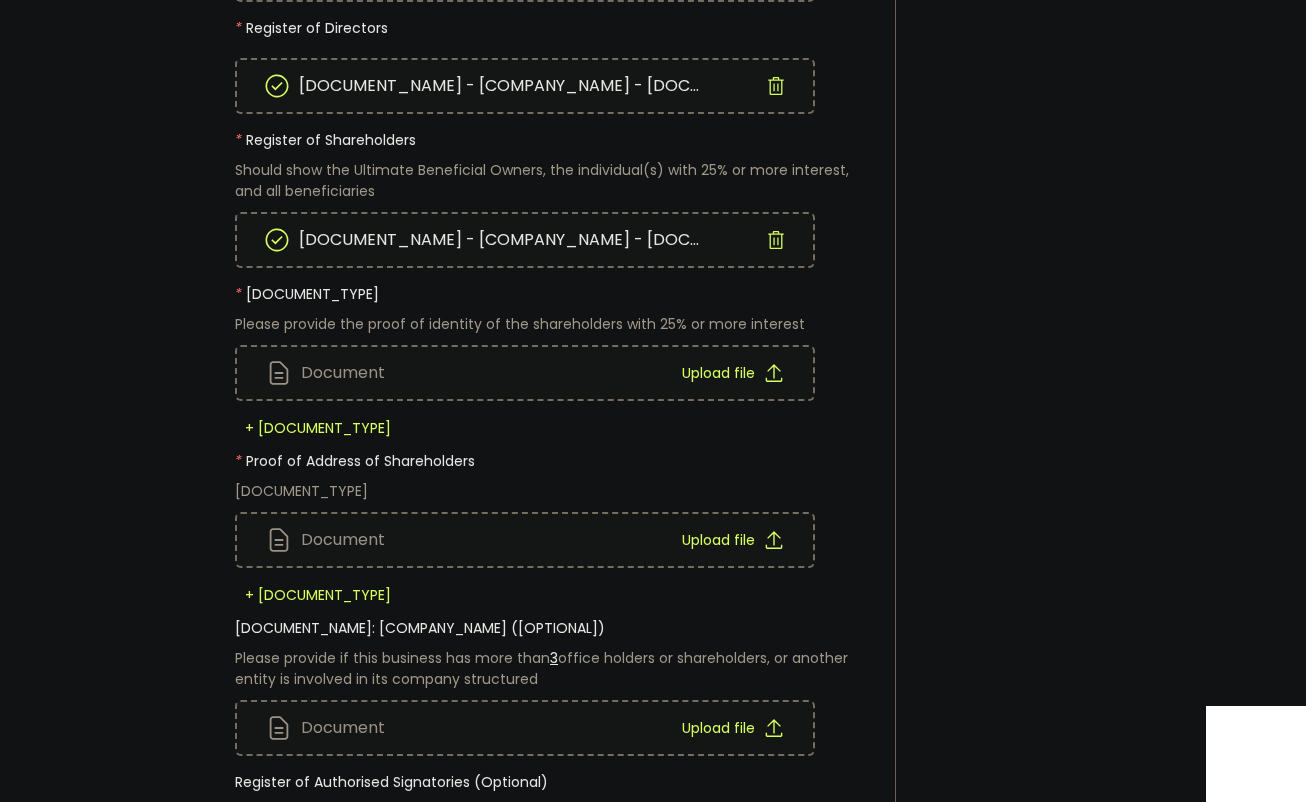 click on "Upload file" at bounding box center (718, 373) 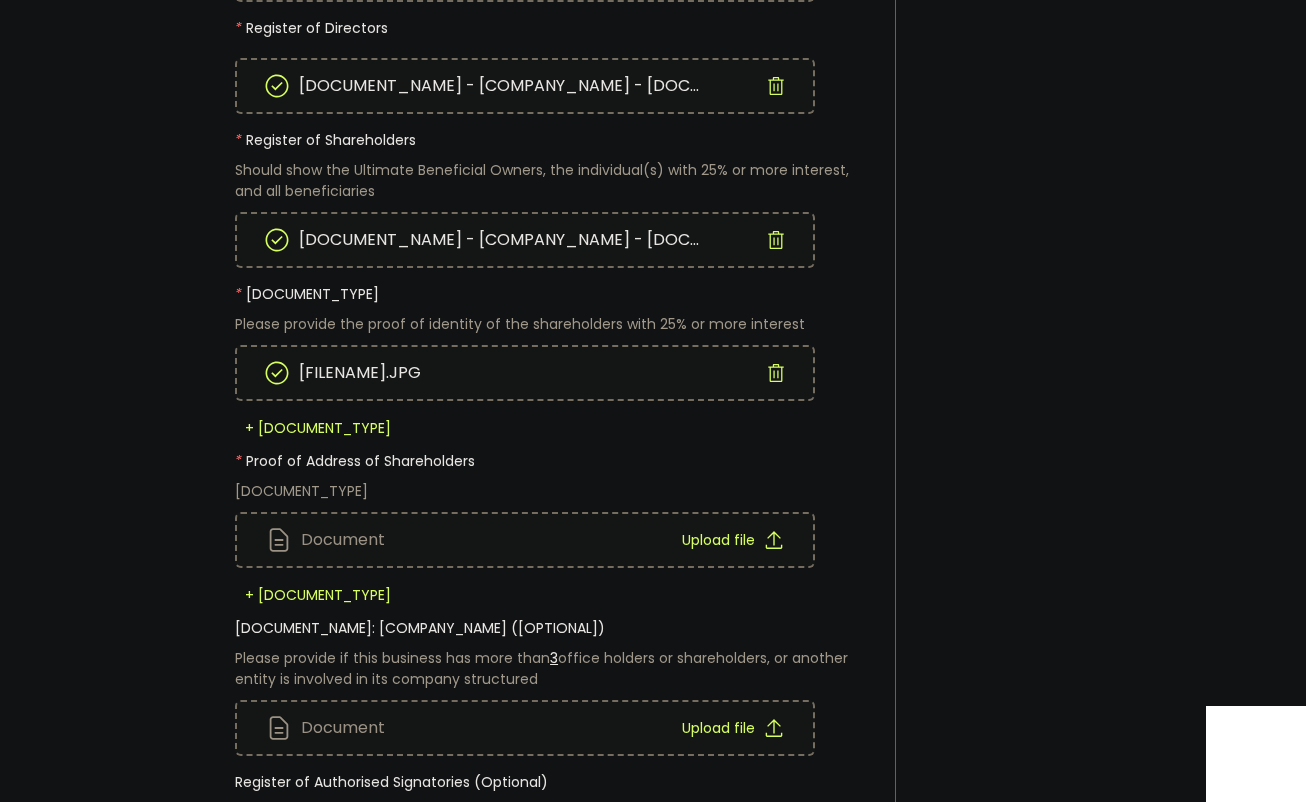 click on "Upload file" at bounding box center (718, 540) 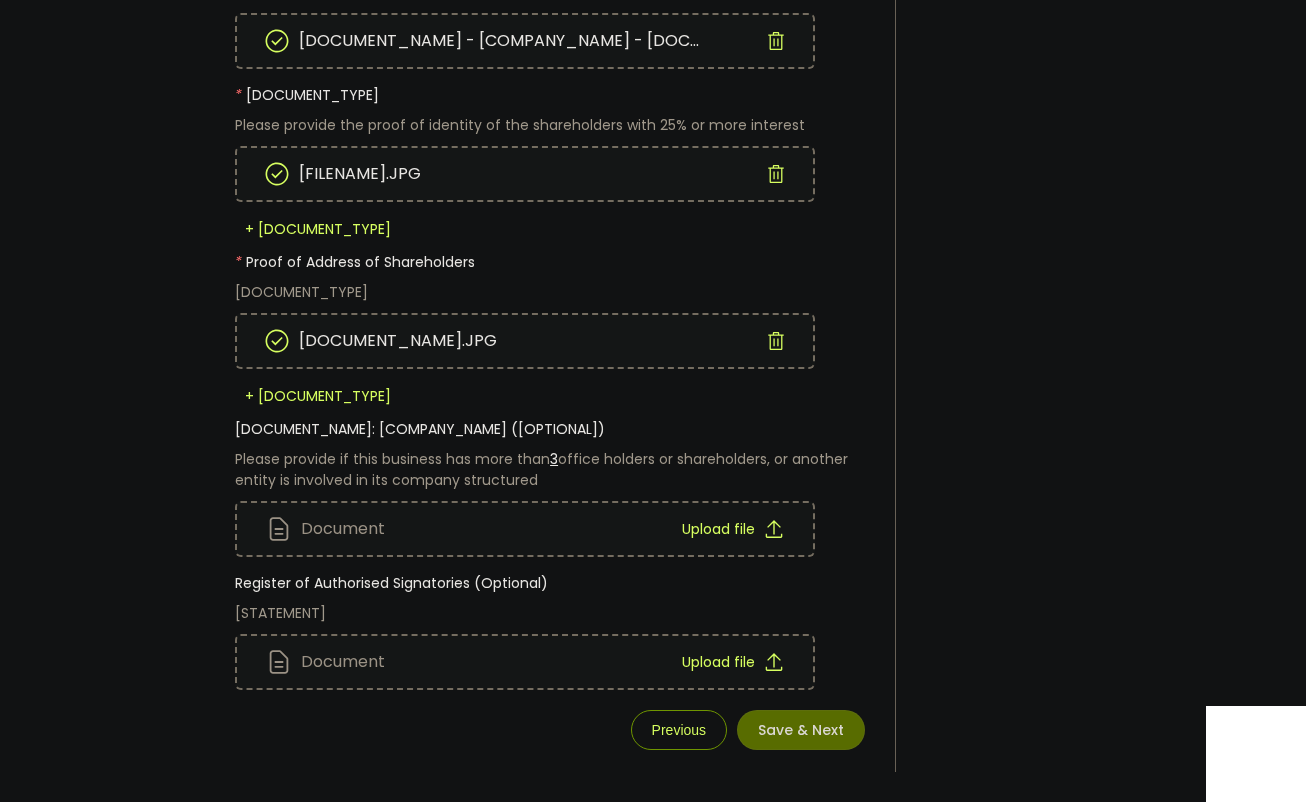 scroll, scrollTop: 1250, scrollLeft: 0, axis: vertical 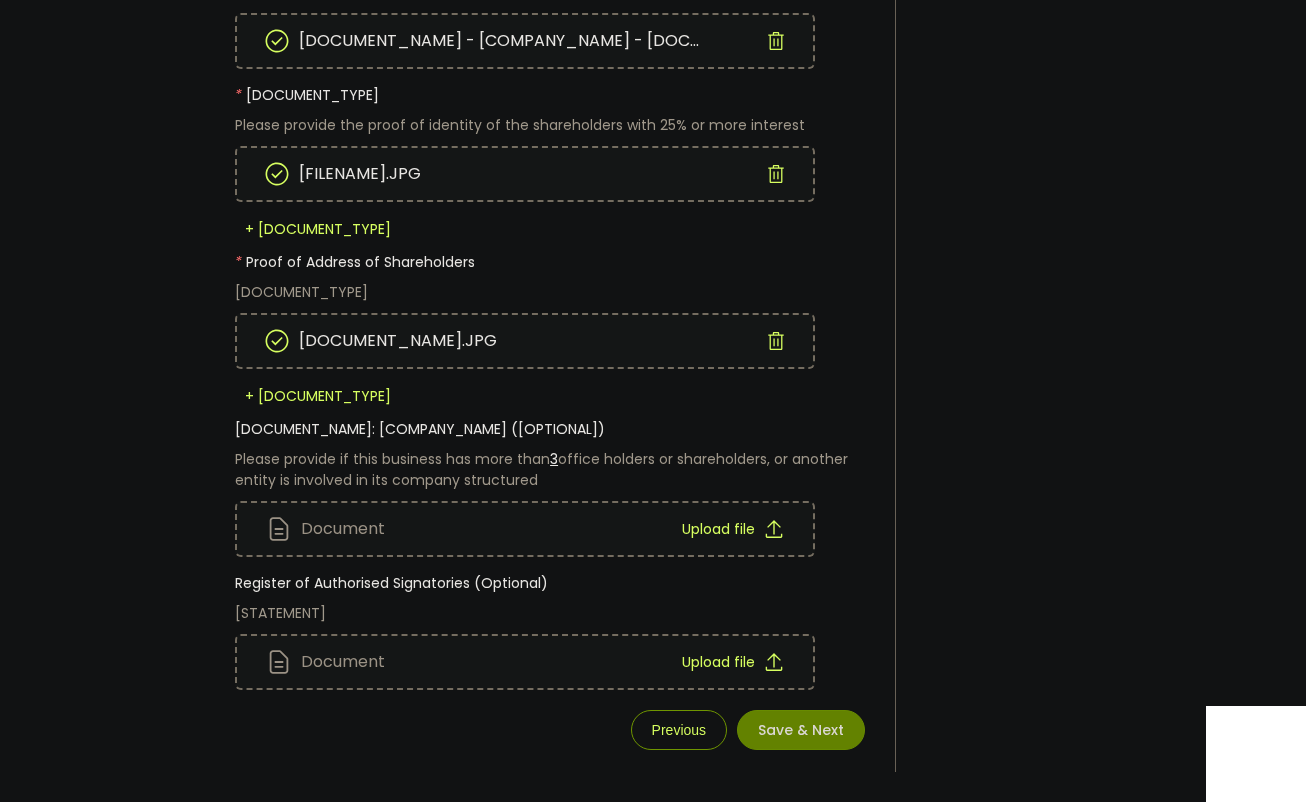 click on "Save & Next" at bounding box center (801, 730) 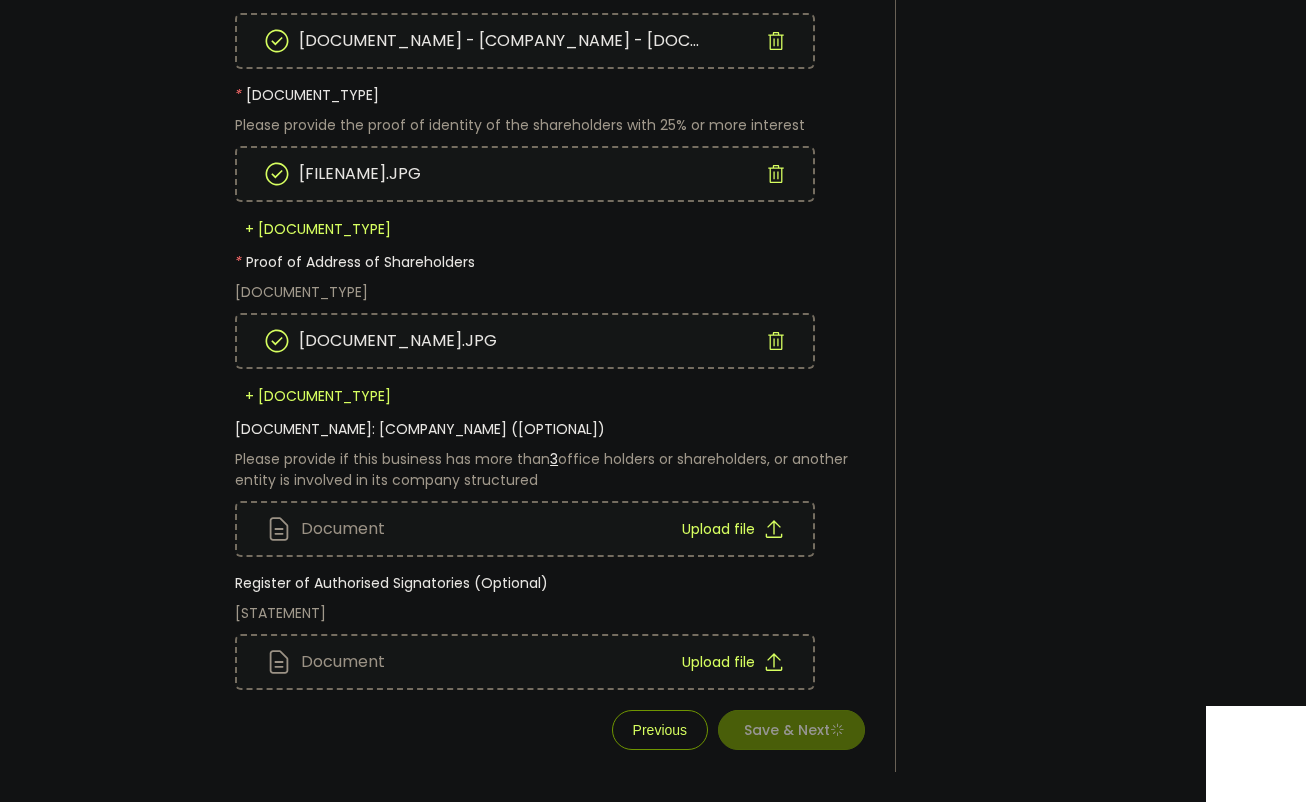 scroll, scrollTop: 0, scrollLeft: 0, axis: both 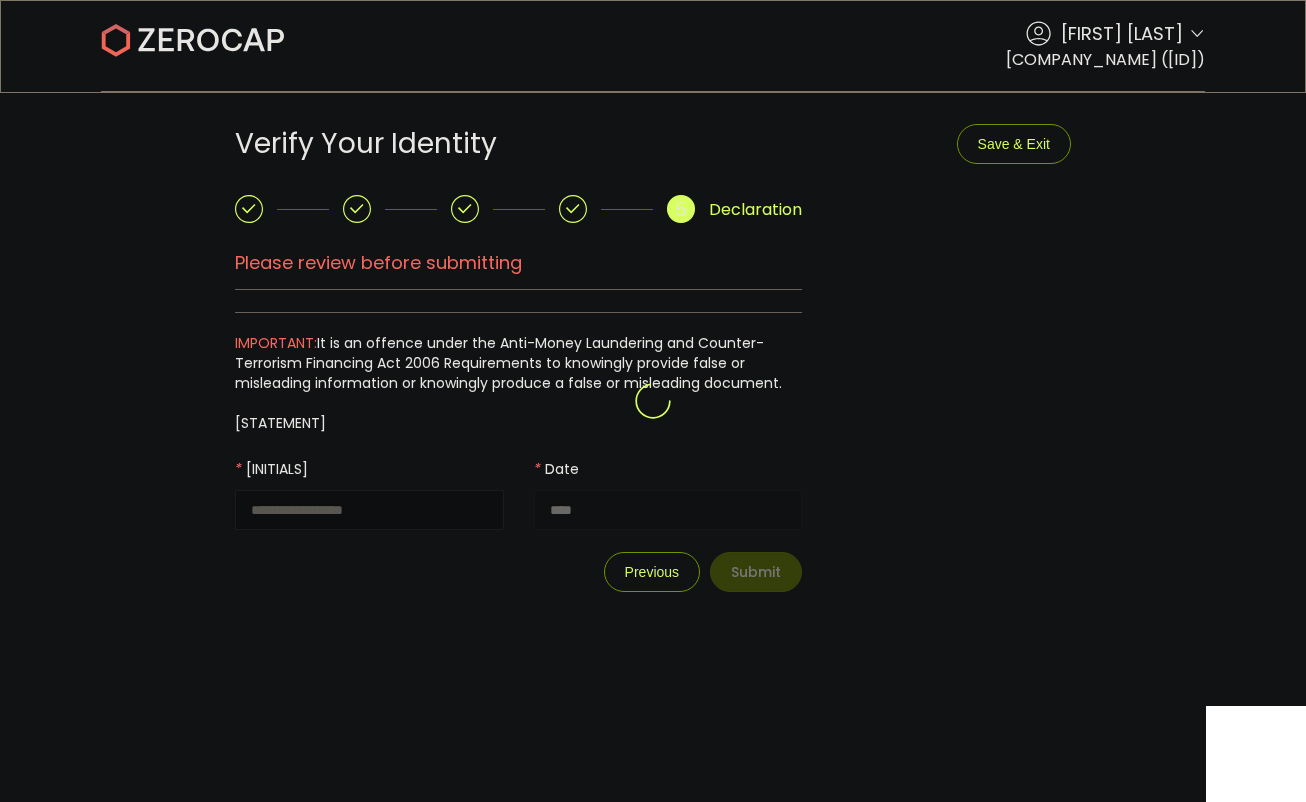 type on "**********" 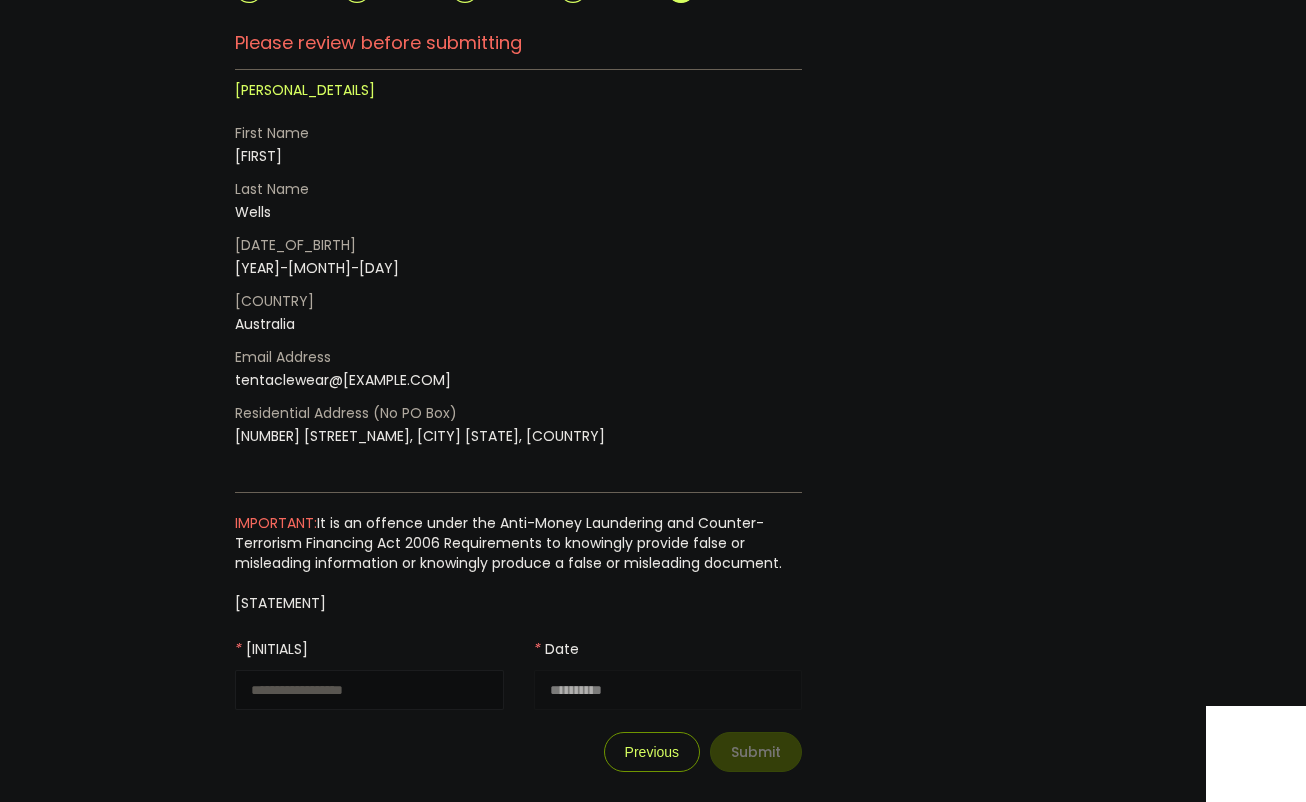 scroll, scrollTop: 259, scrollLeft: 0, axis: vertical 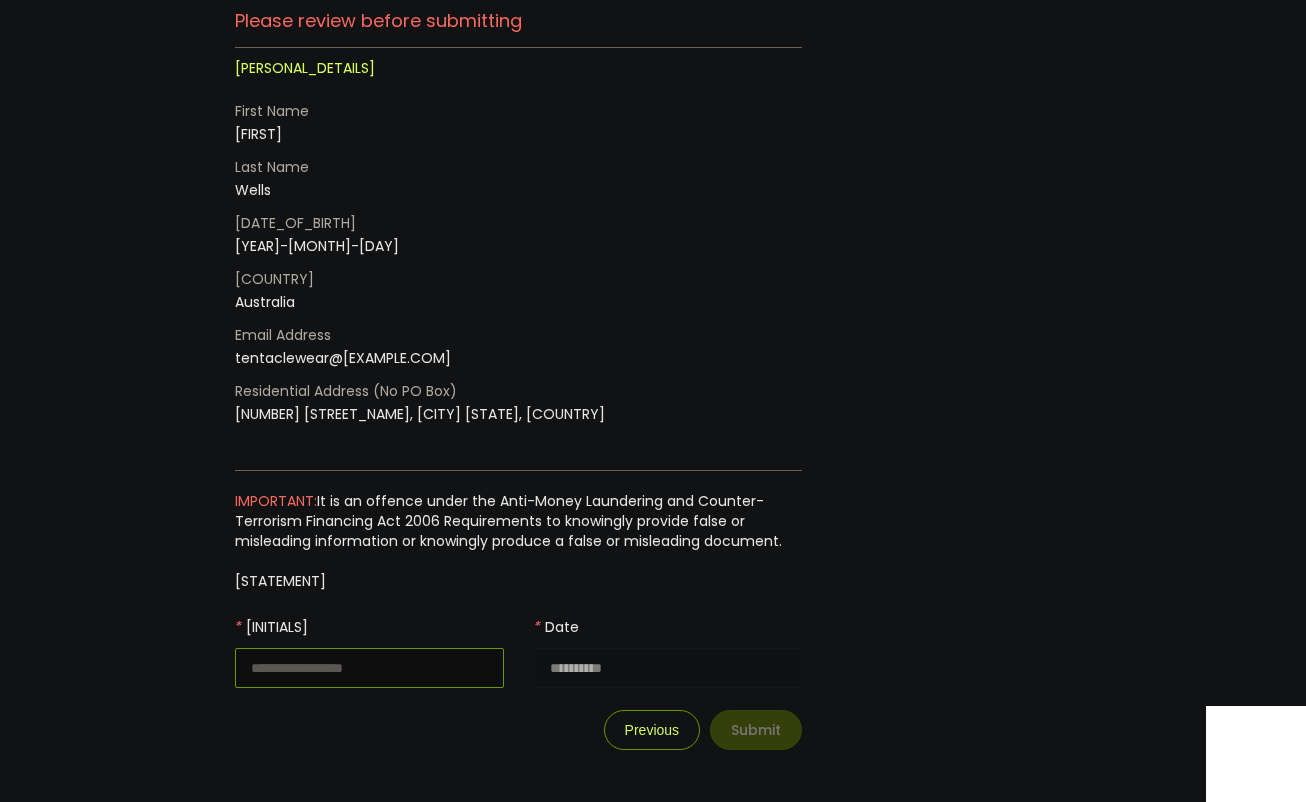 click at bounding box center [369, 668] 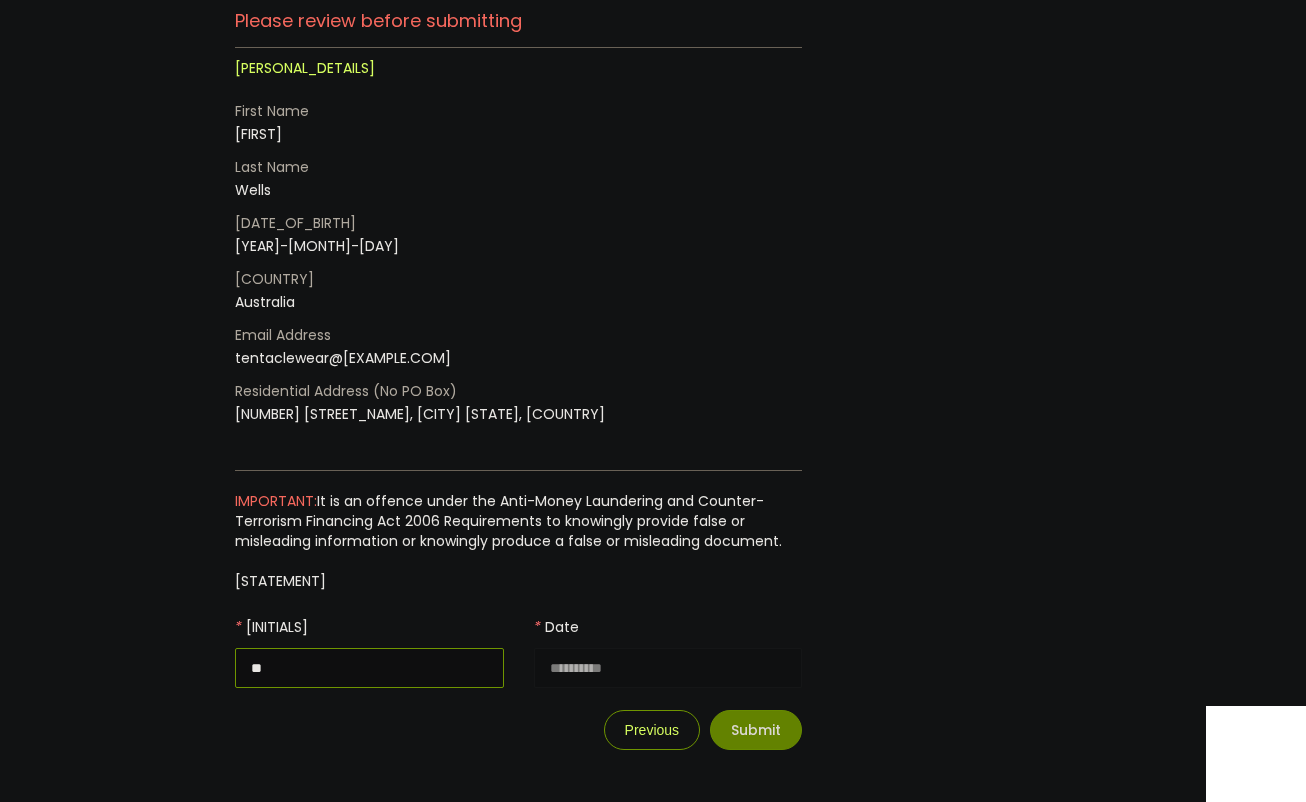 type on "**" 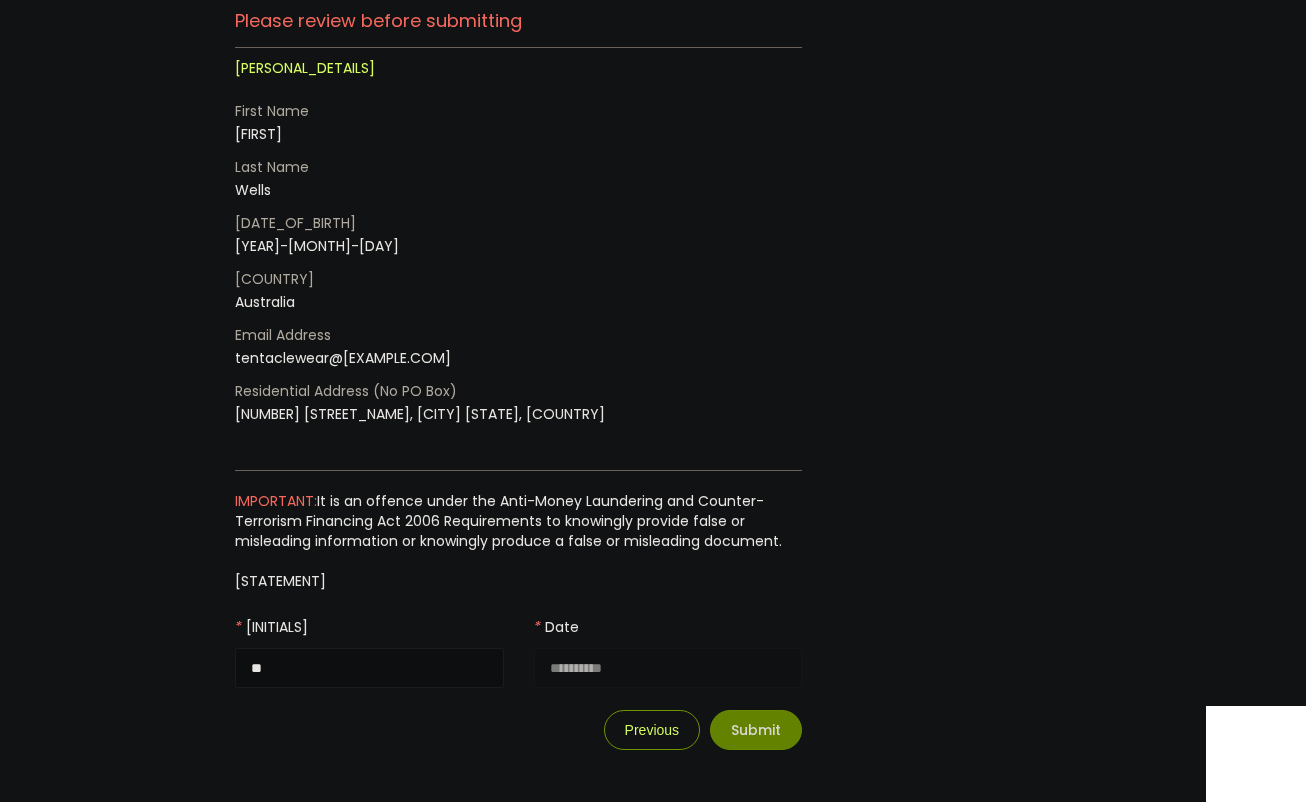 click on "Submit" at bounding box center [756, 730] 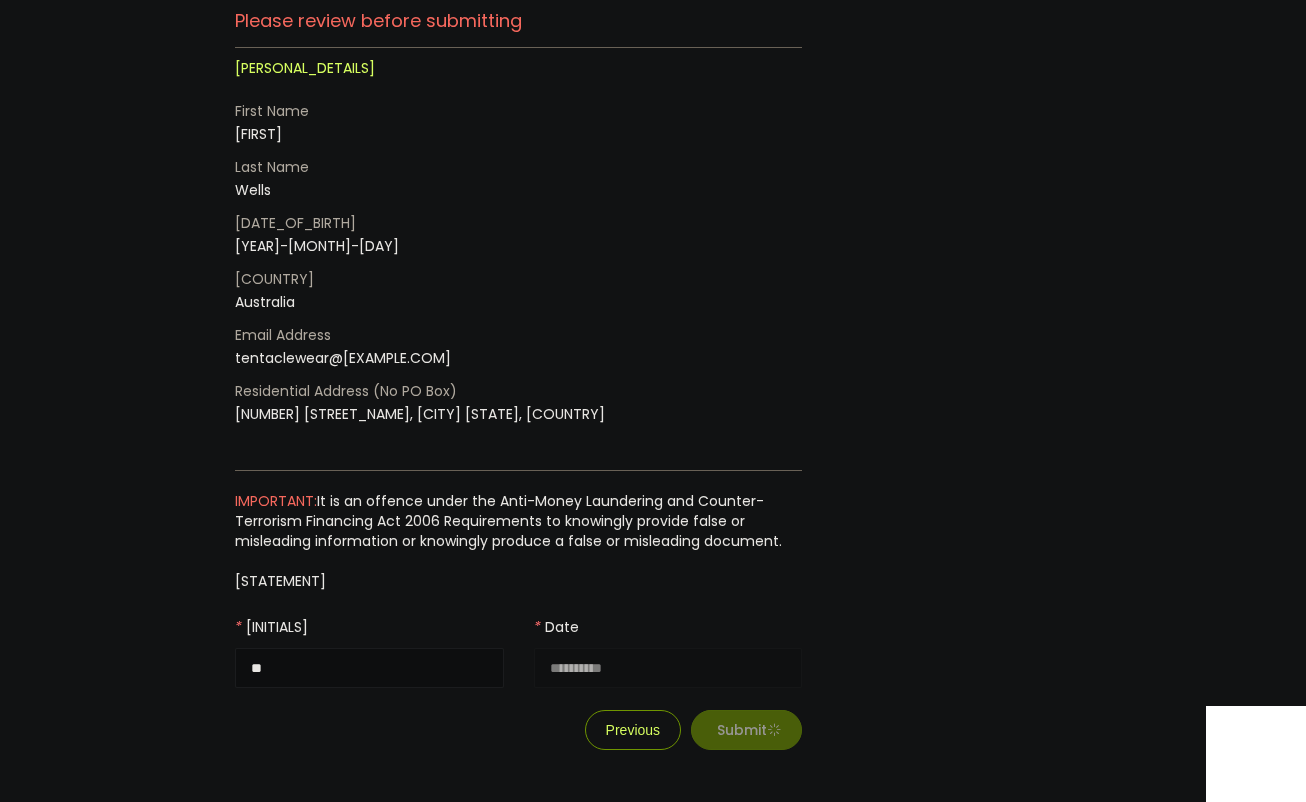 scroll, scrollTop: 0, scrollLeft: 0, axis: both 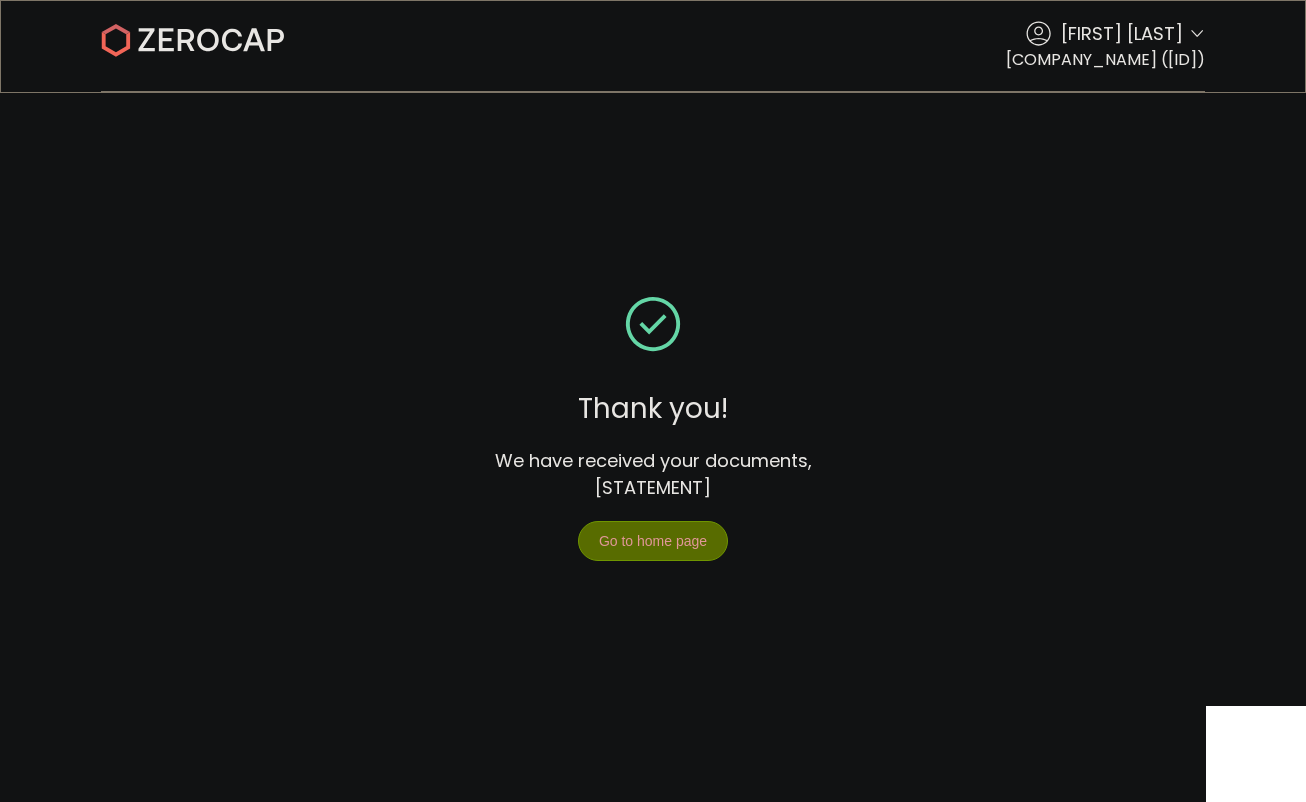 click on "Go to home page" at bounding box center (653, 541) 